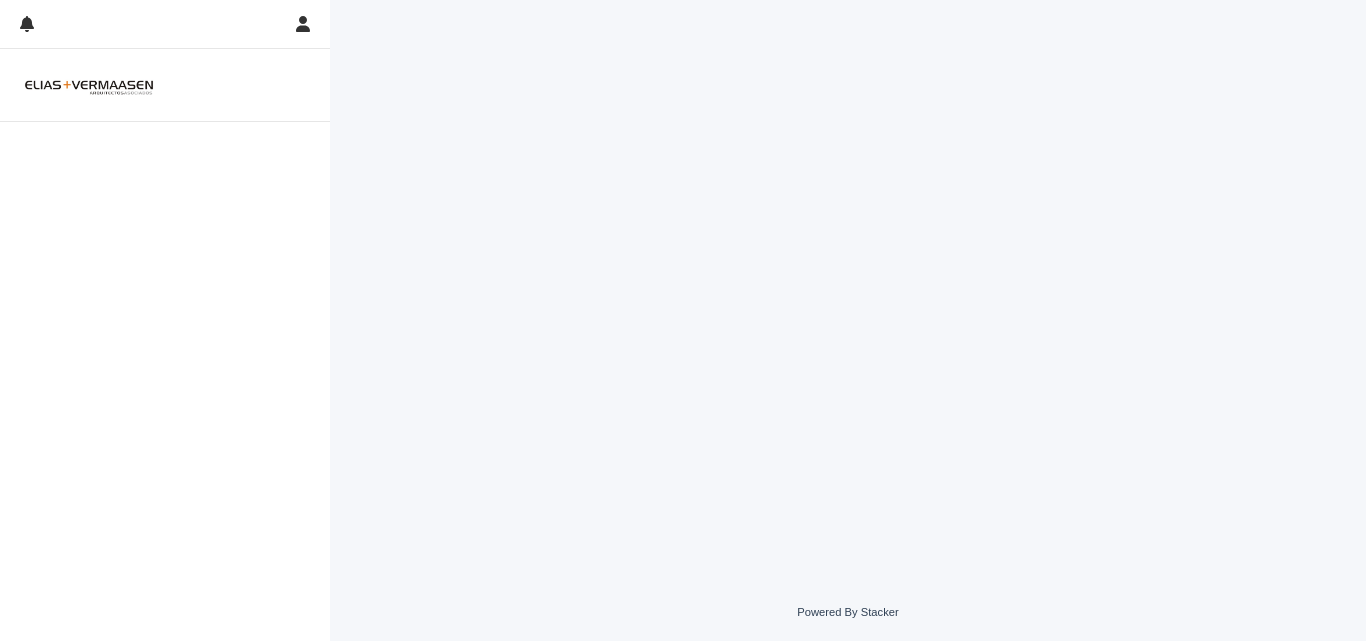 scroll, scrollTop: 0, scrollLeft: 0, axis: both 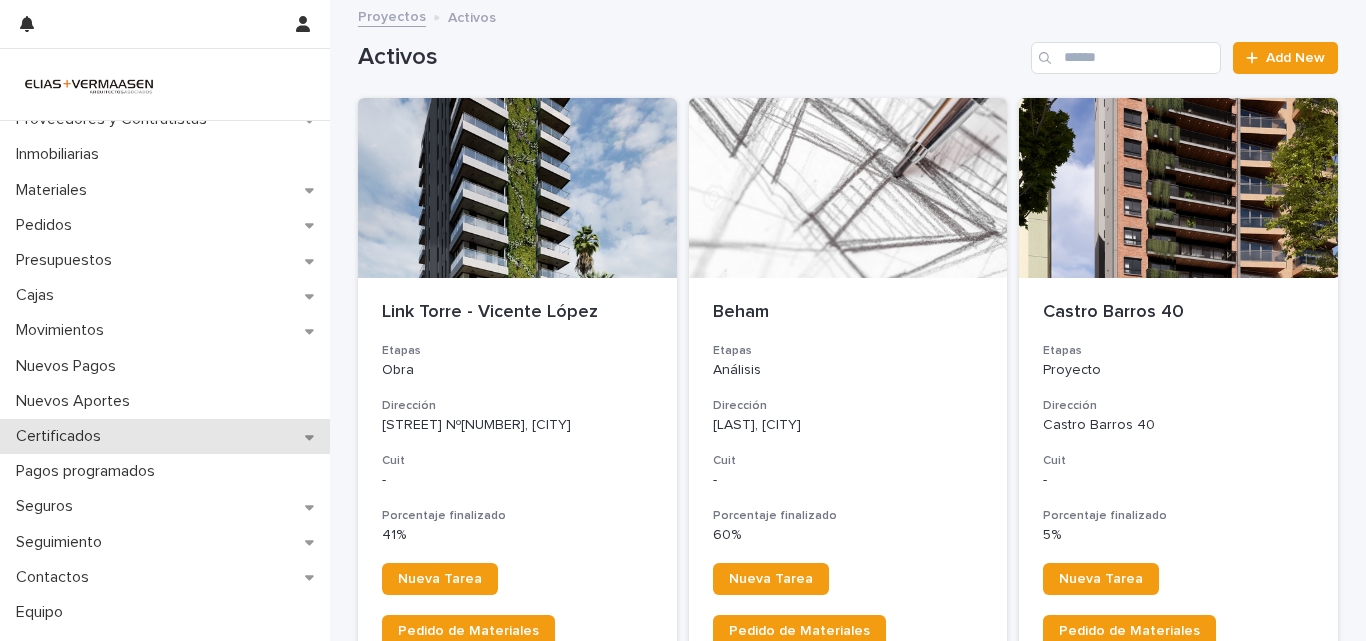 click on "Certificados" at bounding box center (62, 436) 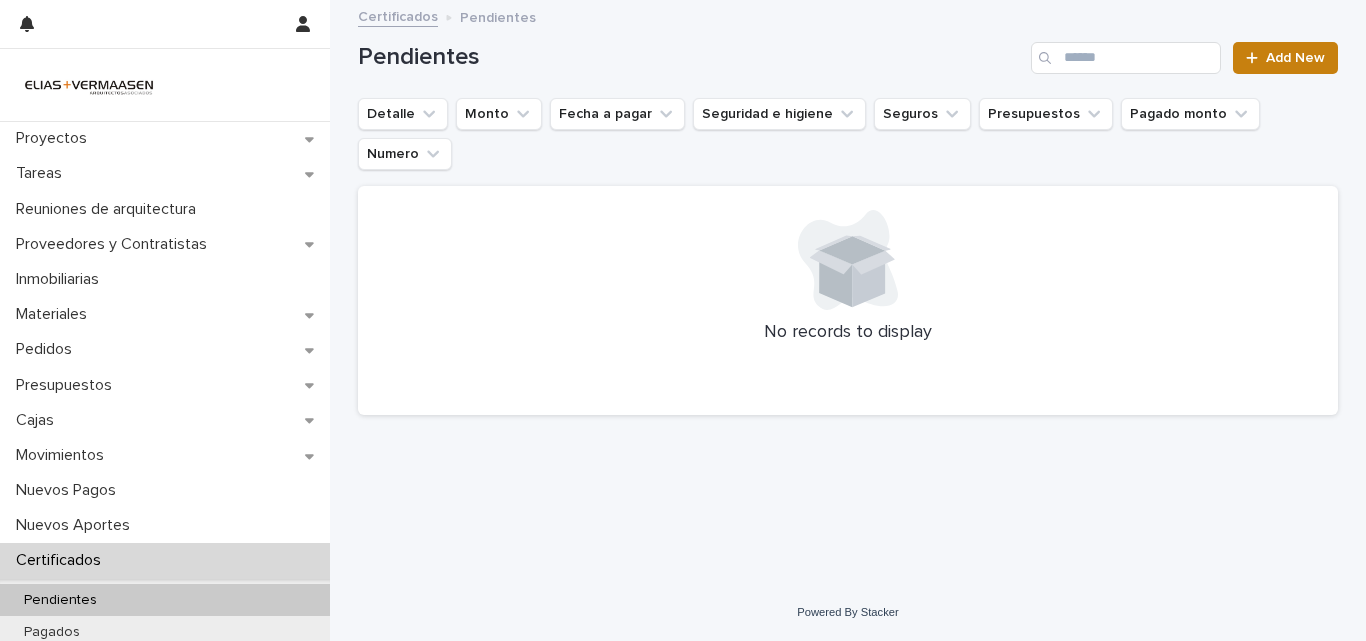click on "Add New" at bounding box center (1295, 58) 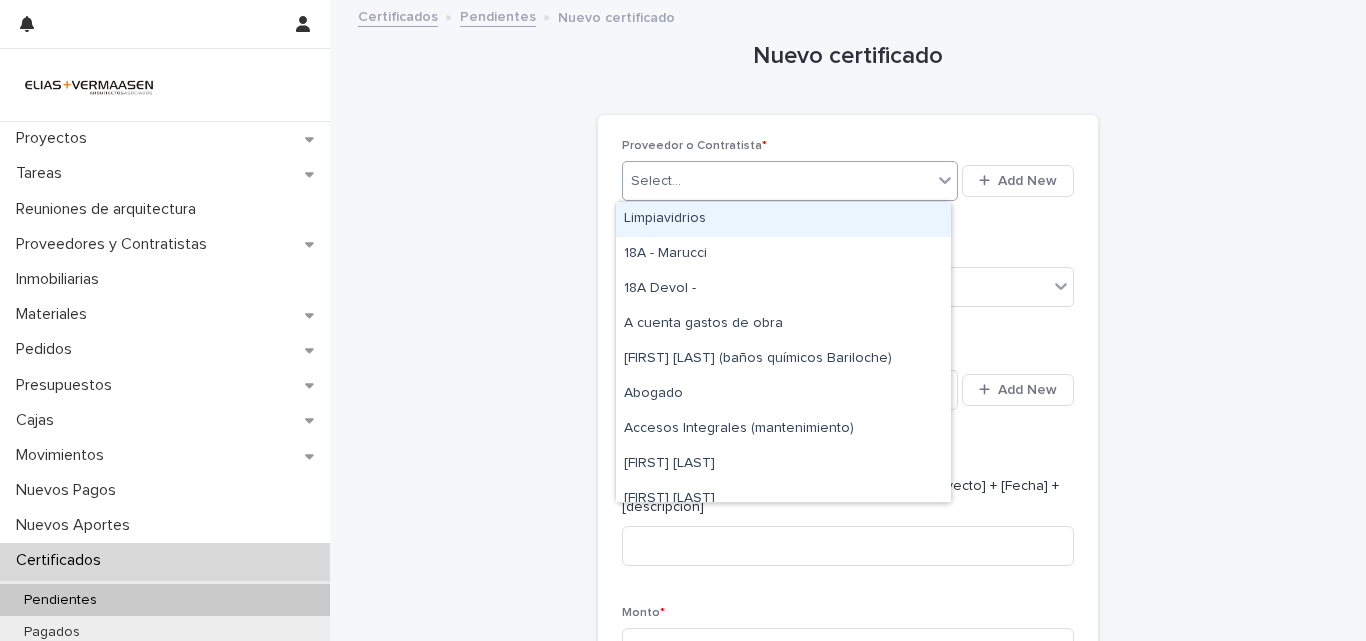 click on "Select..." at bounding box center (777, 181) 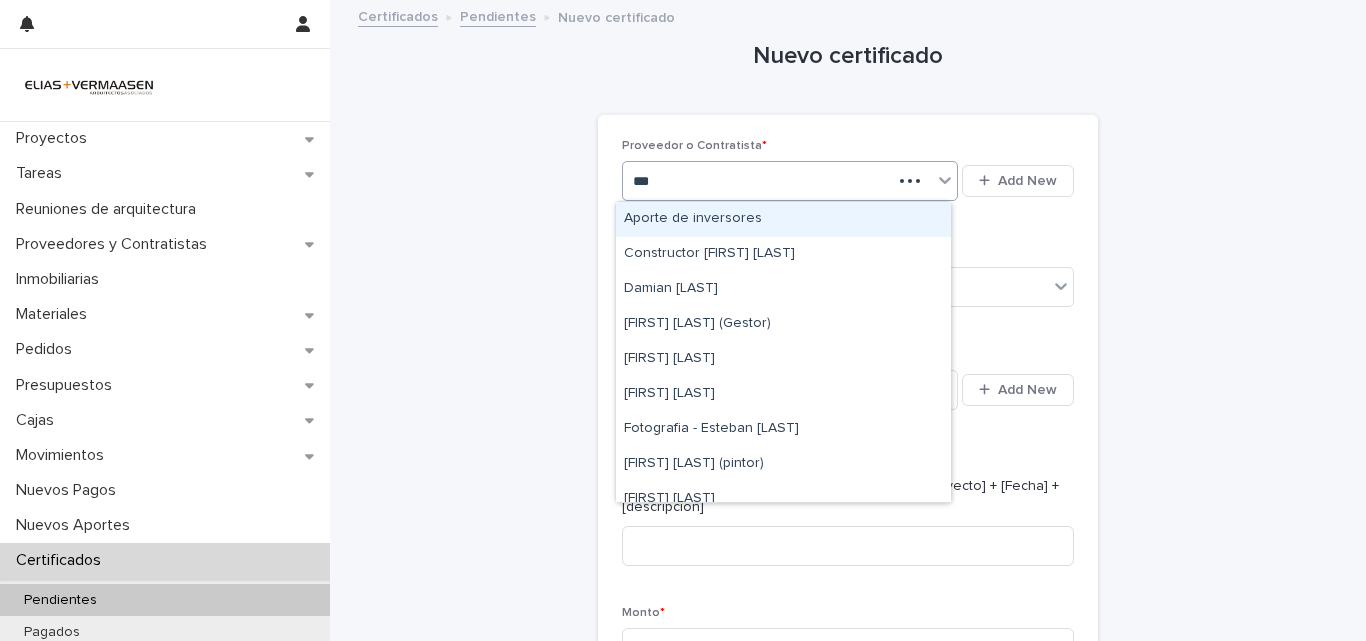 type on "****" 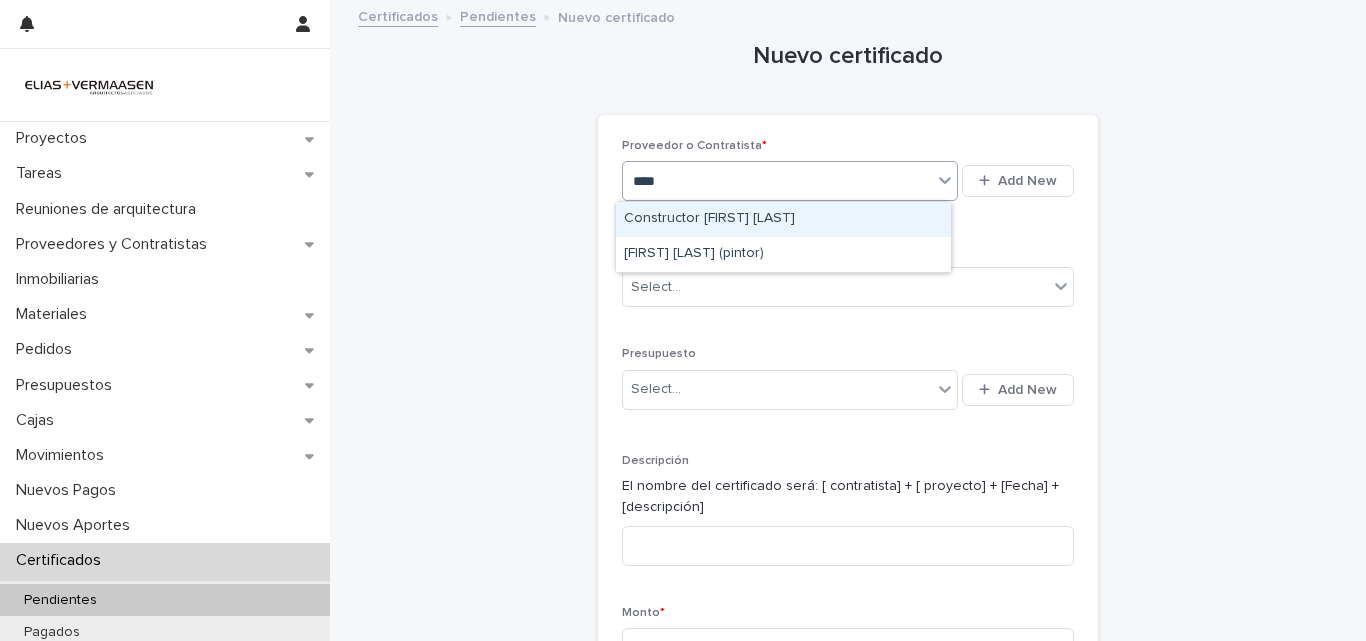 click on "Constructor [FIRST] [LAST]" at bounding box center [783, 219] 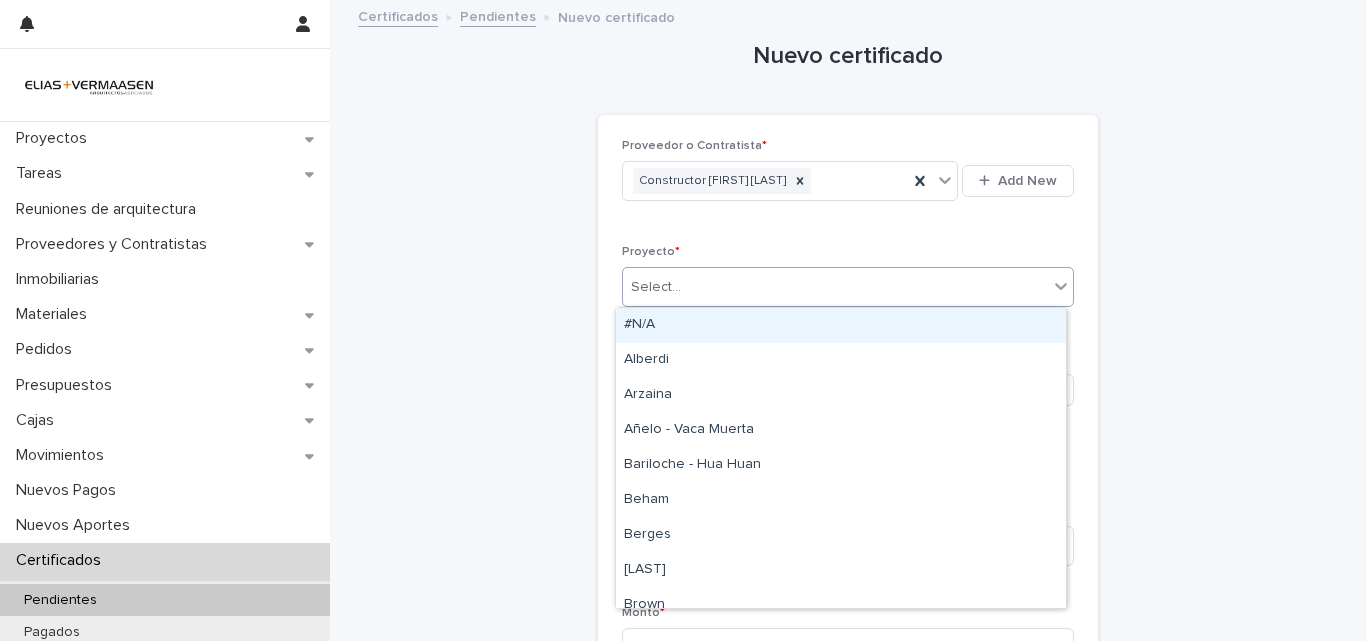 click on "Select..." at bounding box center [835, 287] 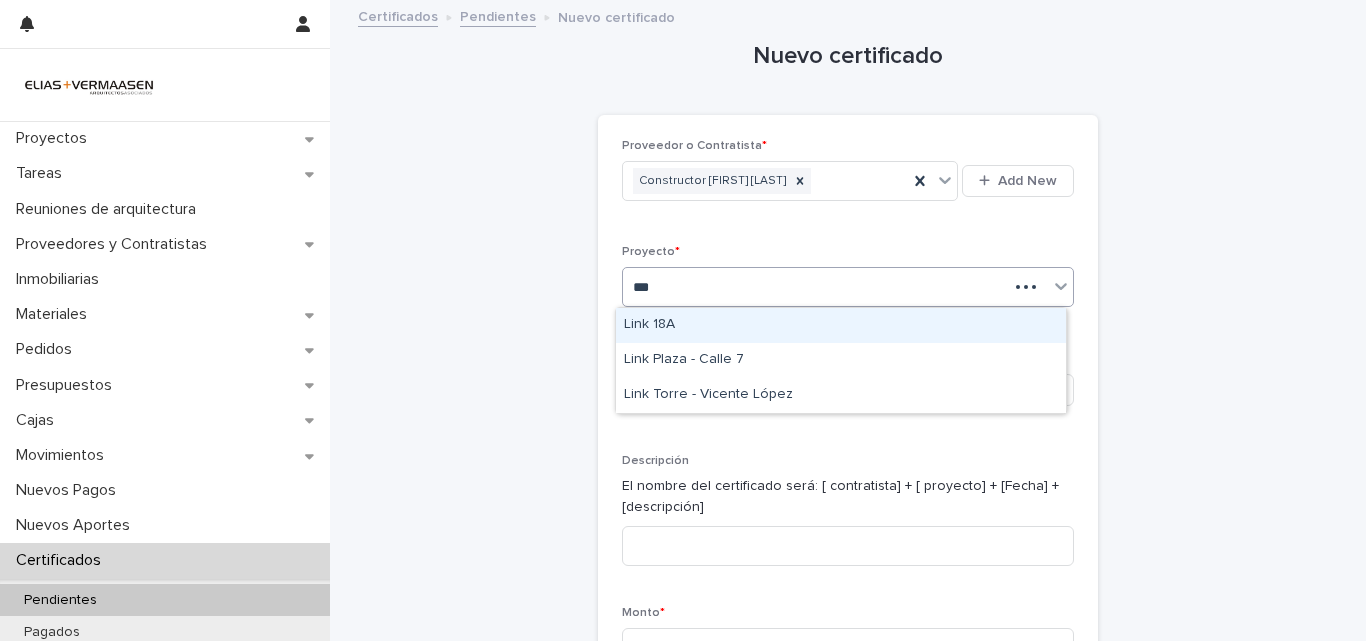 type on "****" 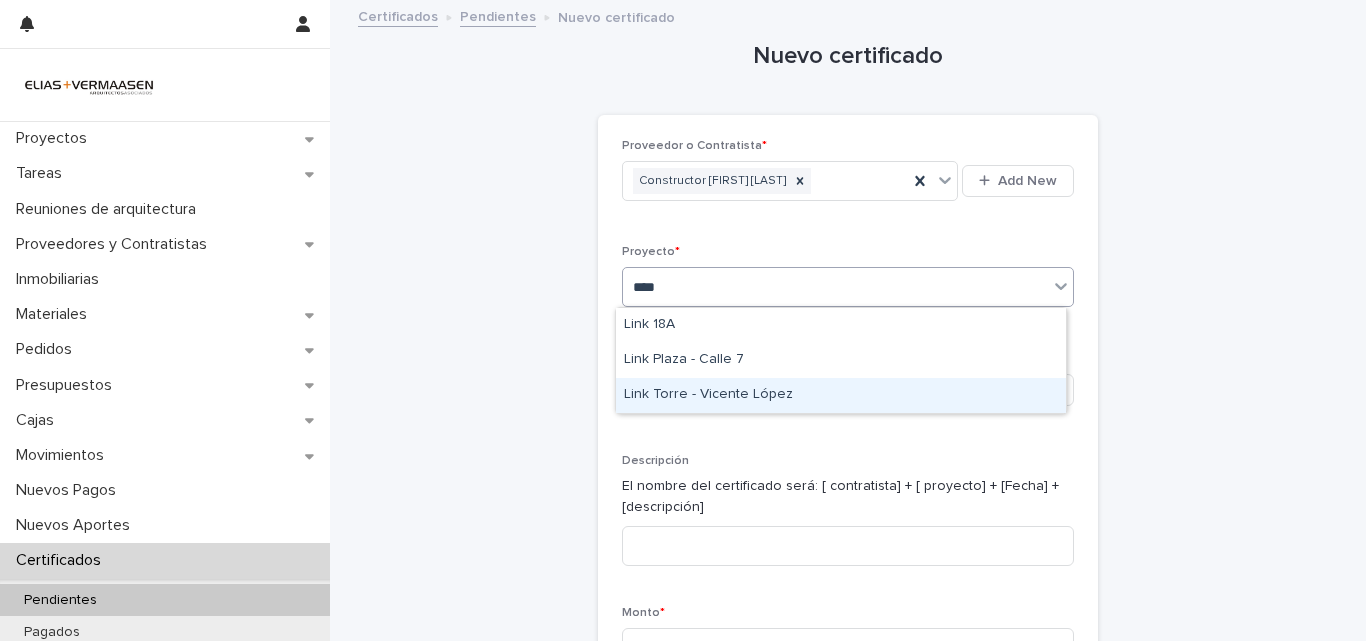 click on "Link Torre - Vicente López" at bounding box center [841, 395] 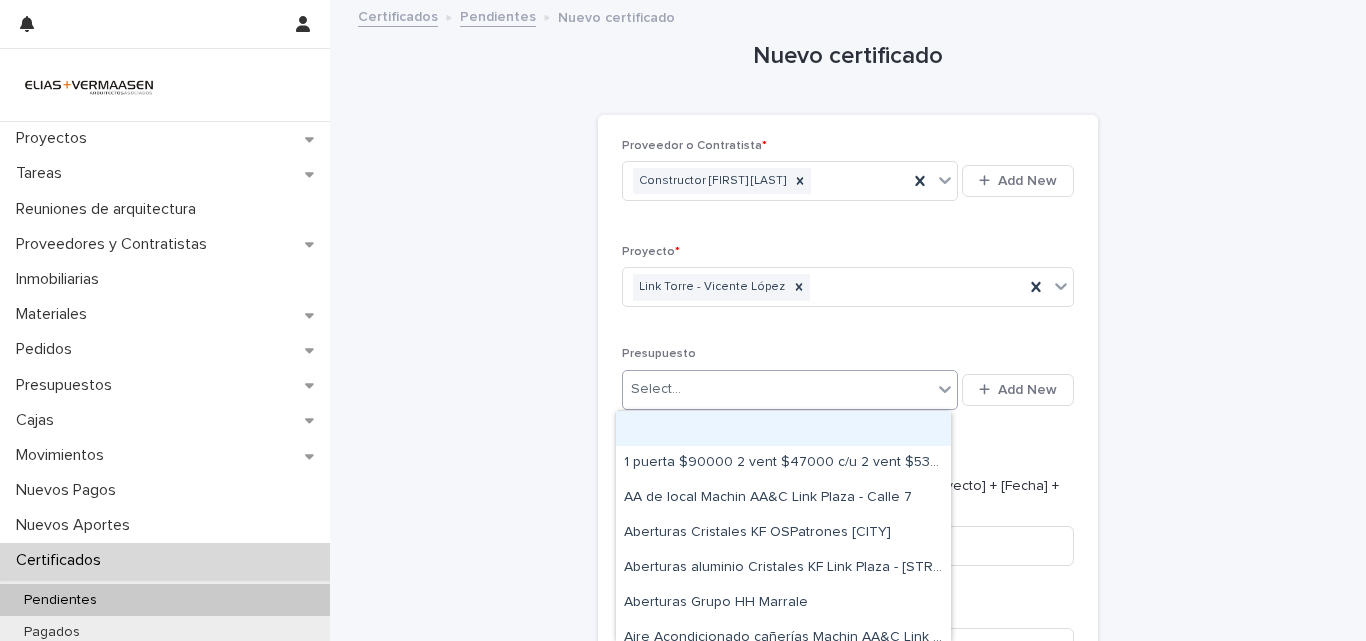 click on "Select..." at bounding box center [777, 389] 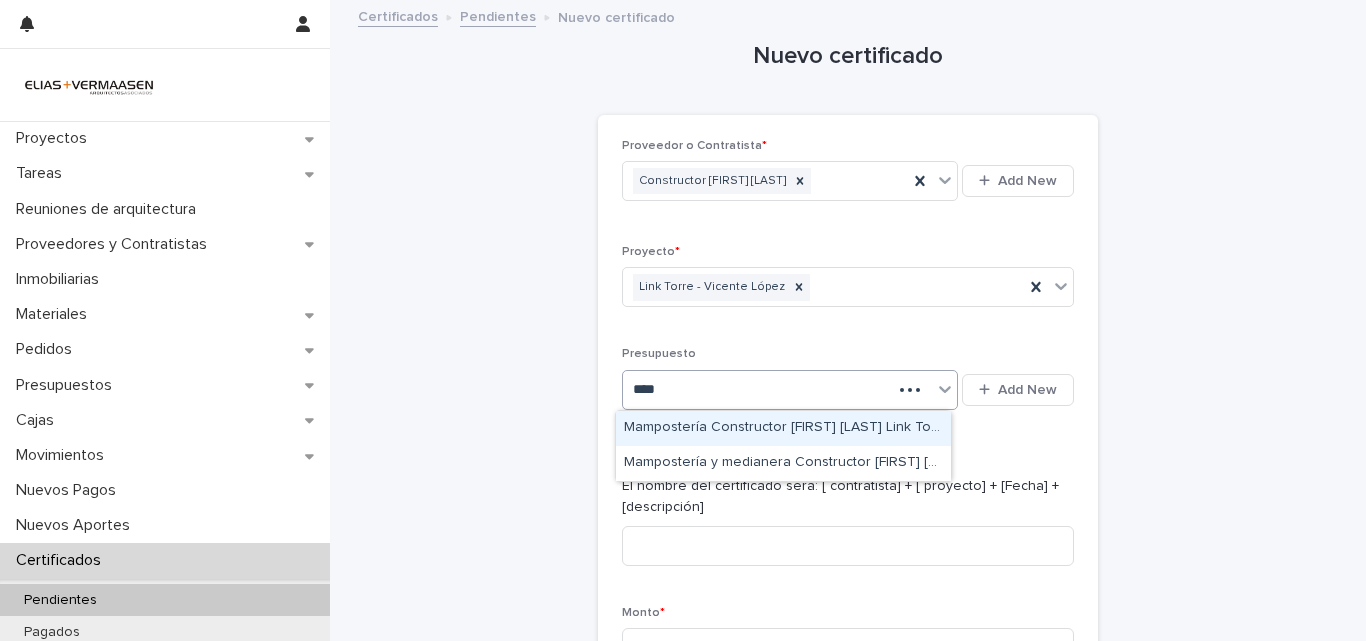 type on "*****" 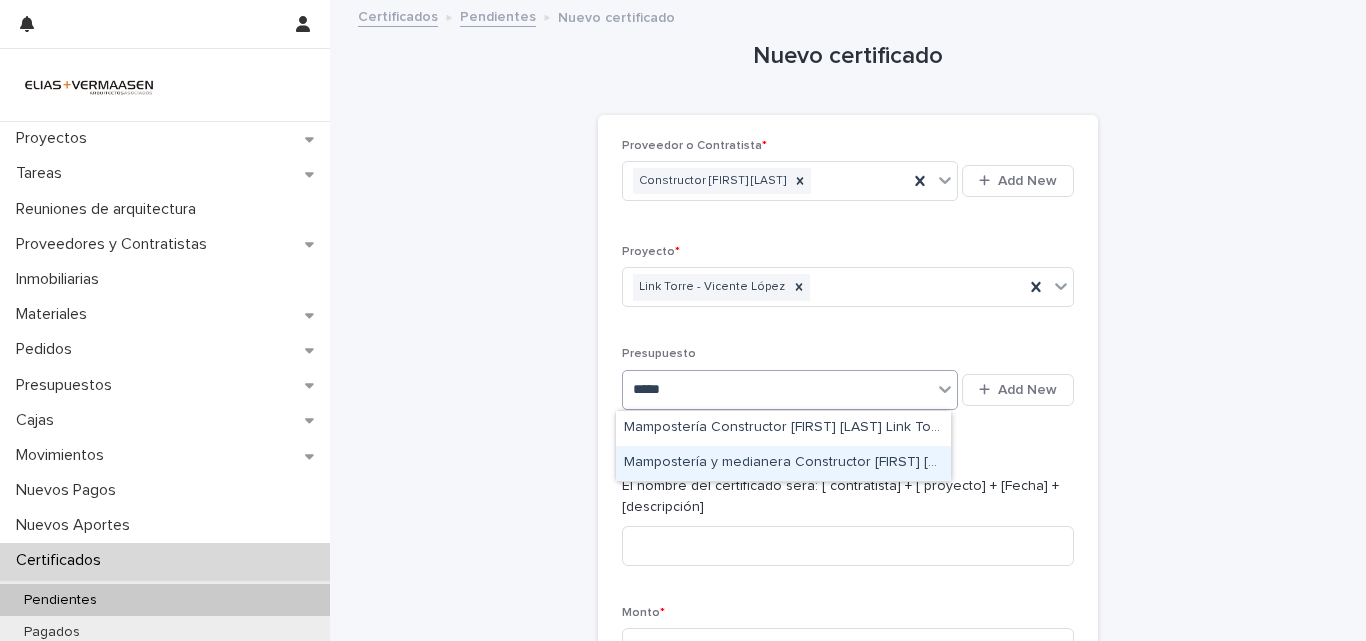 click on "Mampostería y medianera Constructor [FIRST] [LAST] Mazzucchelli" at bounding box center [783, 463] 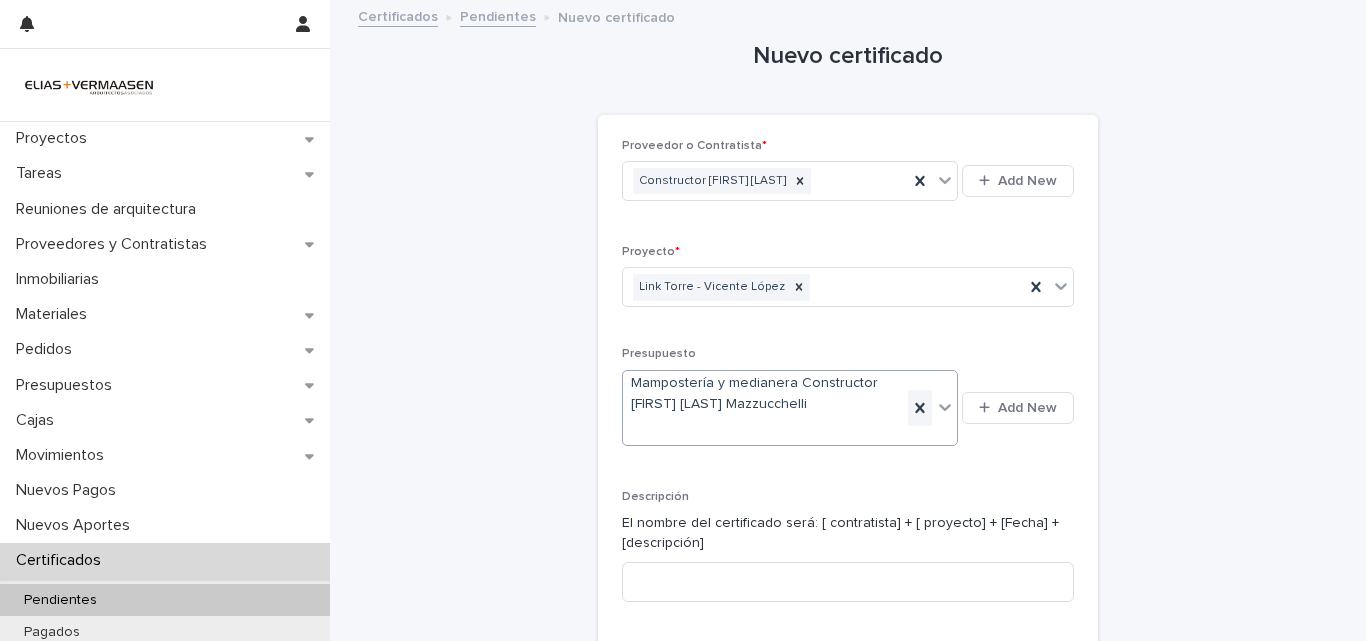 click 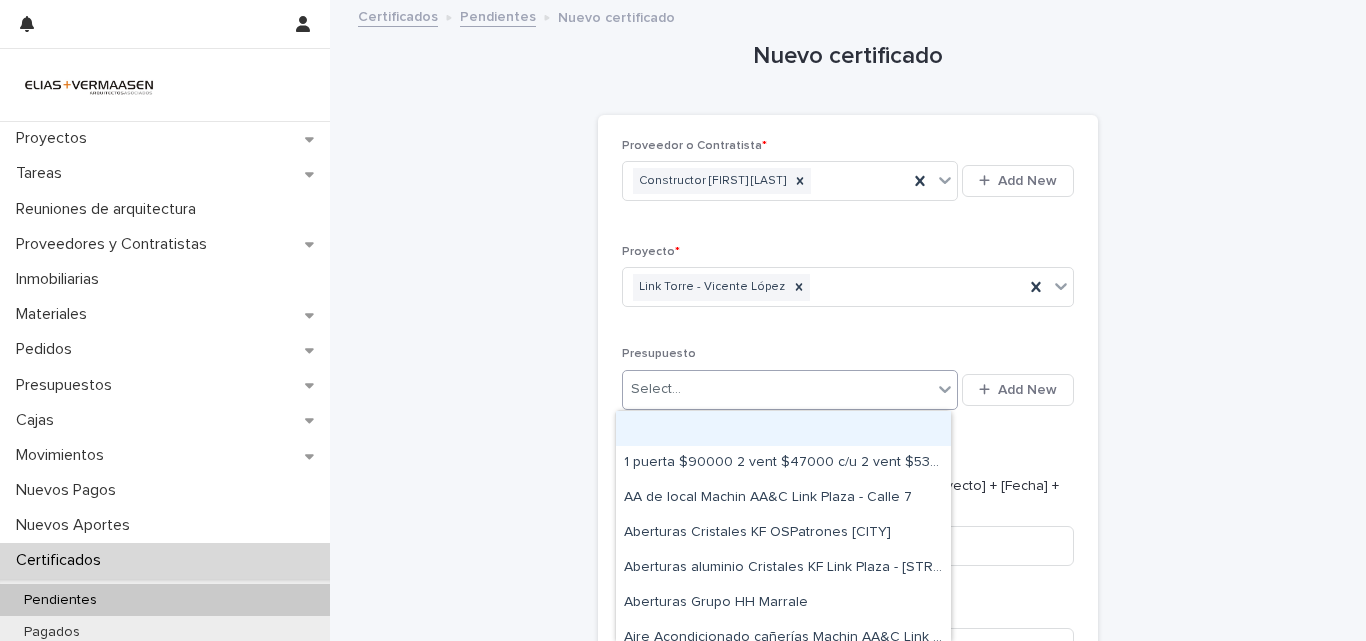 click on "Select..." at bounding box center [777, 389] 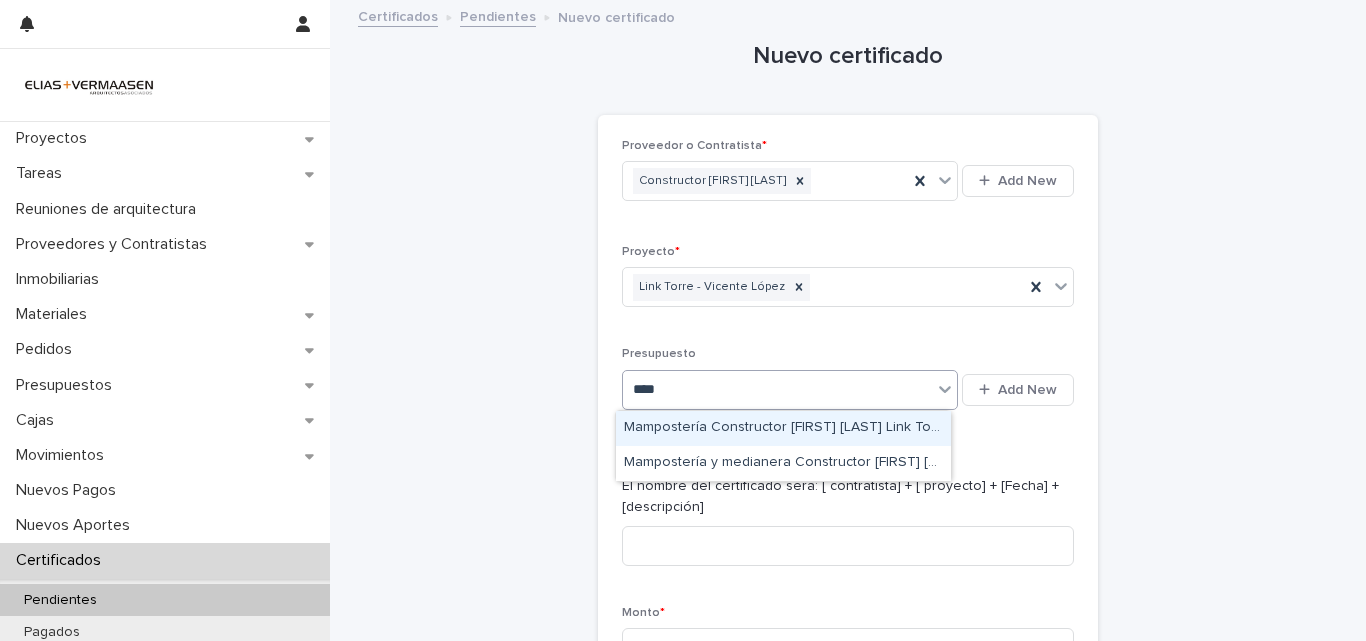 type on "*****" 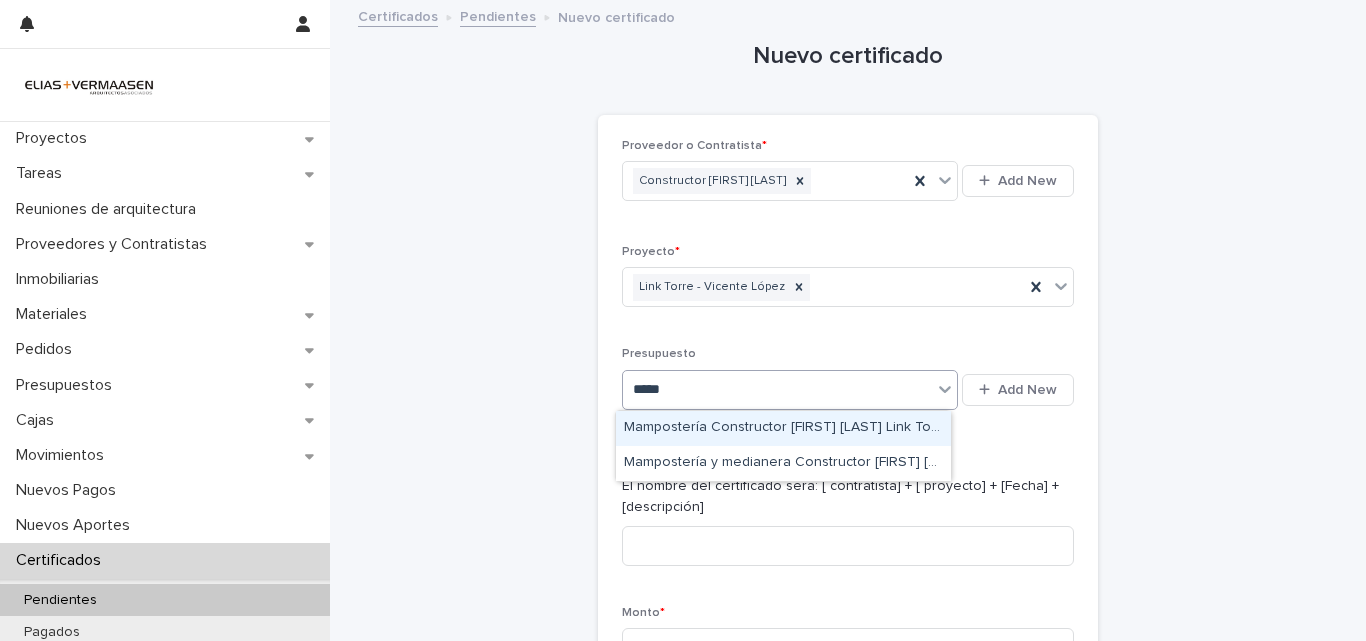 click on "Mampostería Constructor [FIRST] [LAST] Link Torre - [CITY]" at bounding box center [783, 428] 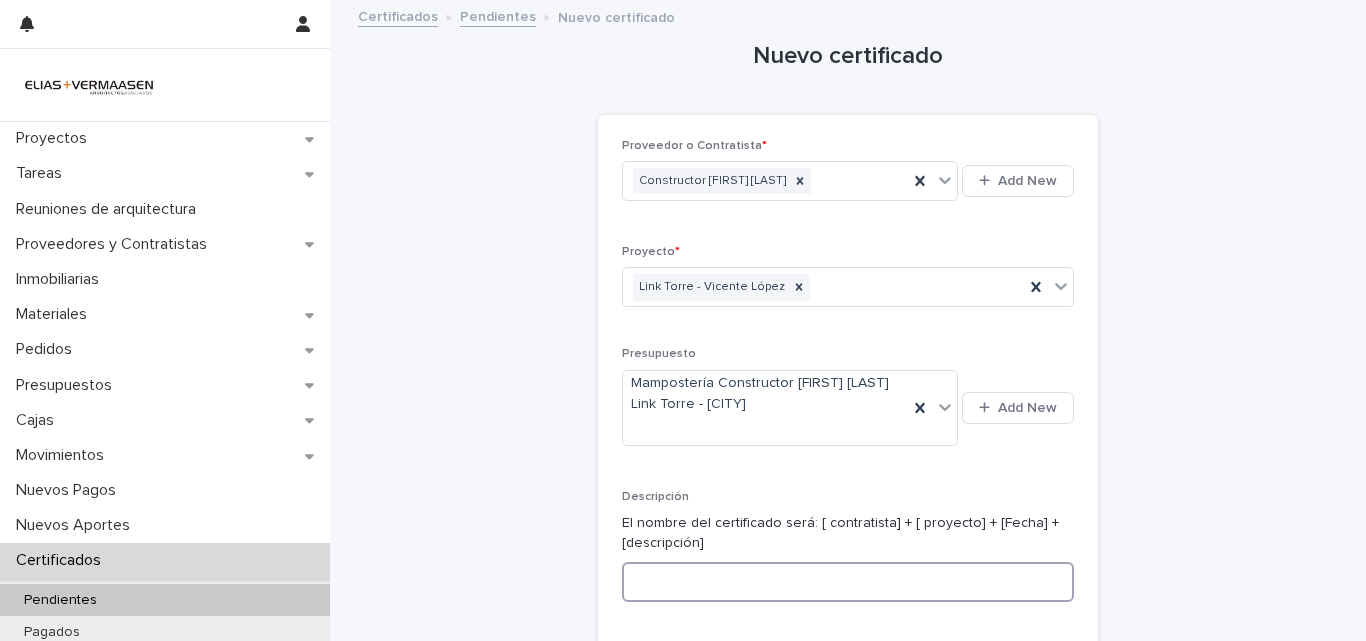 click at bounding box center (848, 582) 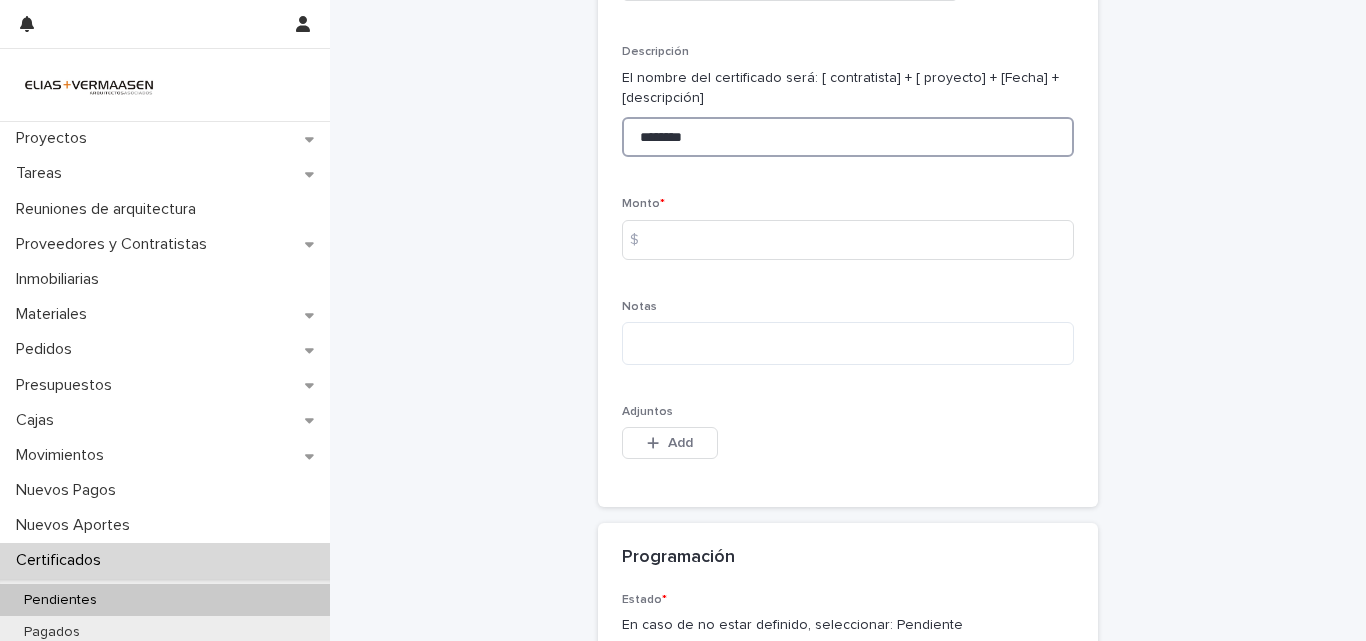 scroll, scrollTop: 459, scrollLeft: 0, axis: vertical 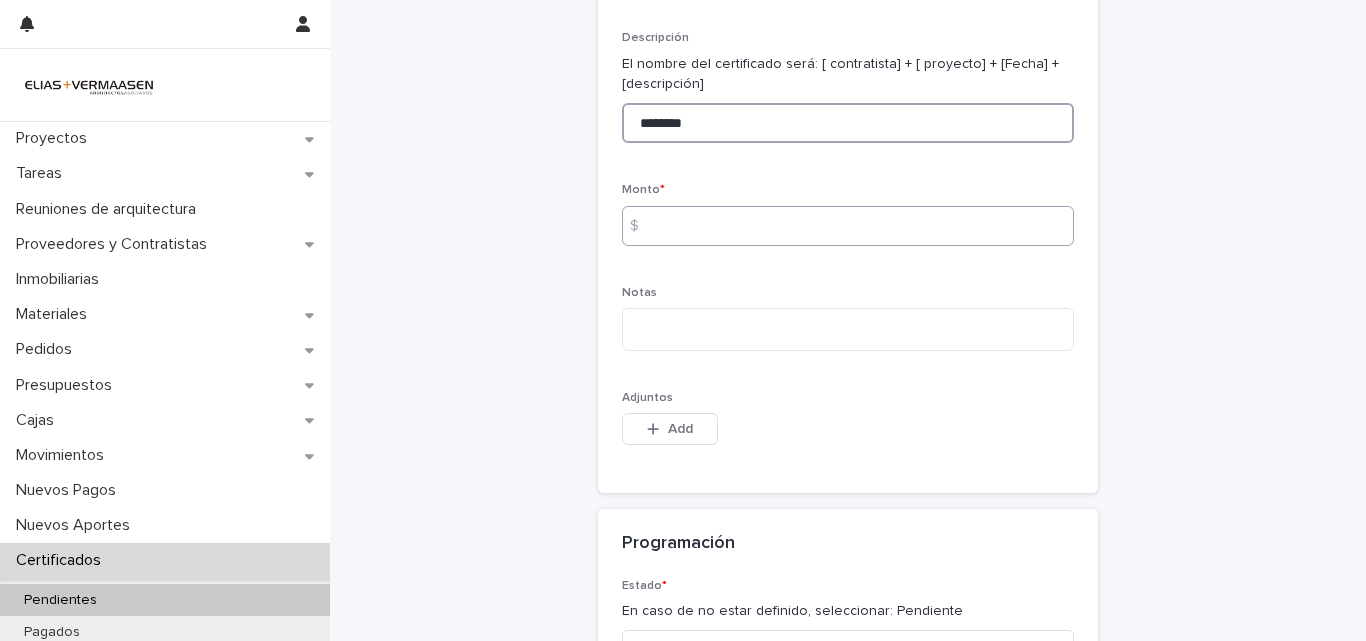 type on "********" 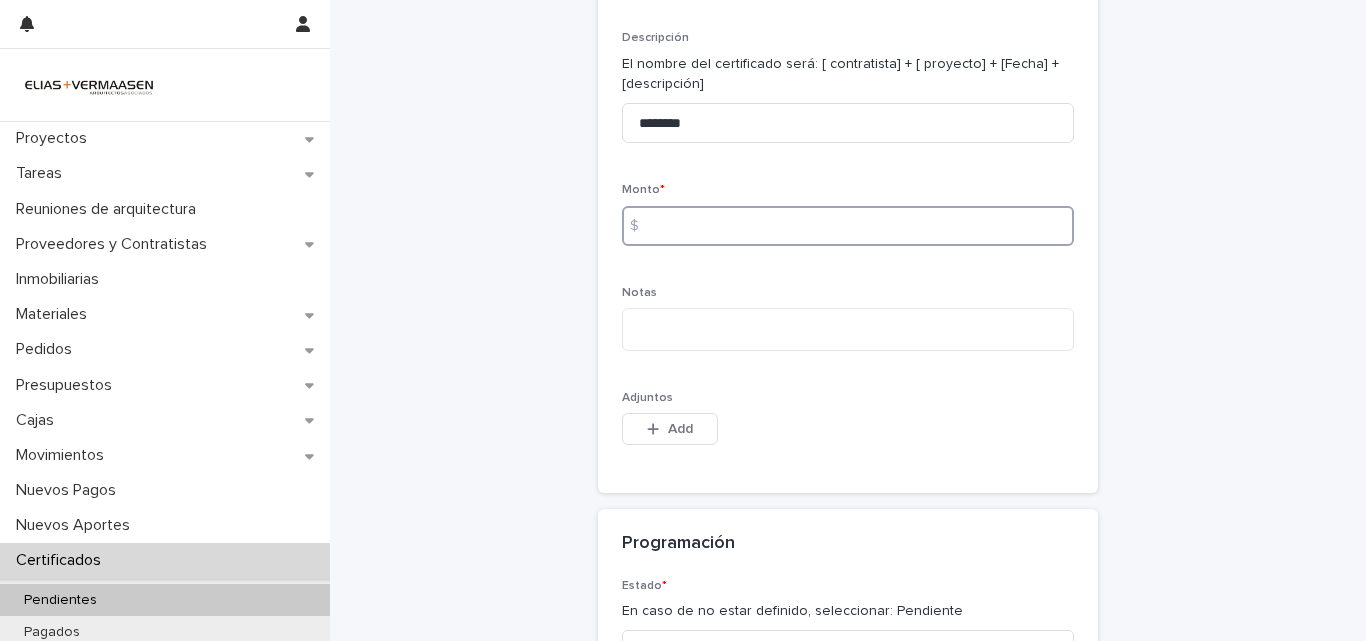 click at bounding box center (848, 226) 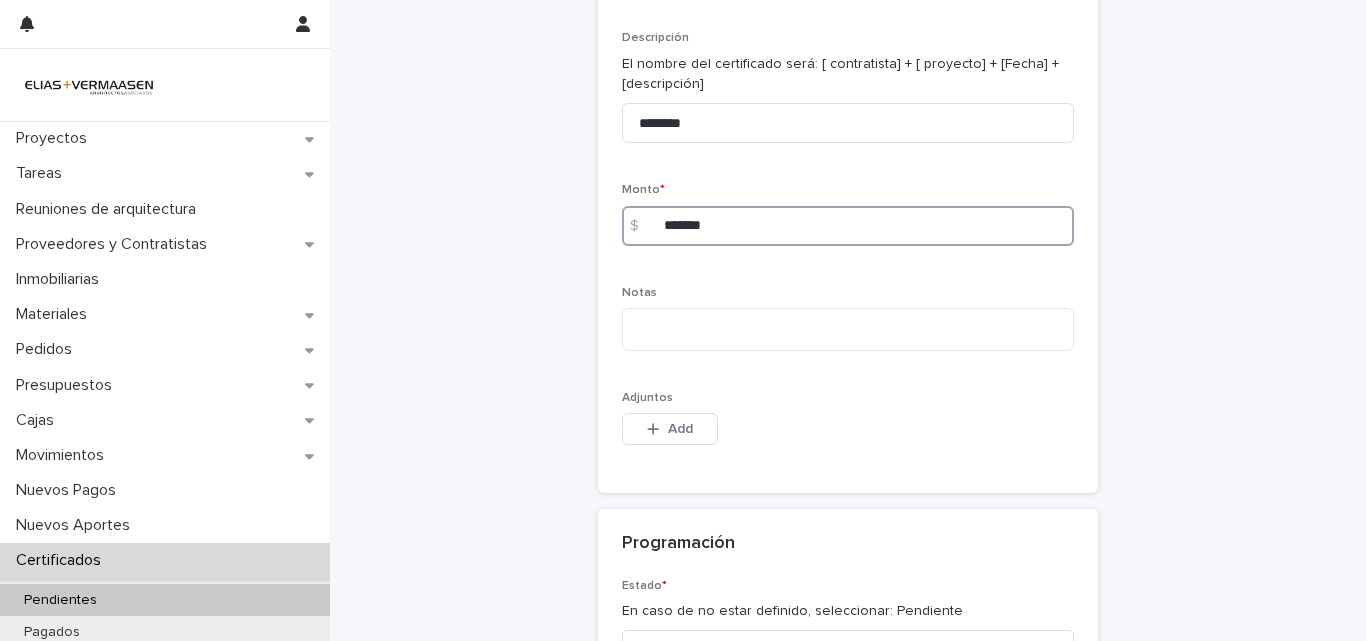 scroll, scrollTop: 830, scrollLeft: 0, axis: vertical 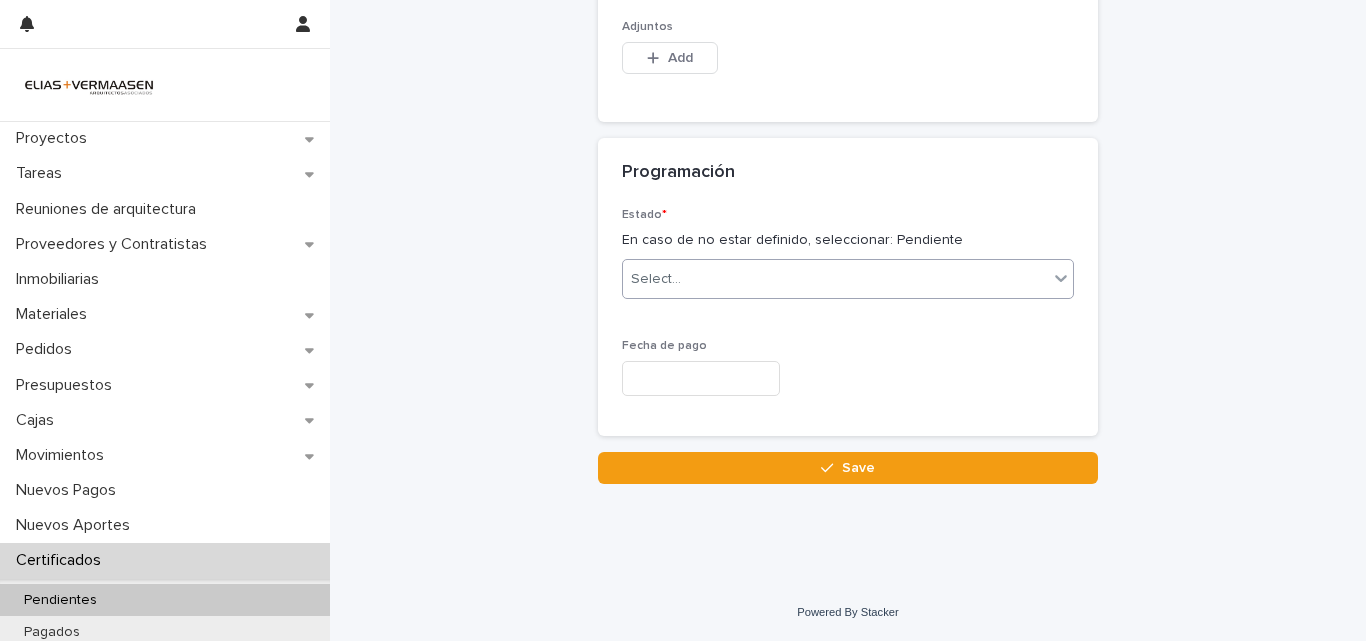 type on "*******" 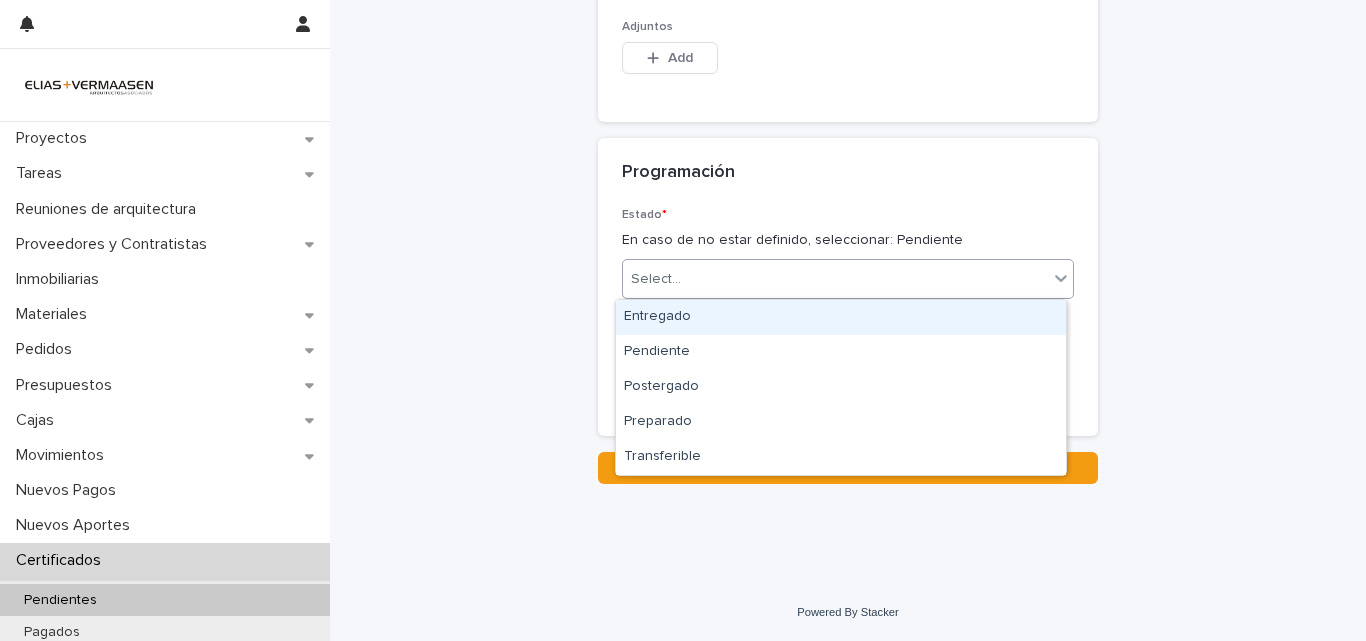 click on "Select..." at bounding box center [835, 279] 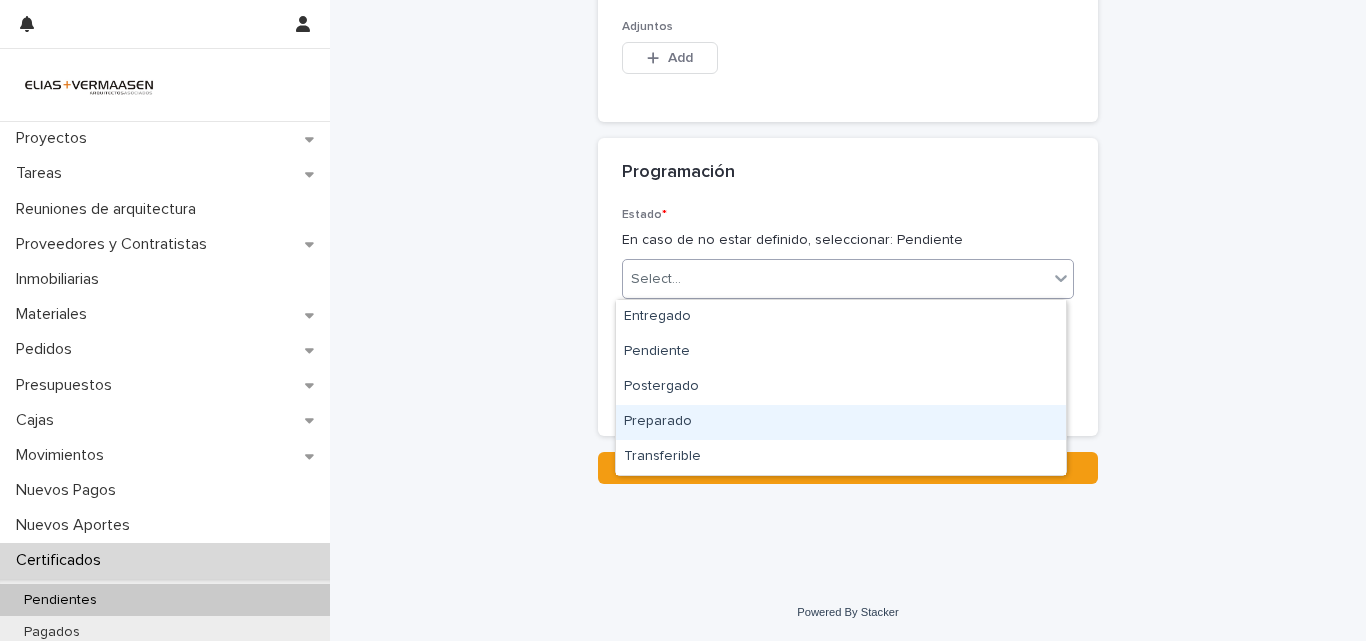click on "Preparado" at bounding box center (841, 422) 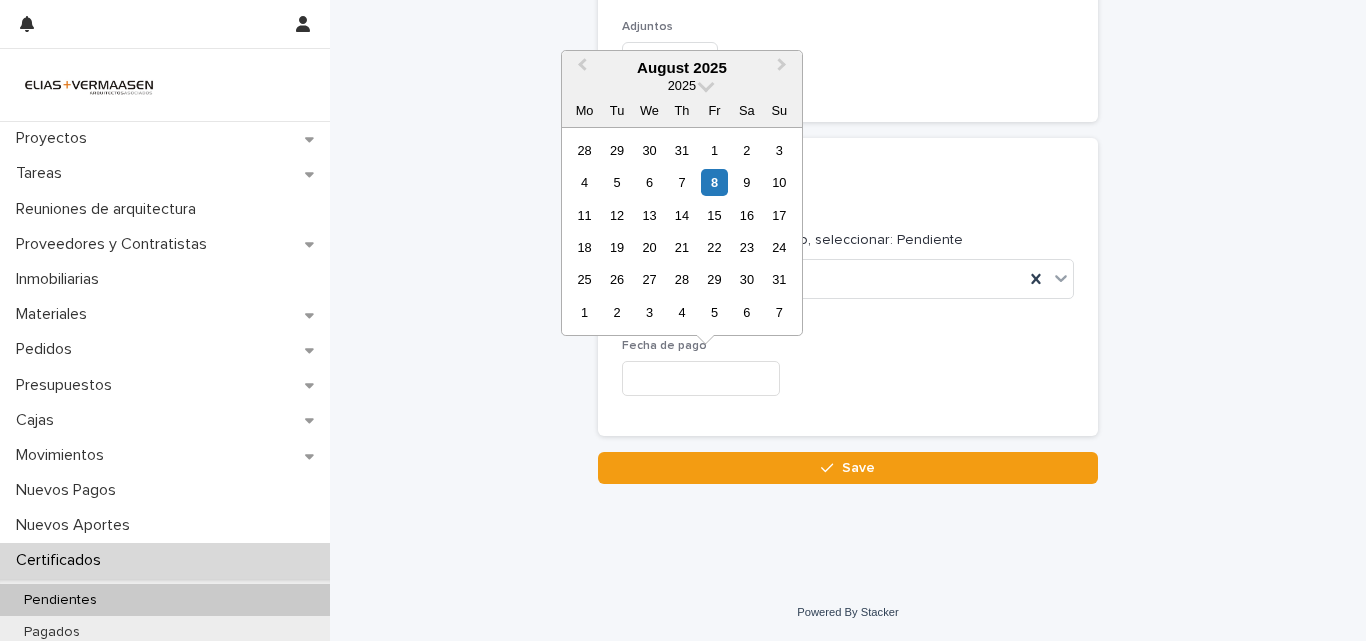 click at bounding box center [701, 378] 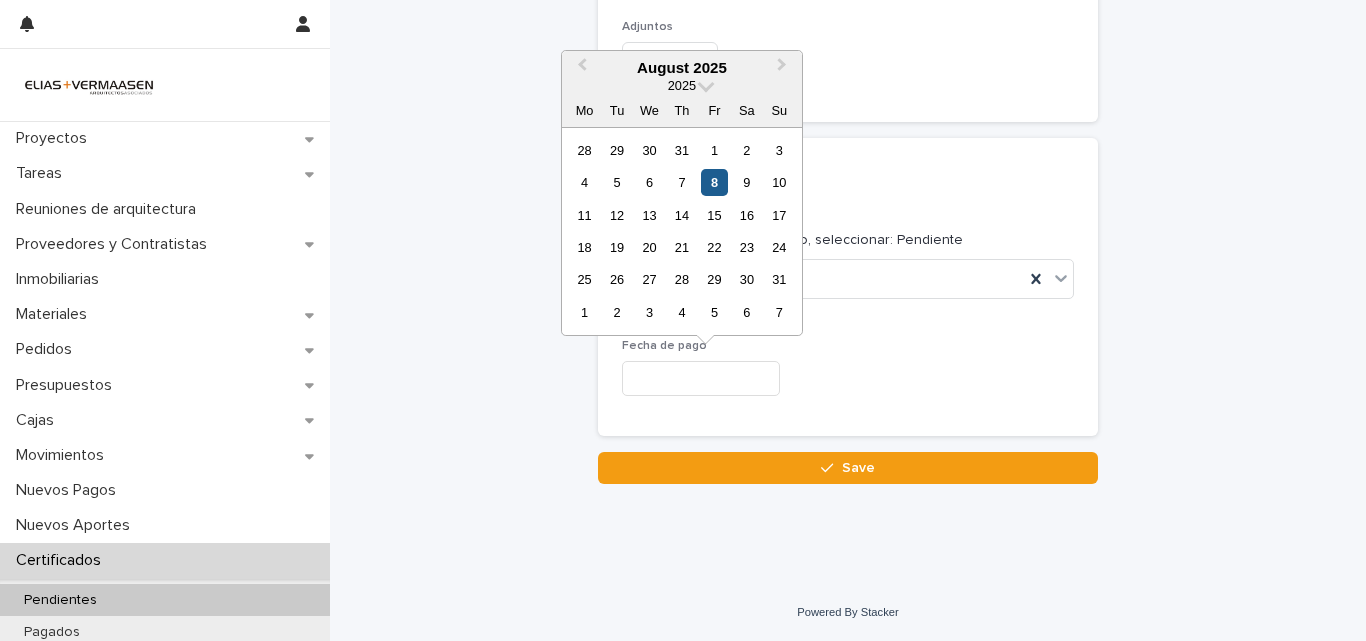 click on "8" at bounding box center (714, 182) 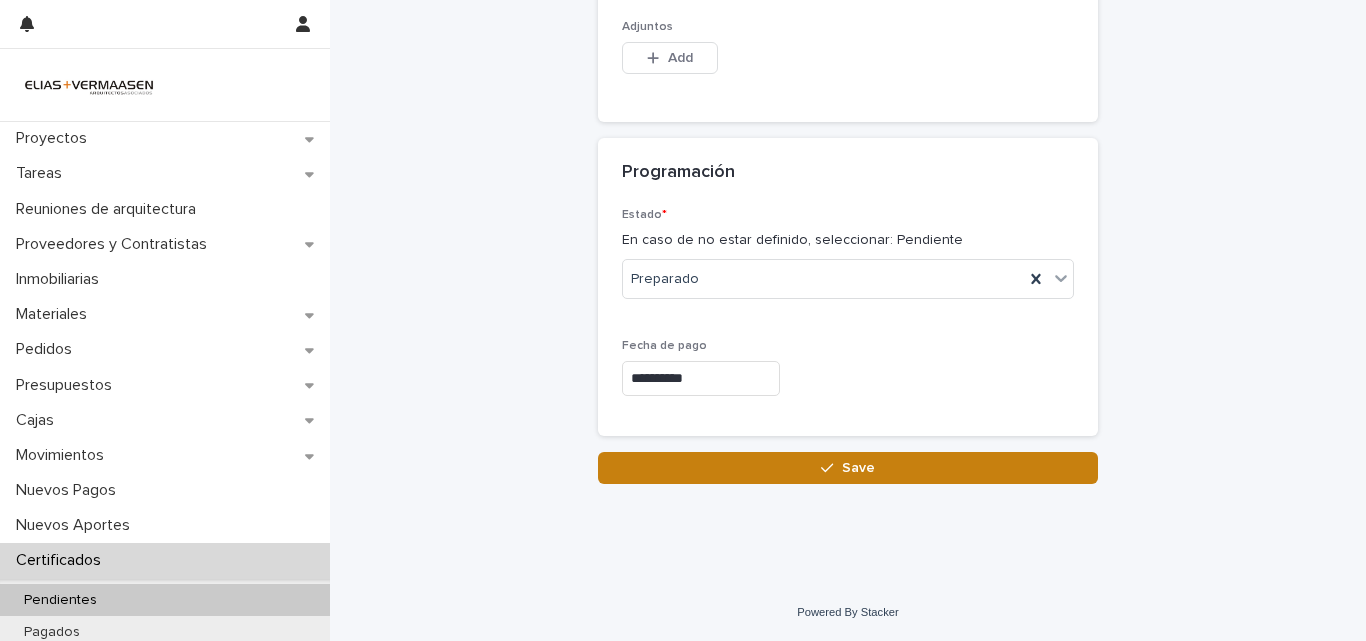click on "Save" at bounding box center [848, 468] 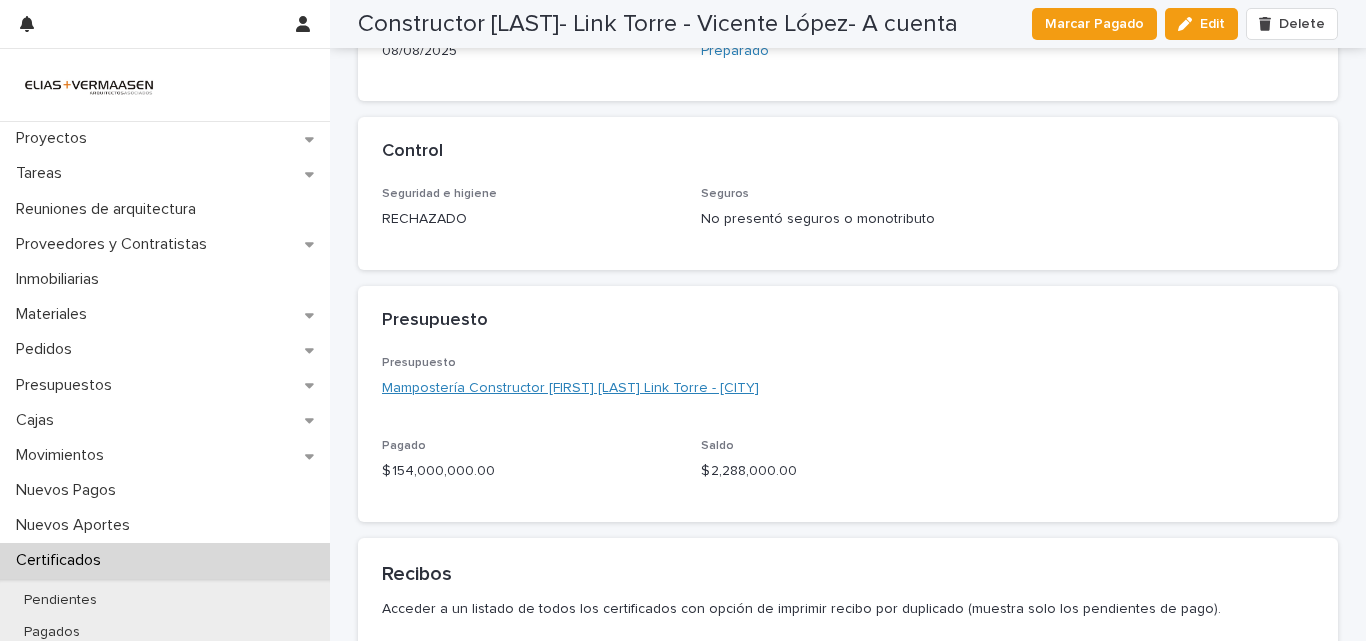 scroll, scrollTop: 616, scrollLeft: 0, axis: vertical 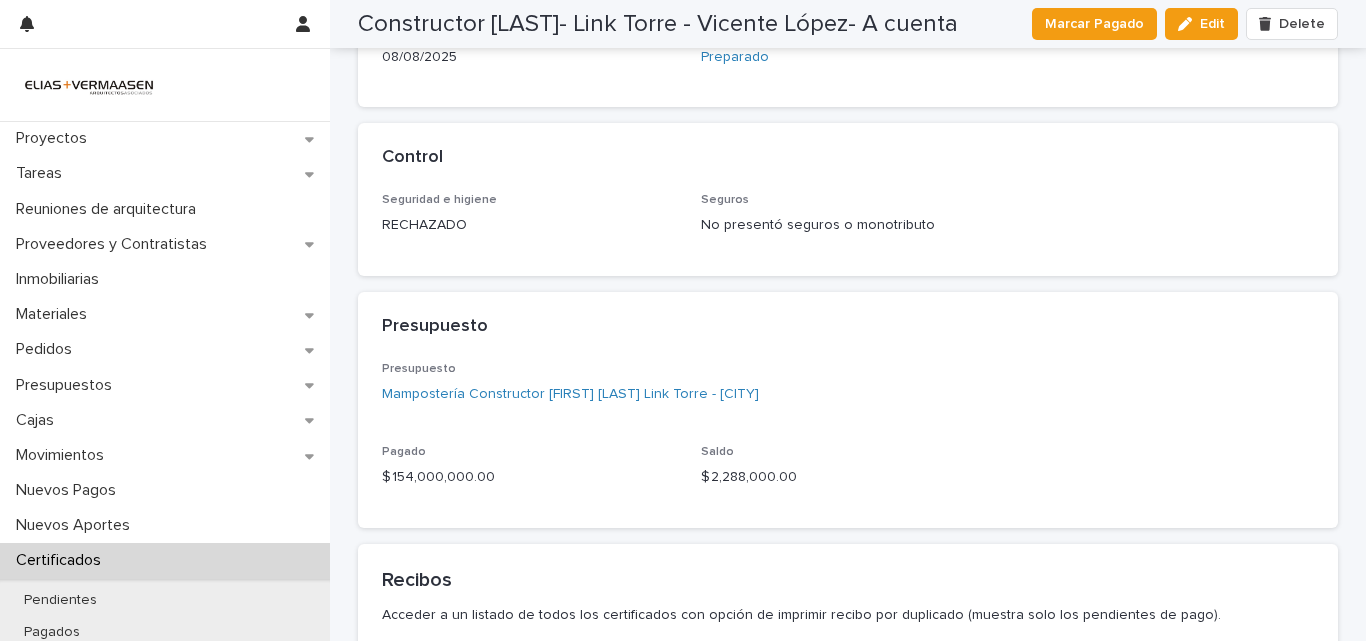 click on "Certificados" at bounding box center [62, 560] 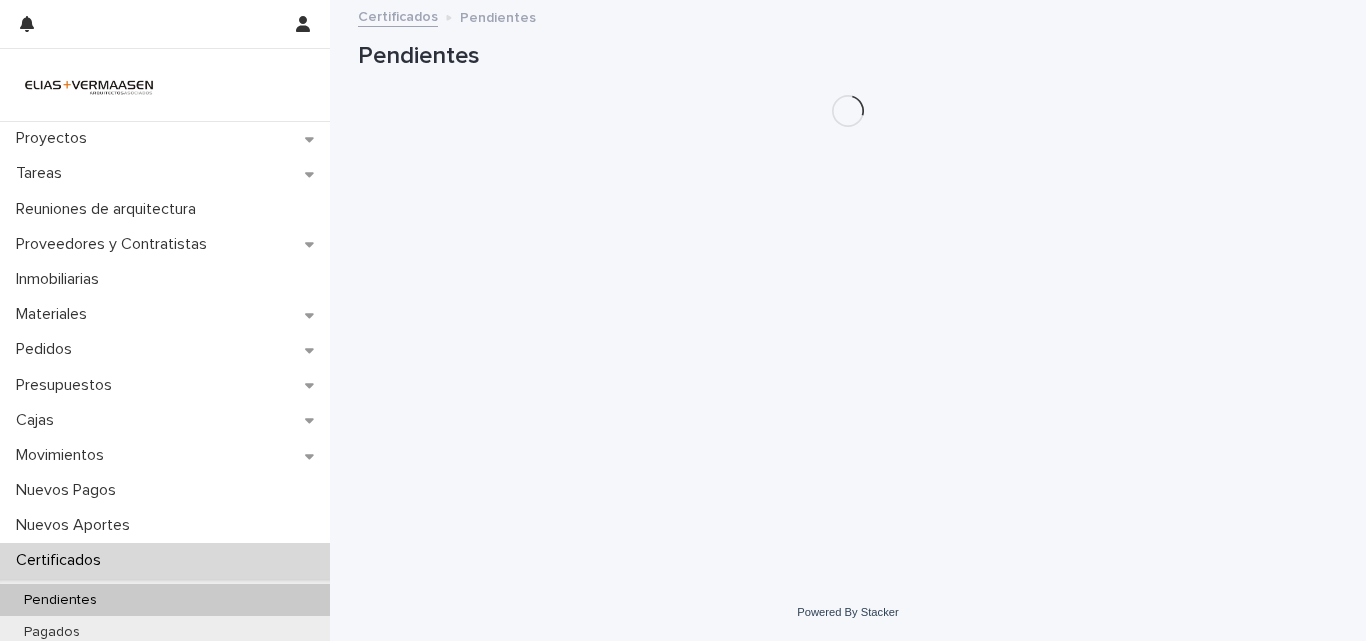 scroll, scrollTop: 0, scrollLeft: 0, axis: both 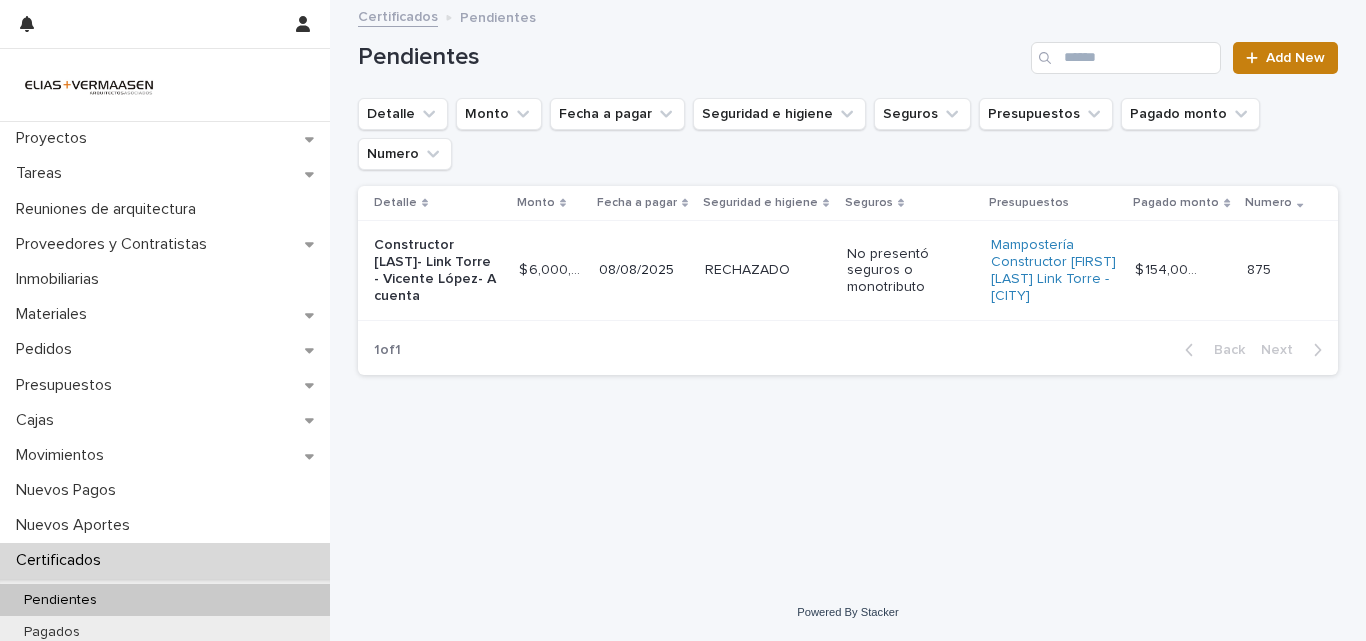 click on "Add New" at bounding box center (1285, 58) 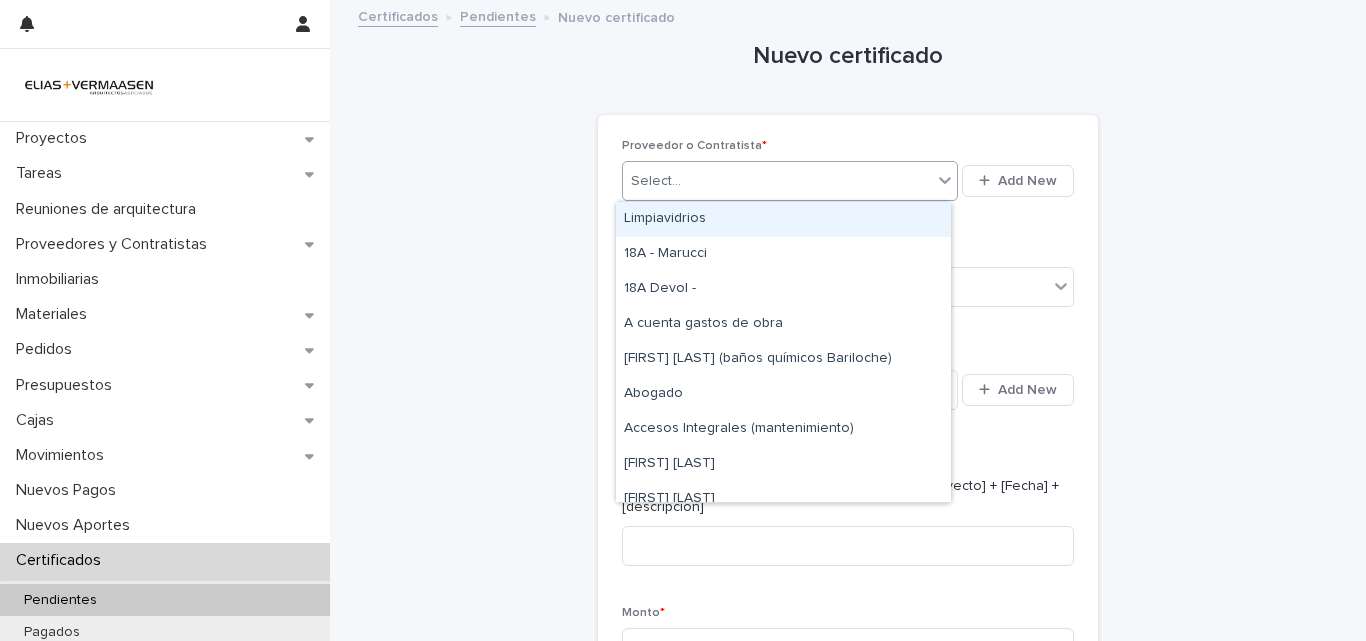 click on "Select..." at bounding box center (777, 181) 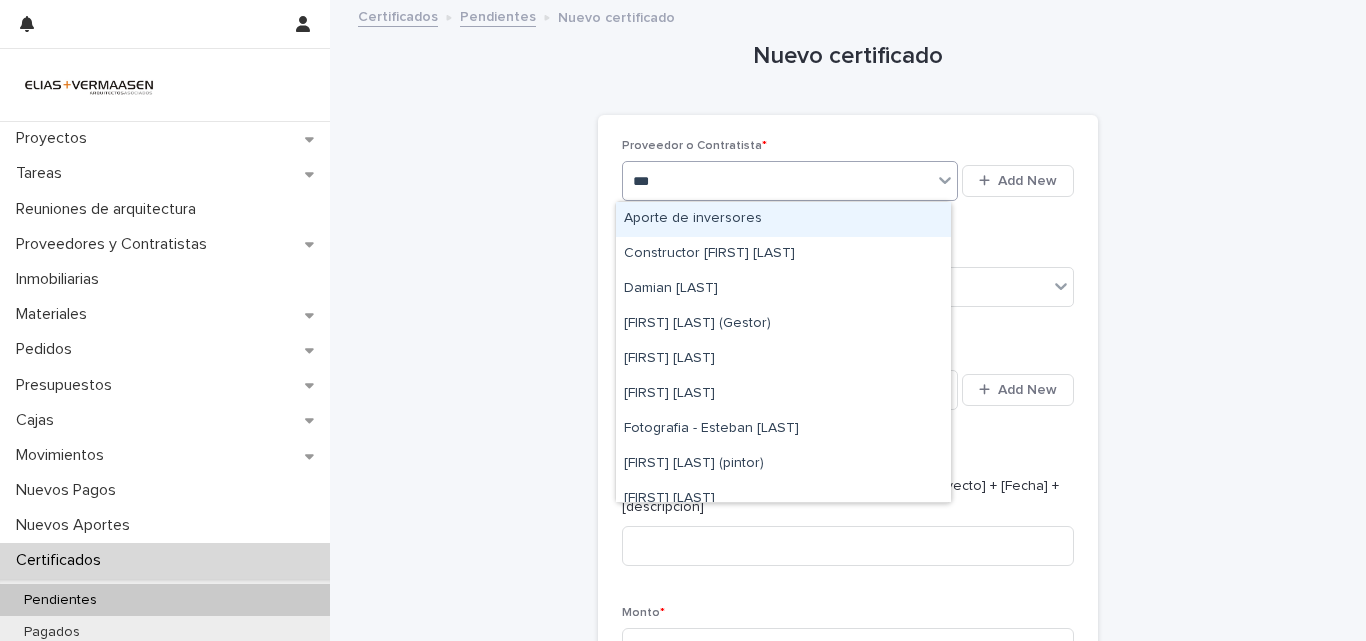 type on "****" 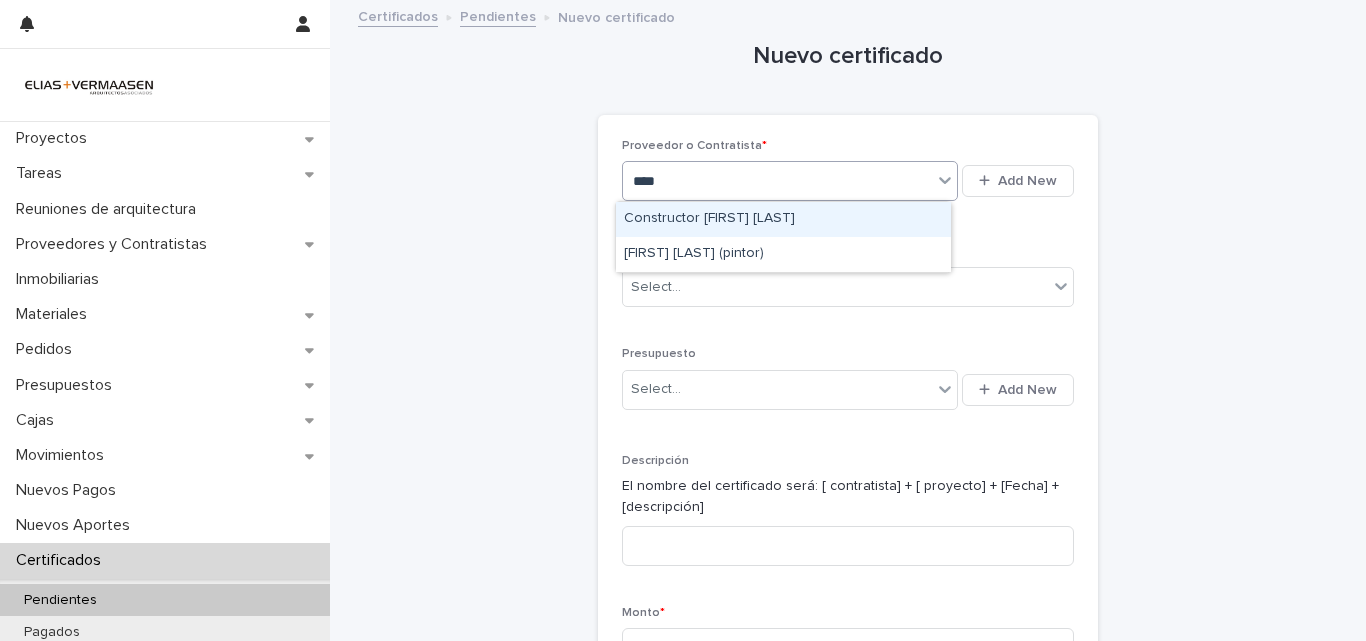 click on "Constructor [FIRST] [LAST]" at bounding box center [783, 219] 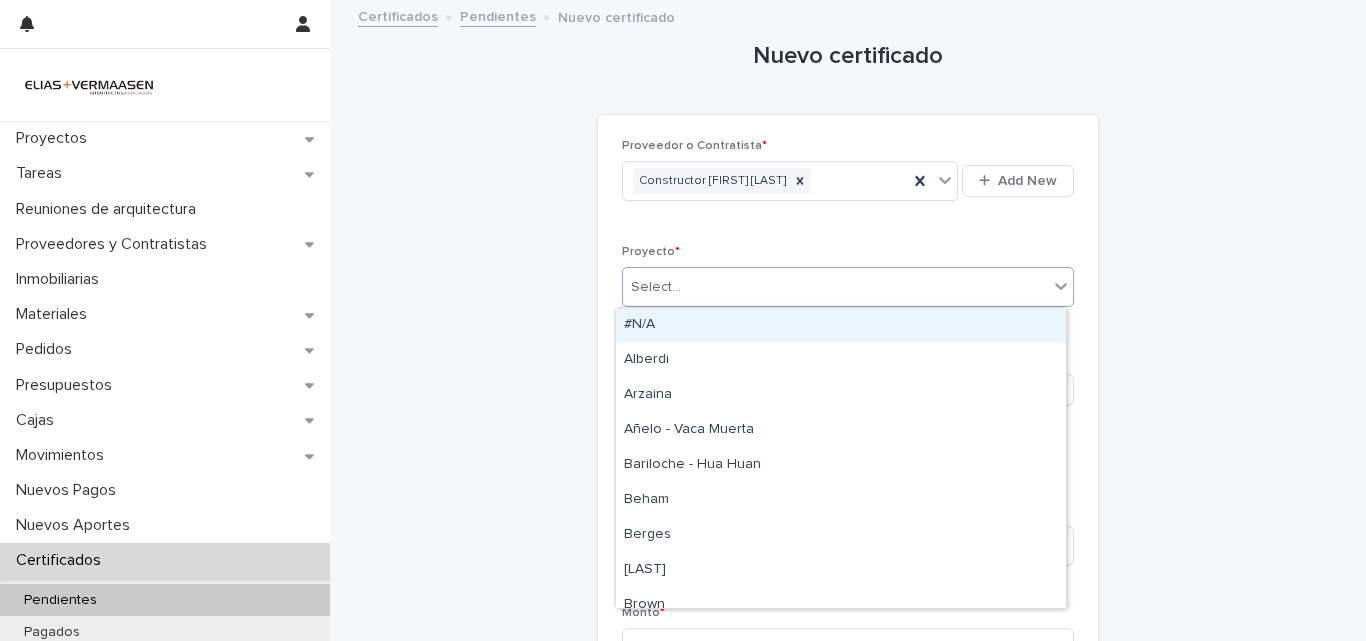 click on "Select..." at bounding box center (835, 287) 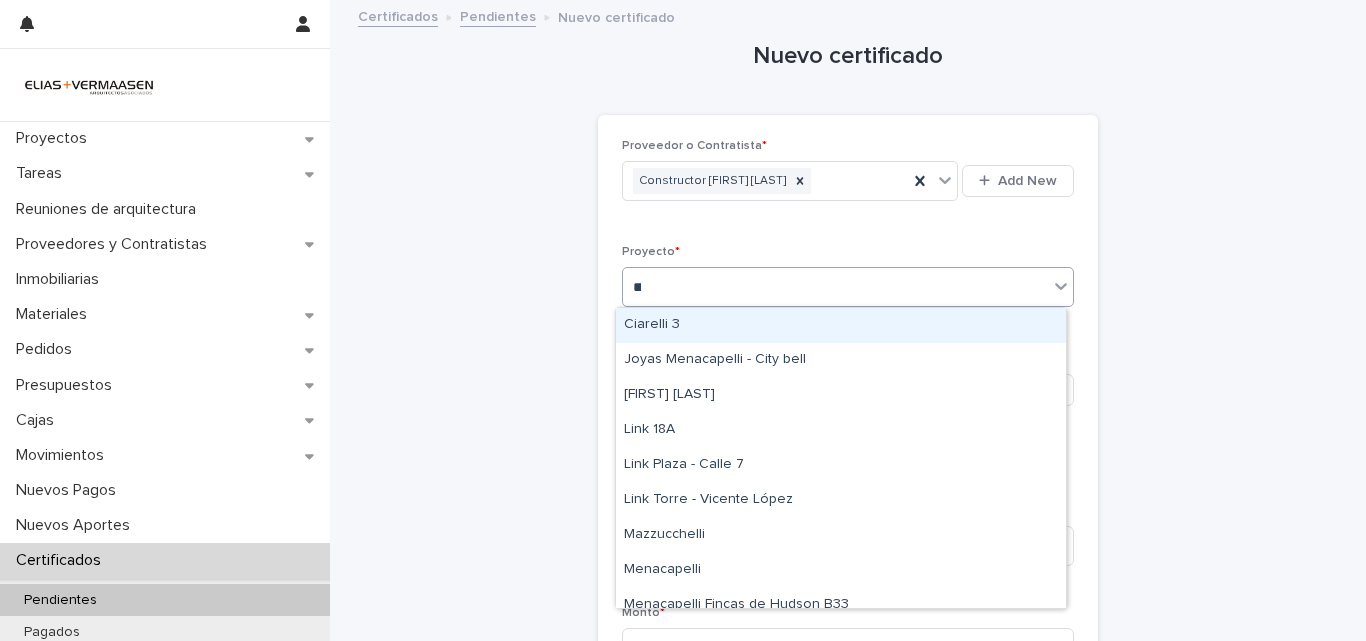 type on "****" 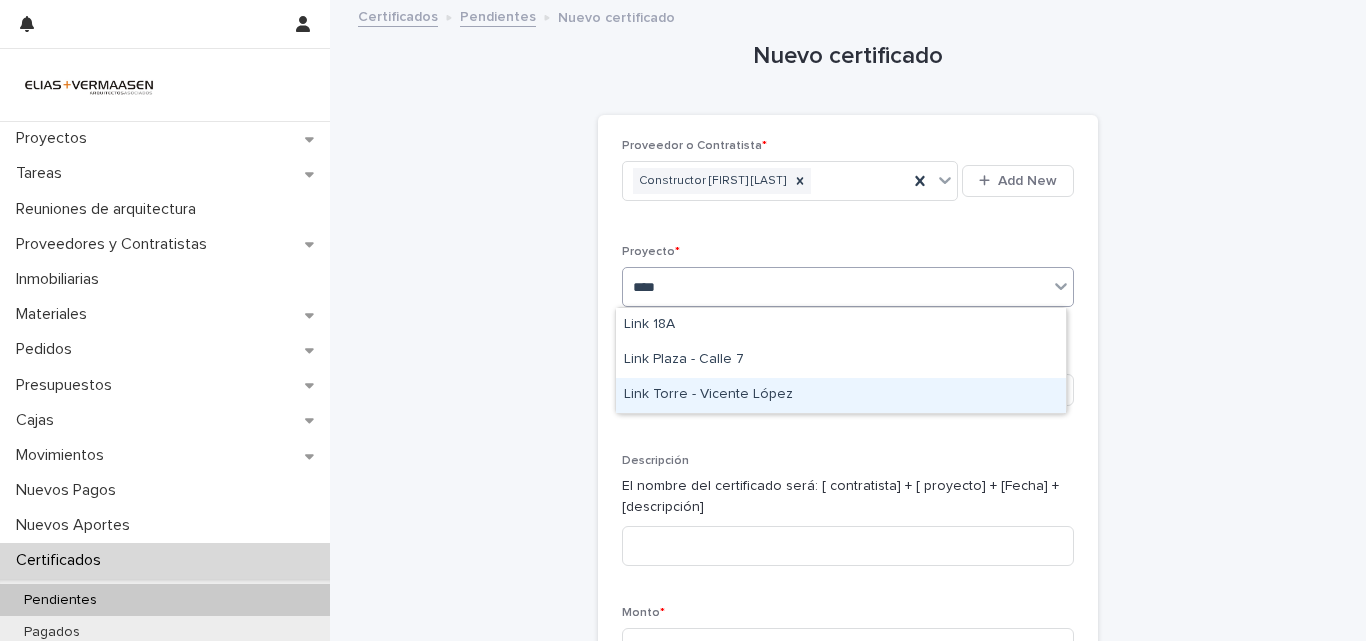 click on "Link Torre - Vicente López" at bounding box center (841, 395) 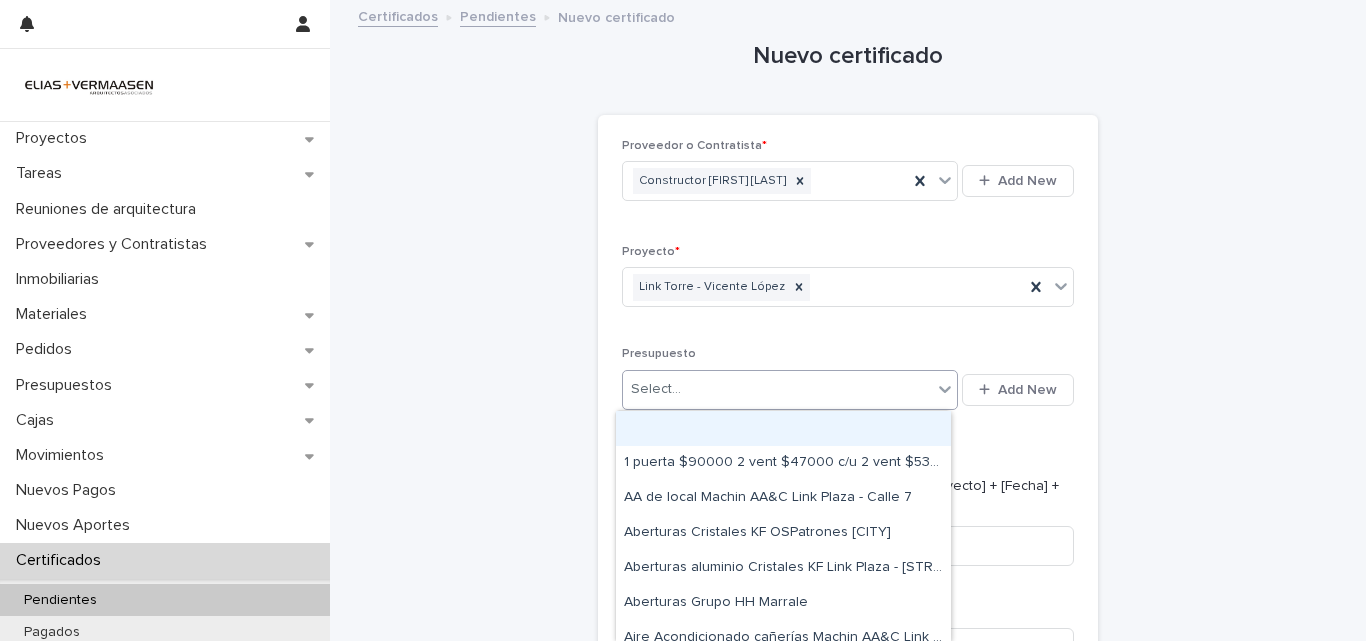 click on "Select..." at bounding box center (777, 389) 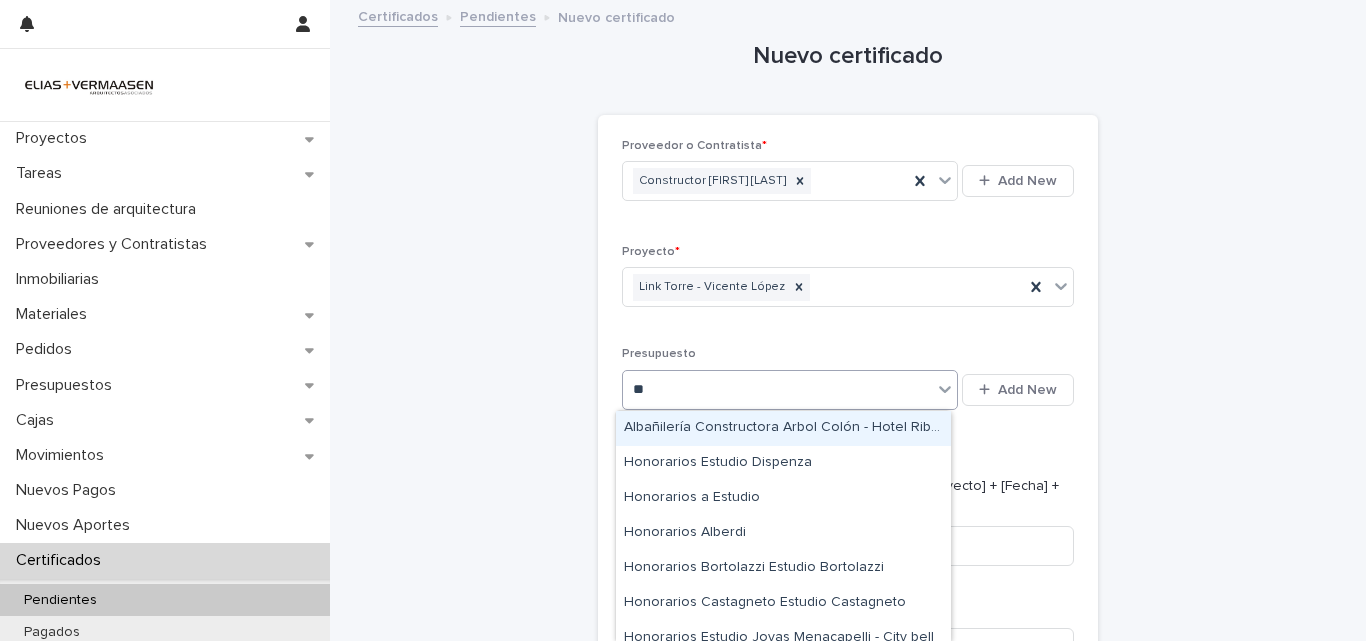 type on "***" 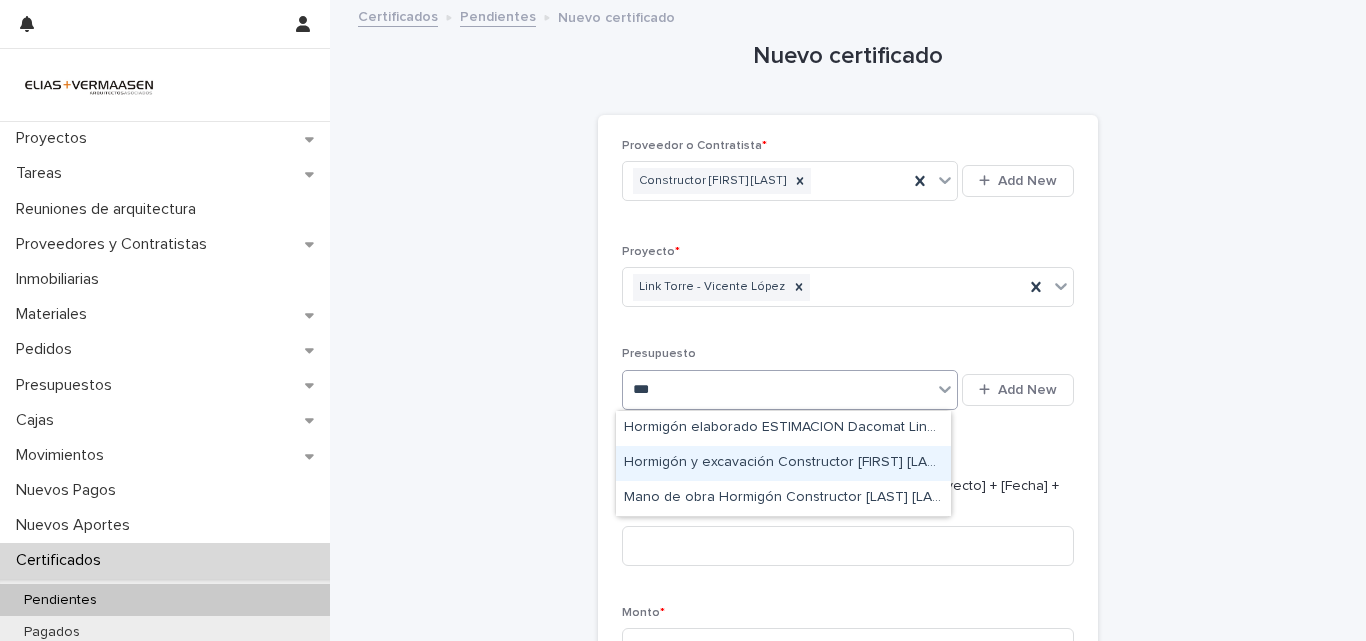 click on "Hormigón y excavación Constructor [FIRST] [LAST] Link Torre - [CITY]" at bounding box center [783, 463] 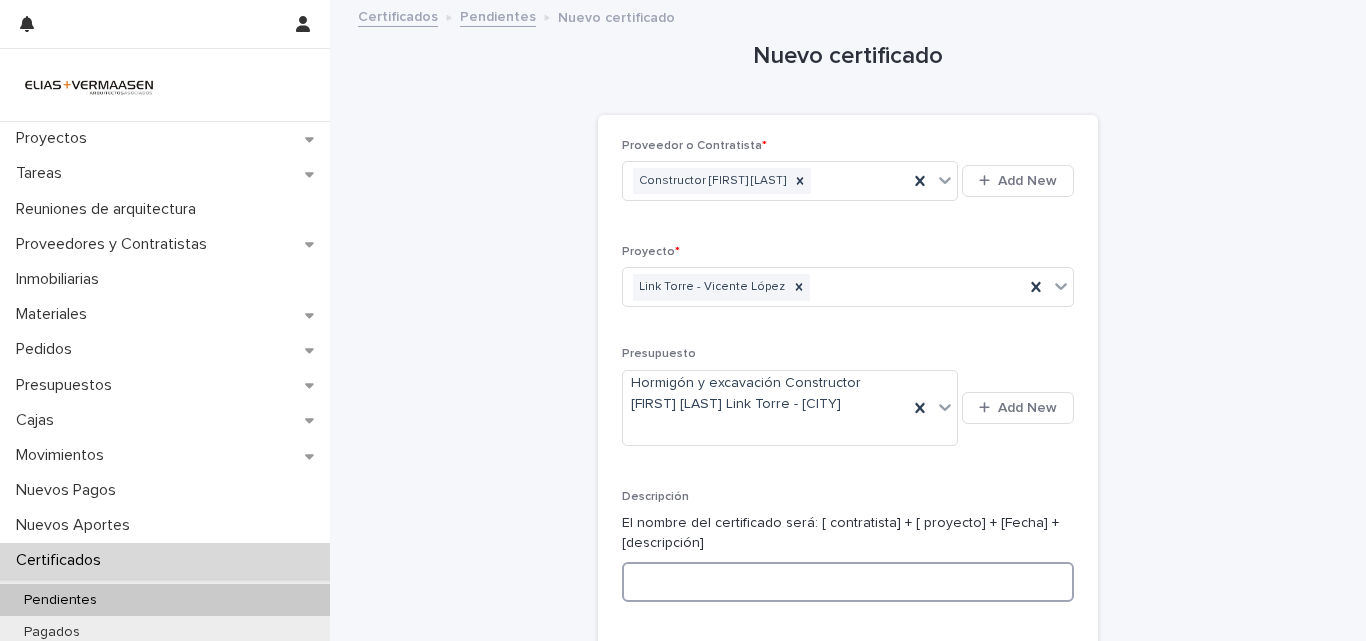 click at bounding box center (848, 582) 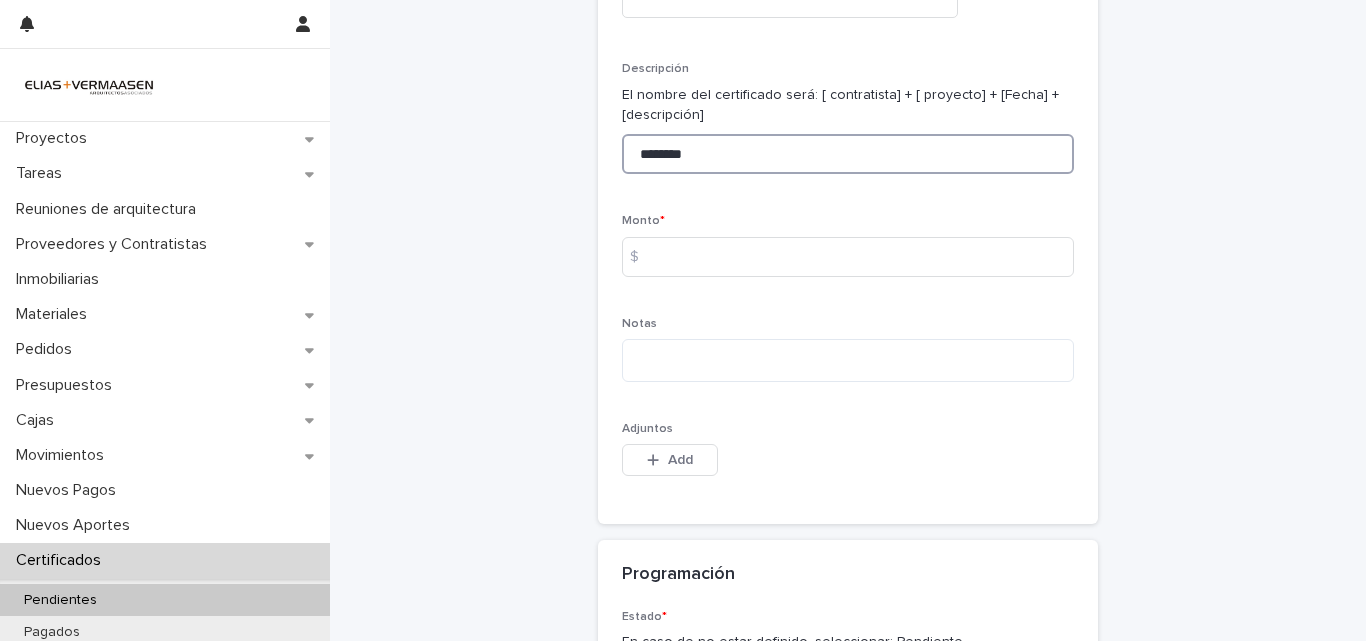 scroll, scrollTop: 457, scrollLeft: 0, axis: vertical 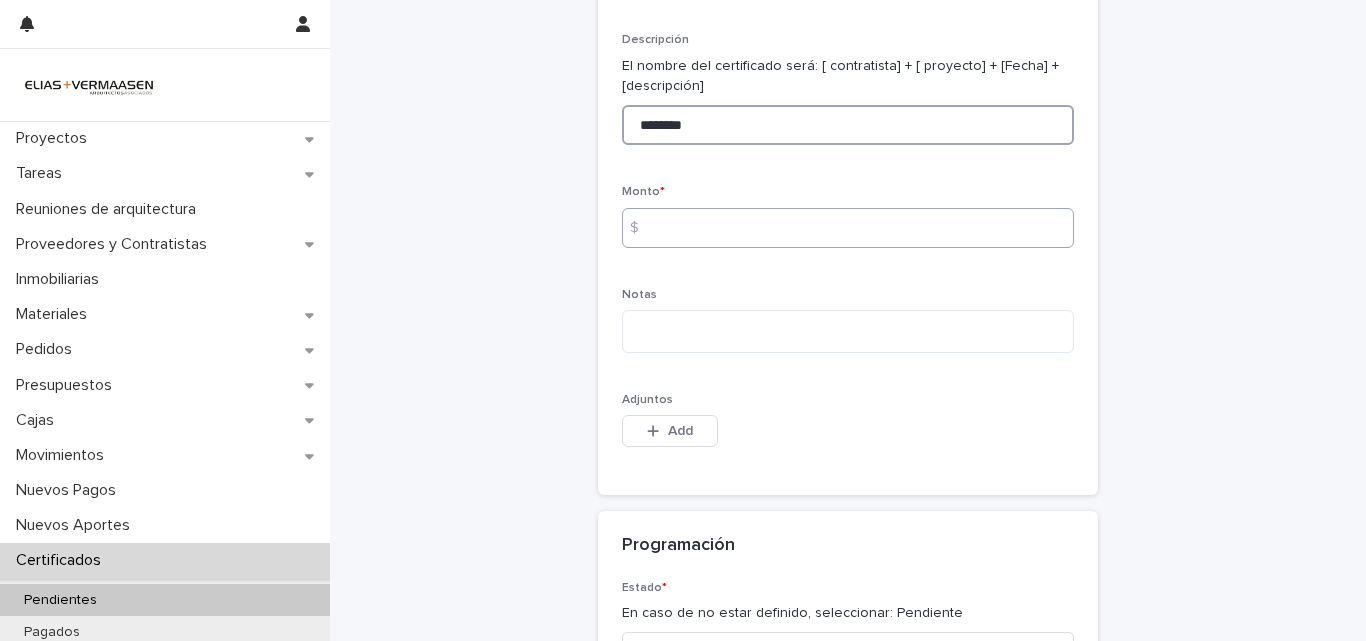 type on "********" 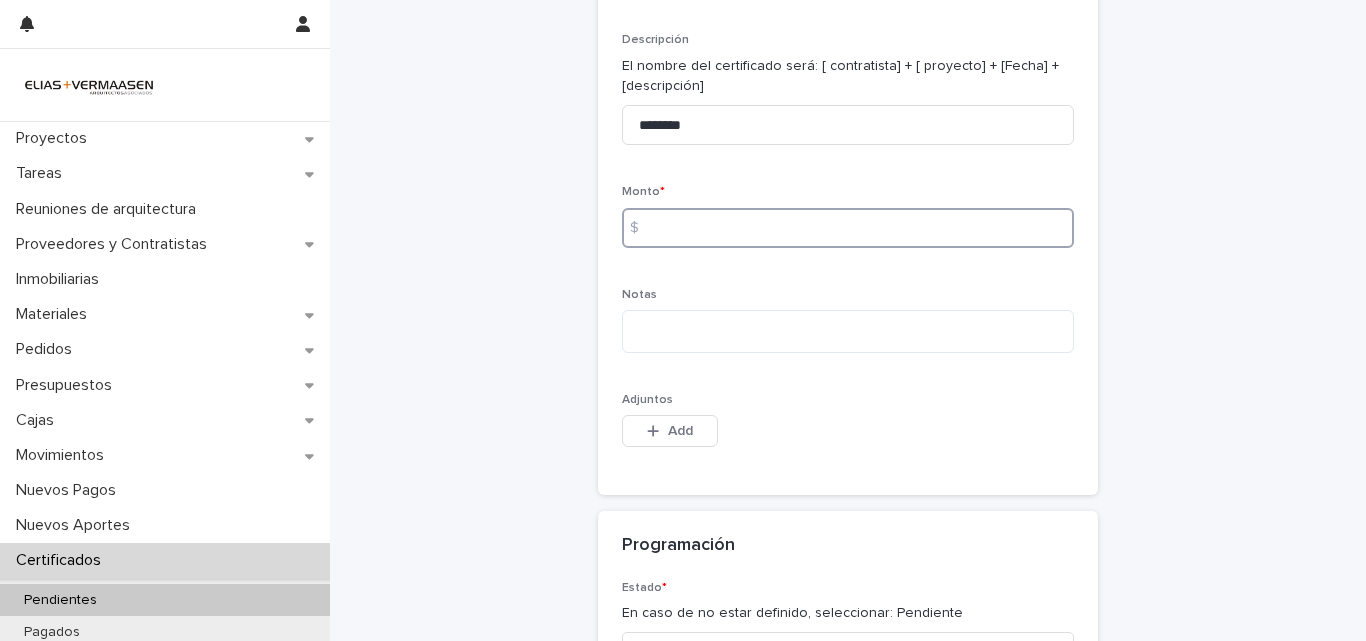 click at bounding box center [848, 228] 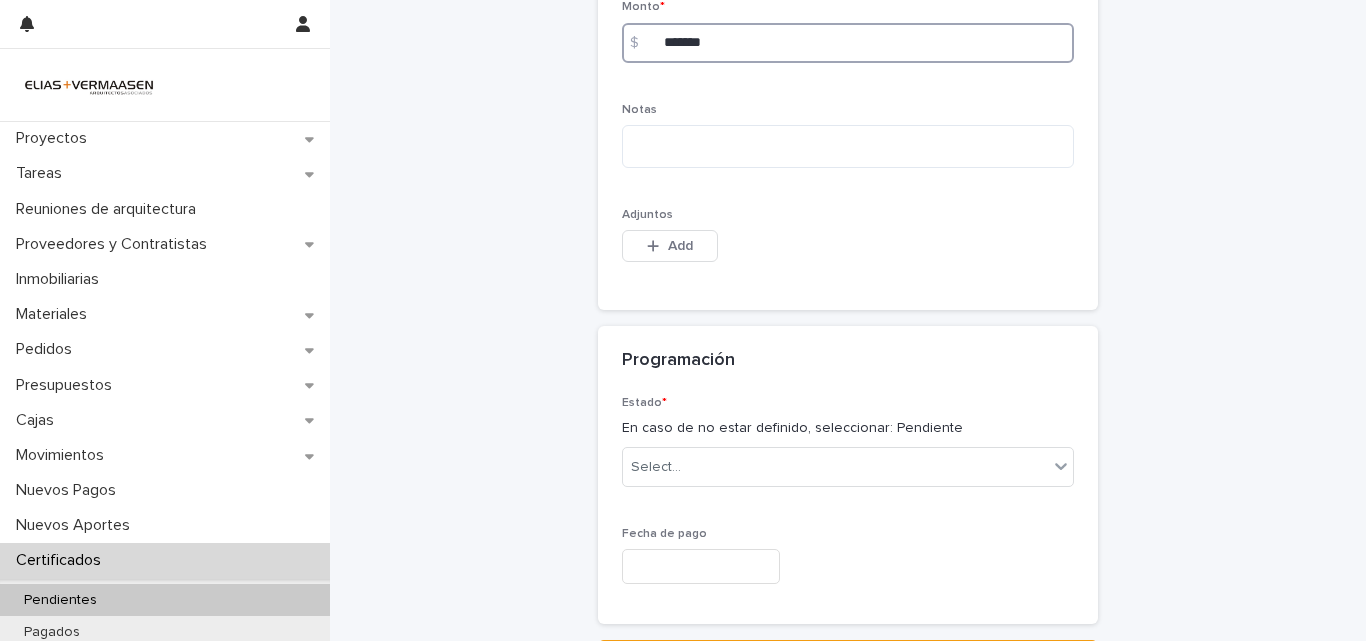 scroll, scrollTop: 728, scrollLeft: 0, axis: vertical 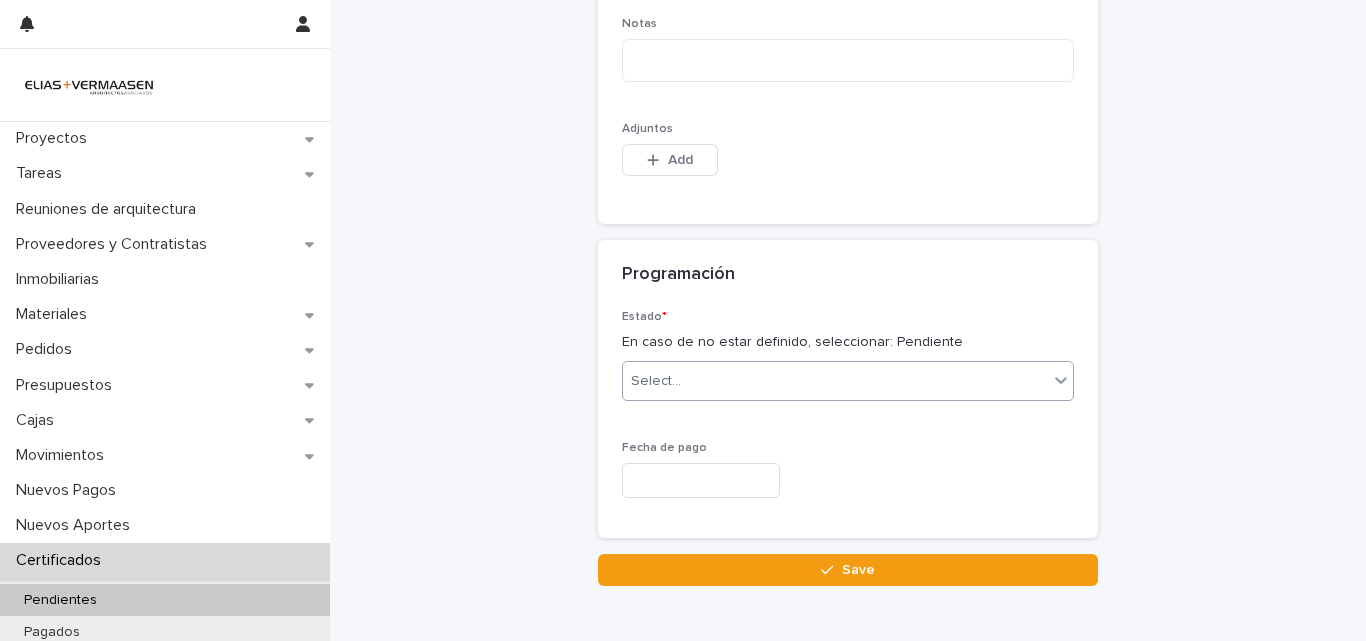 type on "*******" 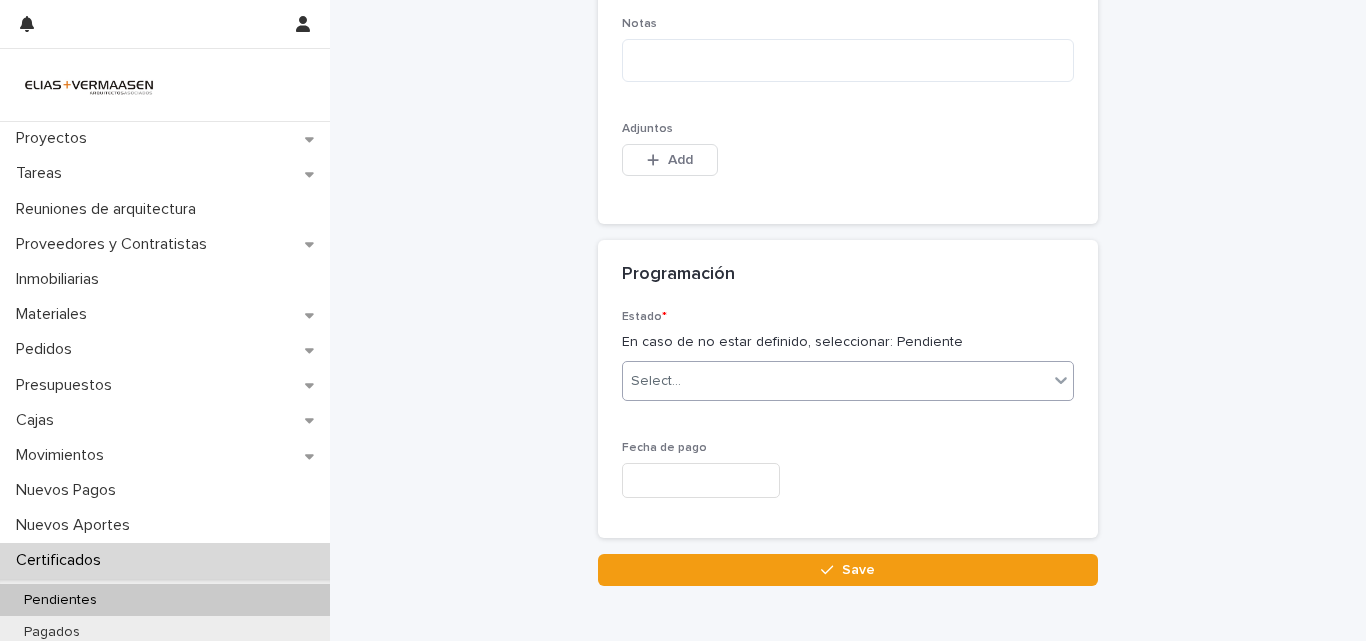 click on "Select..." at bounding box center (835, 381) 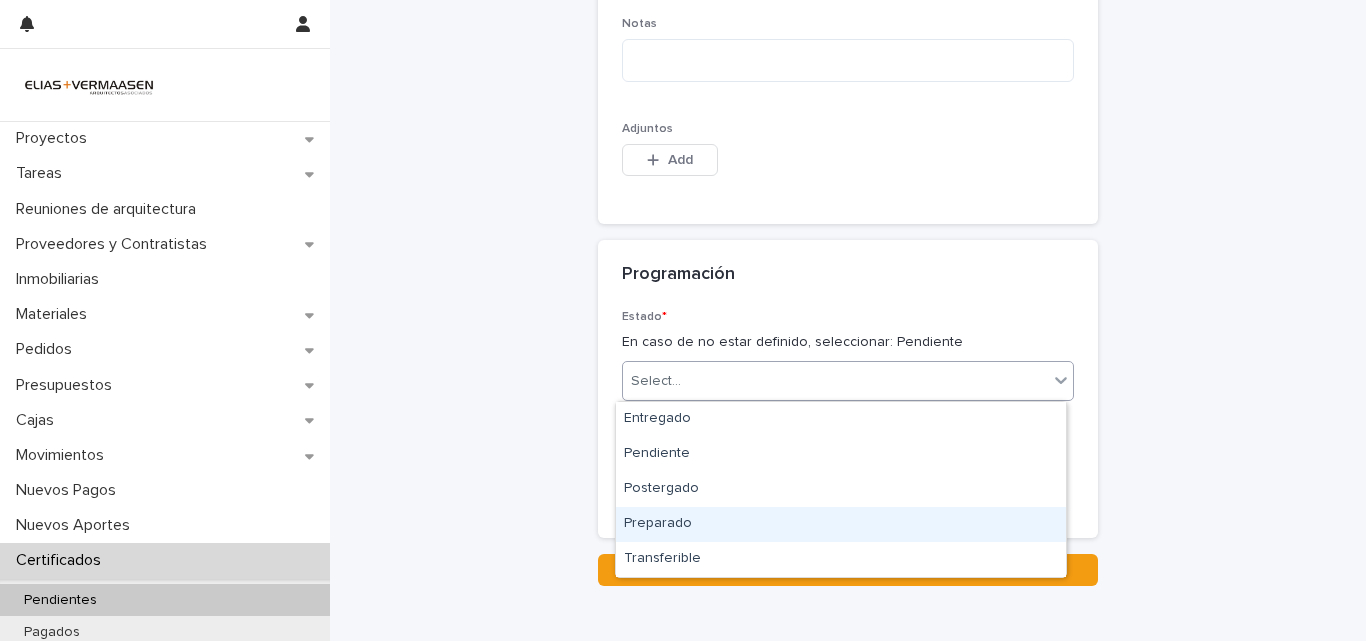 click on "Preparado" at bounding box center (841, 524) 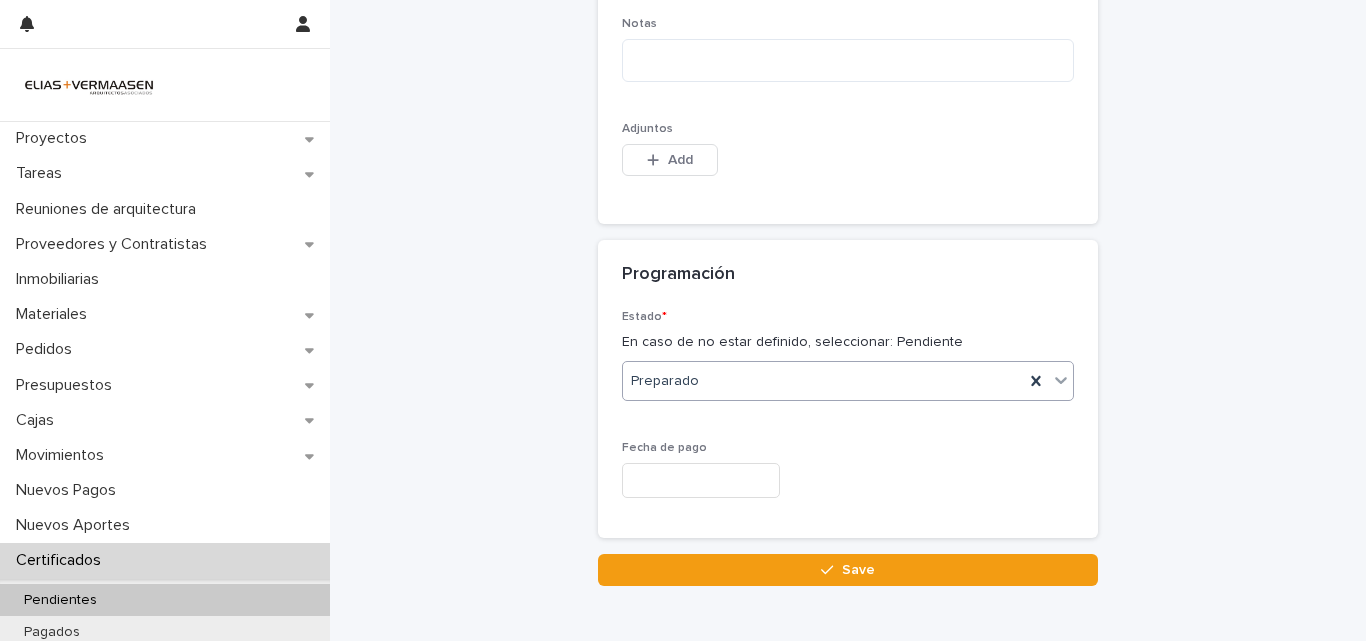 click at bounding box center (701, 480) 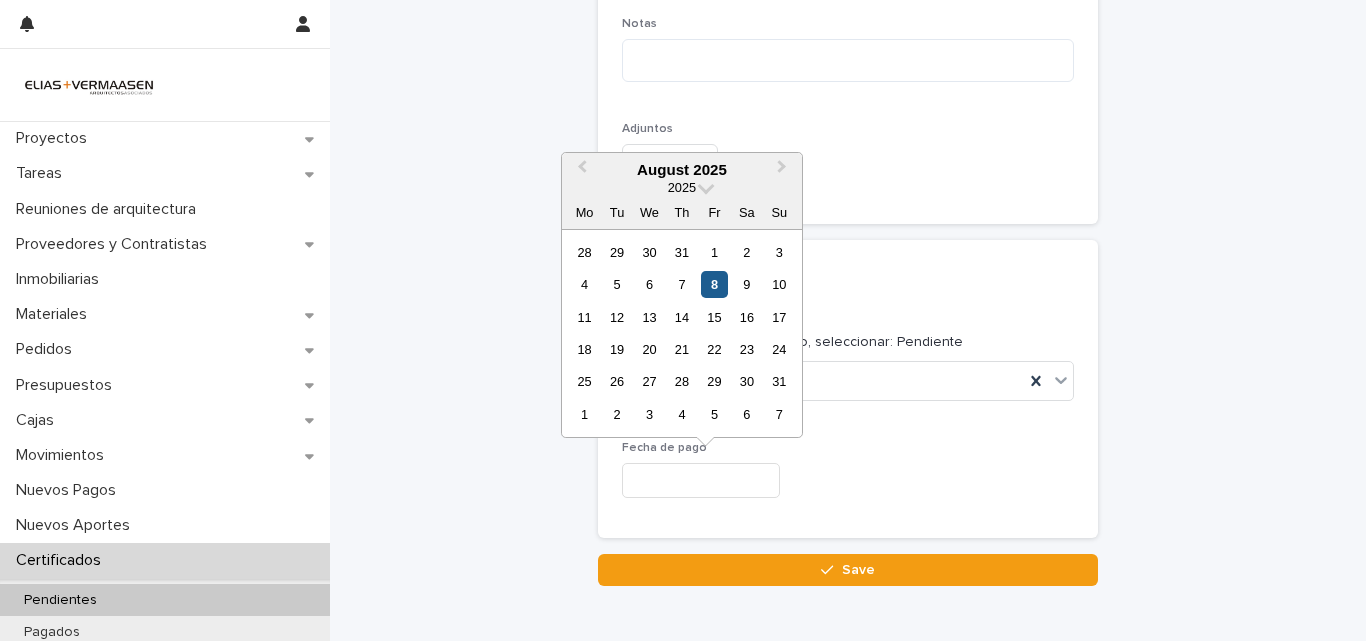 click on "8" at bounding box center [714, 284] 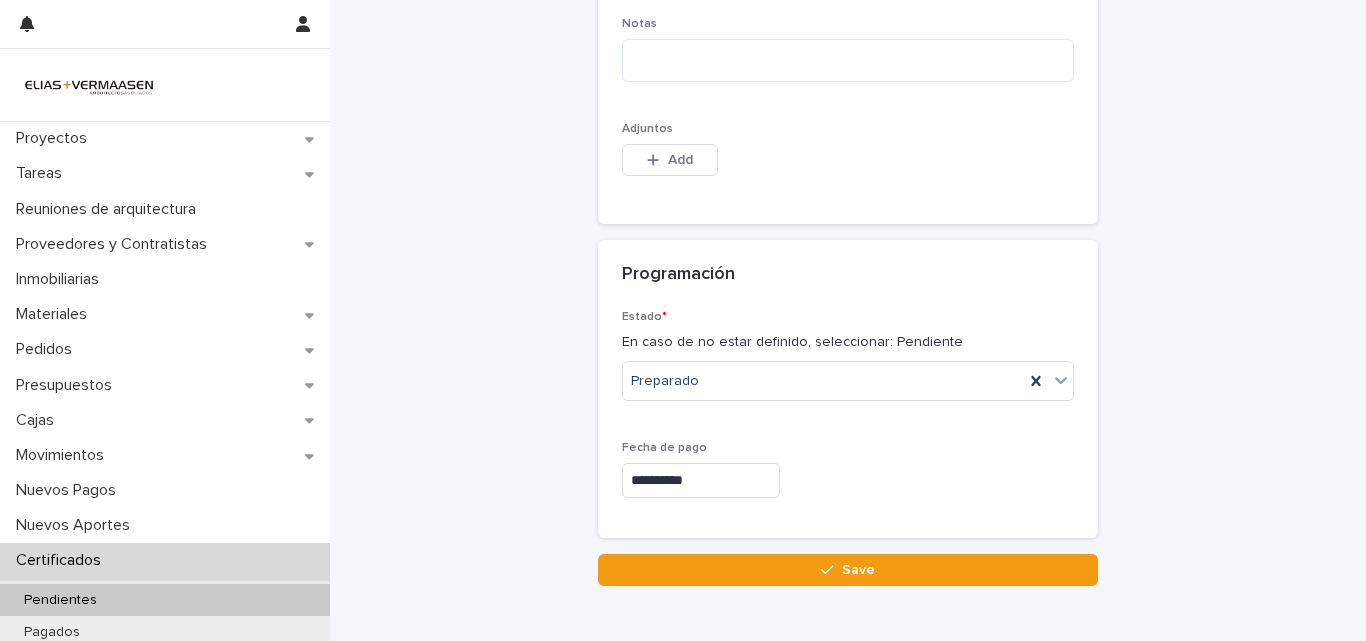 drag, startPoint x: 860, startPoint y: 567, endPoint x: 863, endPoint y: 556, distance: 11.401754 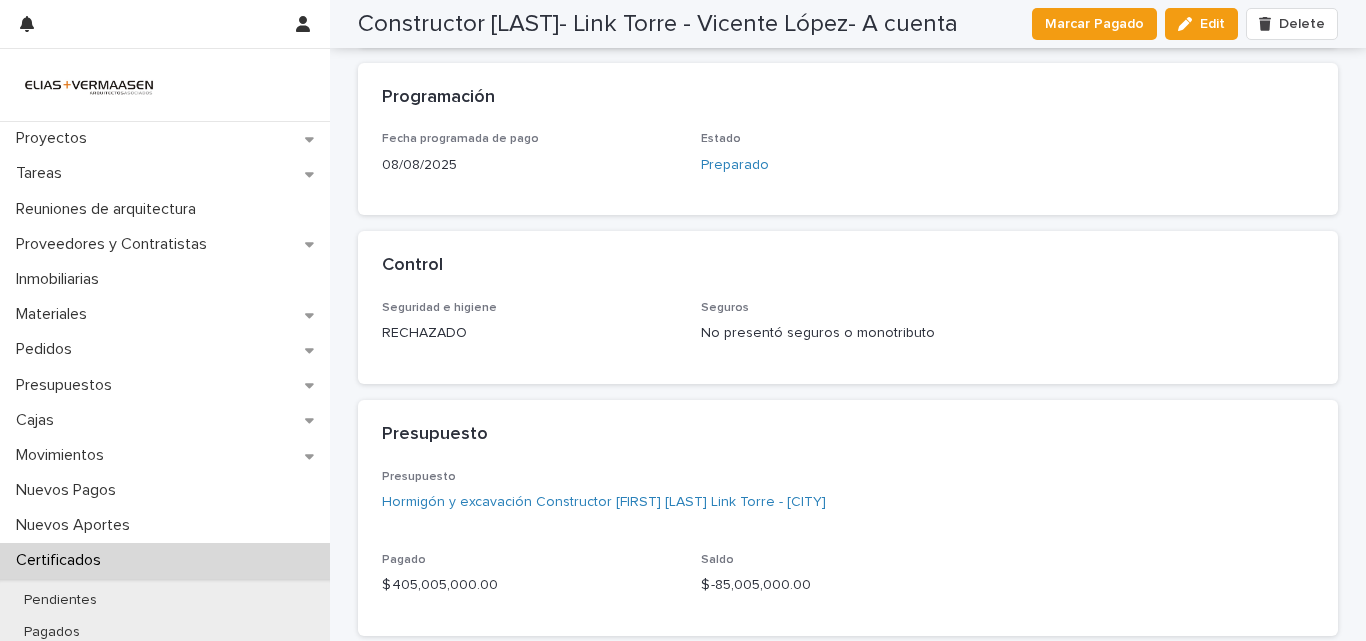 scroll, scrollTop: 514, scrollLeft: 0, axis: vertical 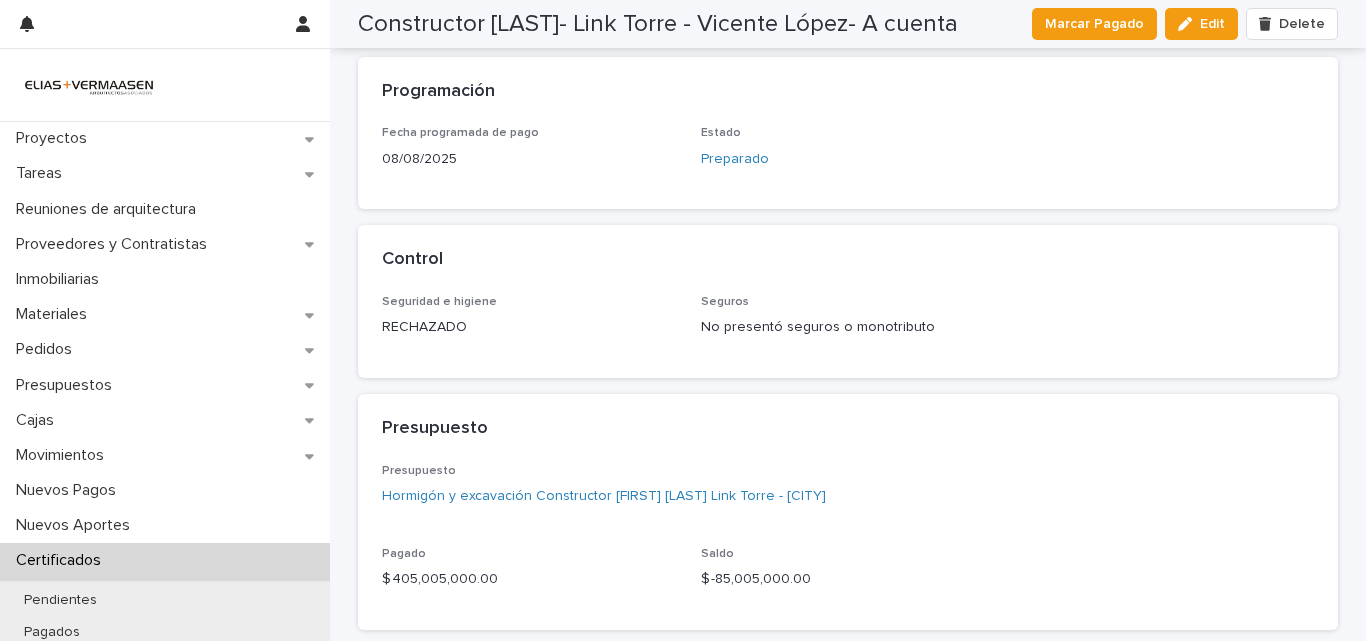 click on "Certificados" at bounding box center [62, 560] 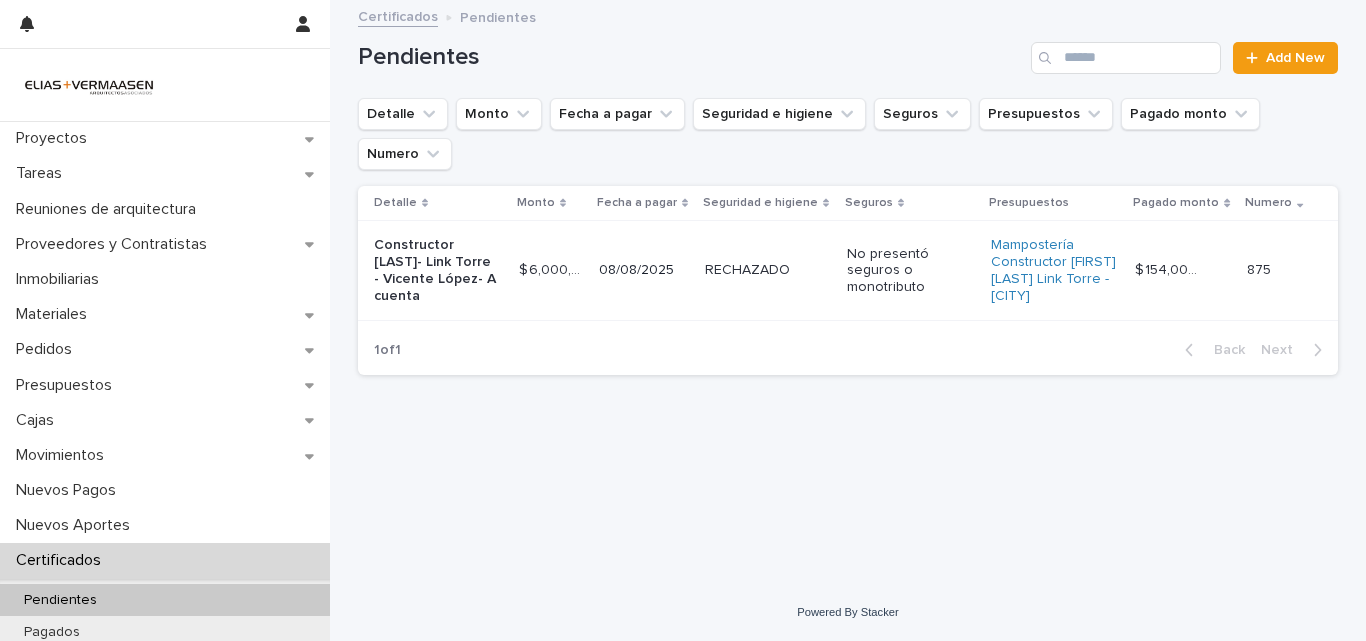 scroll, scrollTop: 0, scrollLeft: 0, axis: both 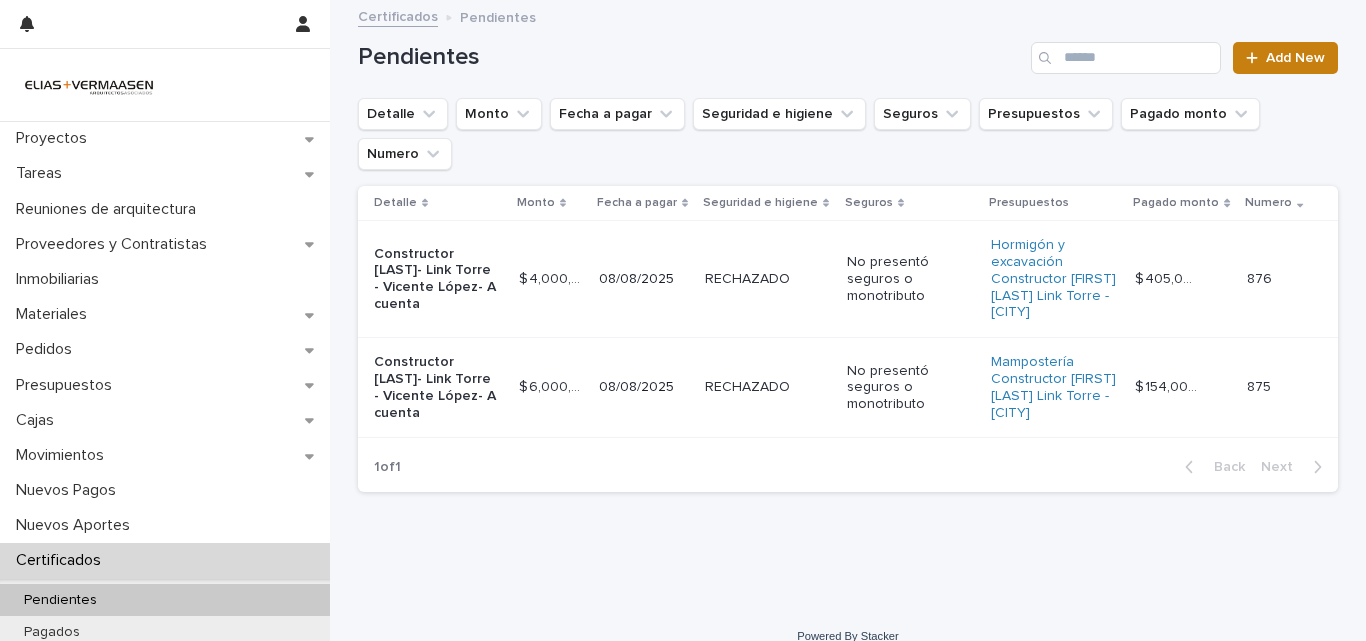 click on "Add New" at bounding box center (1295, 58) 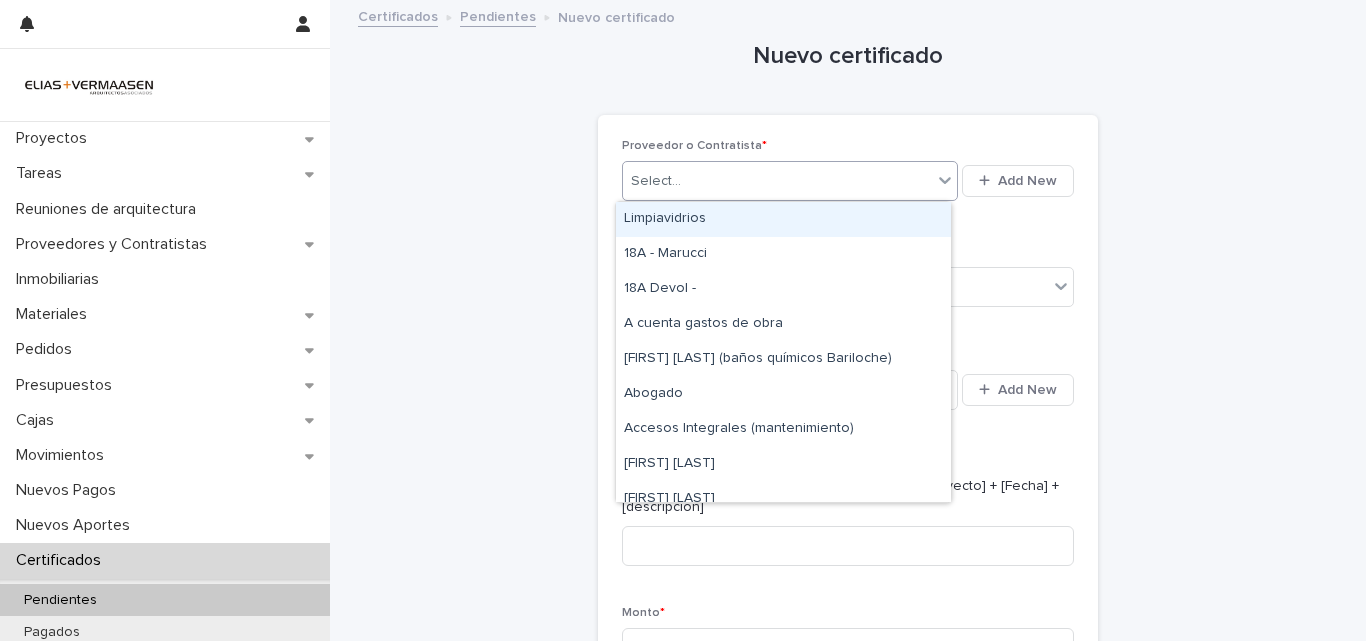 click on "Select..." at bounding box center [777, 181] 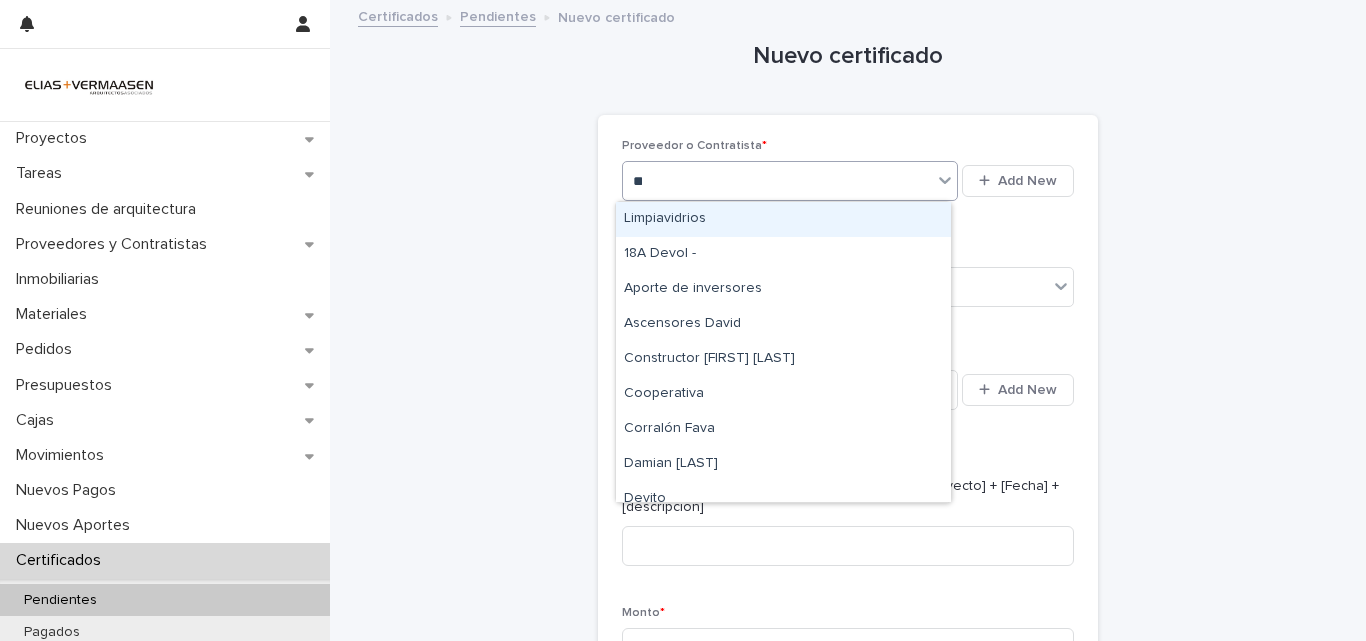 type on "***" 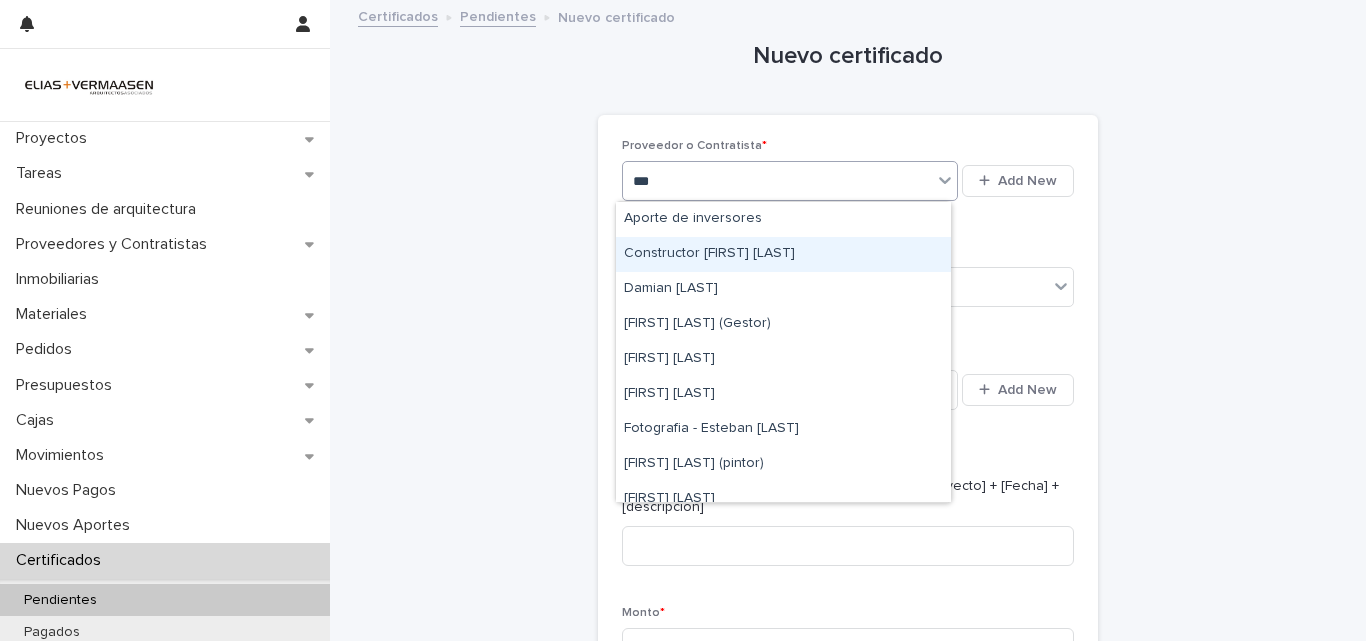 click on "Constructor [FIRST] [LAST]" at bounding box center (783, 254) 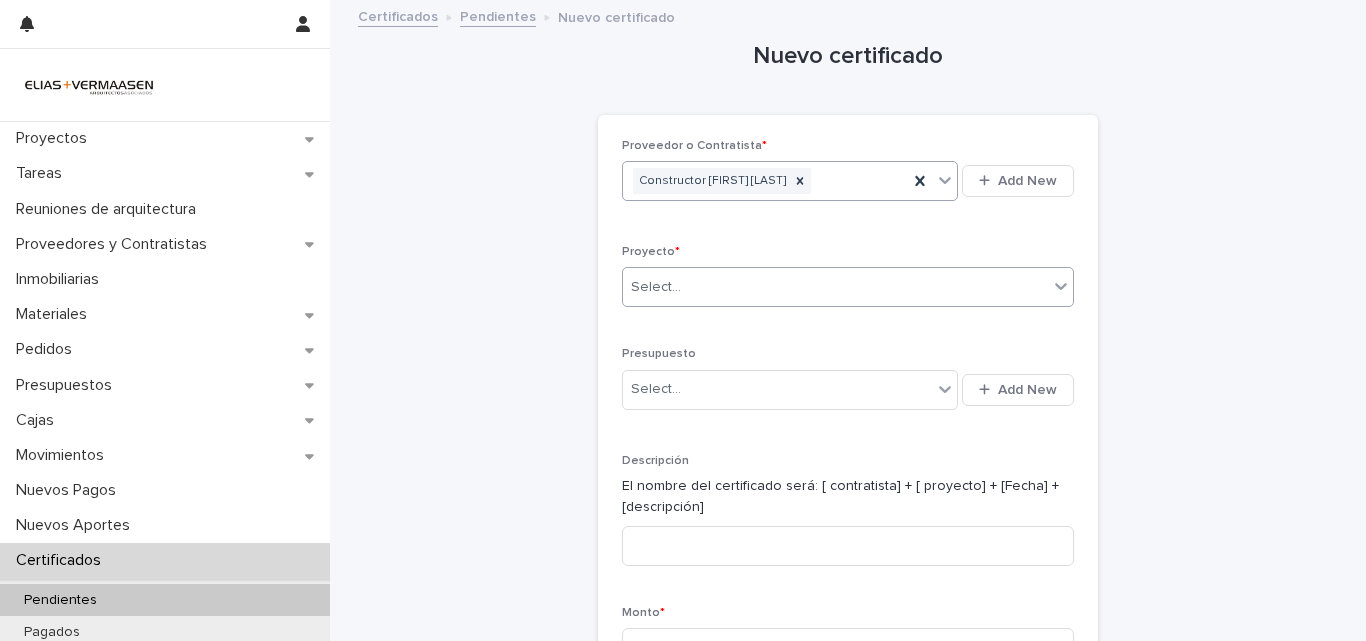 click on "Select..." at bounding box center [835, 287] 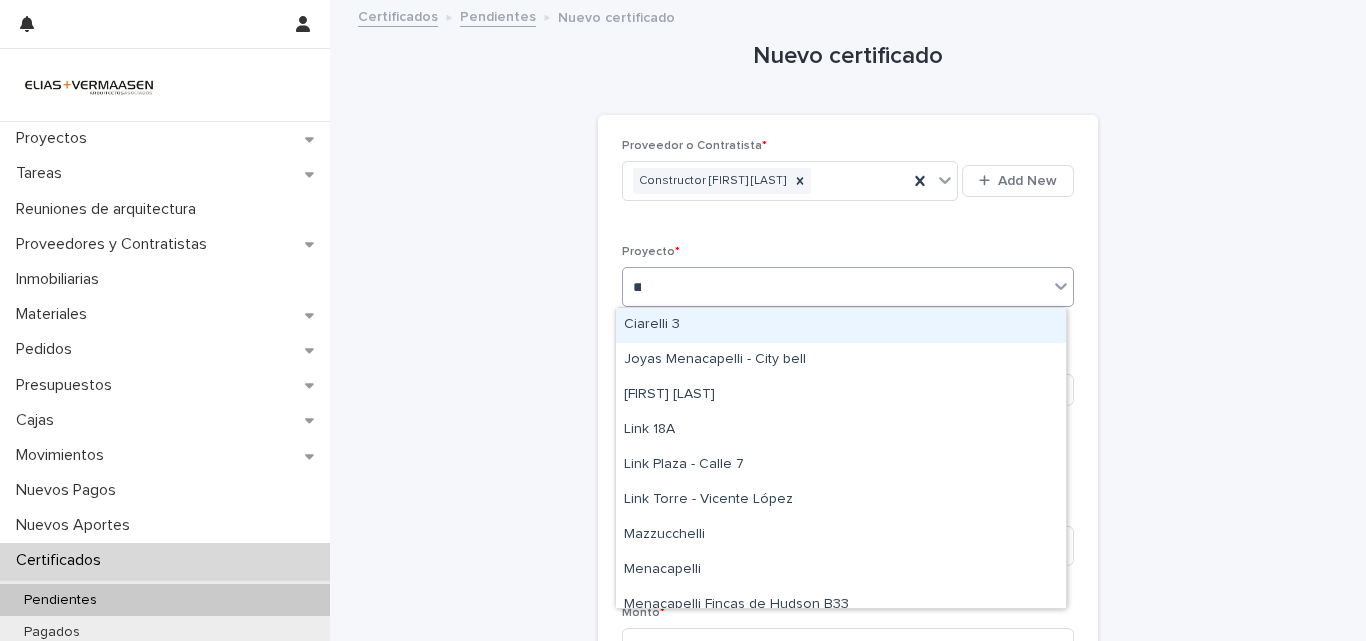 type on "****" 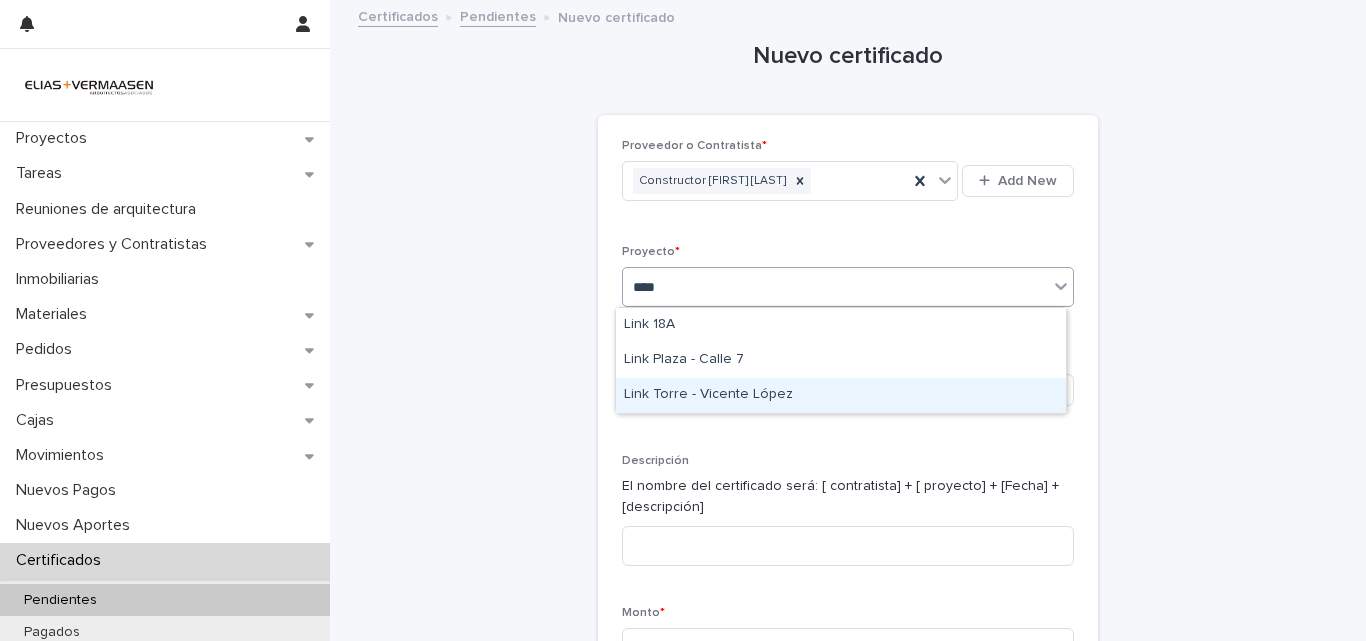 click on "Link Torre - Vicente López" at bounding box center (841, 395) 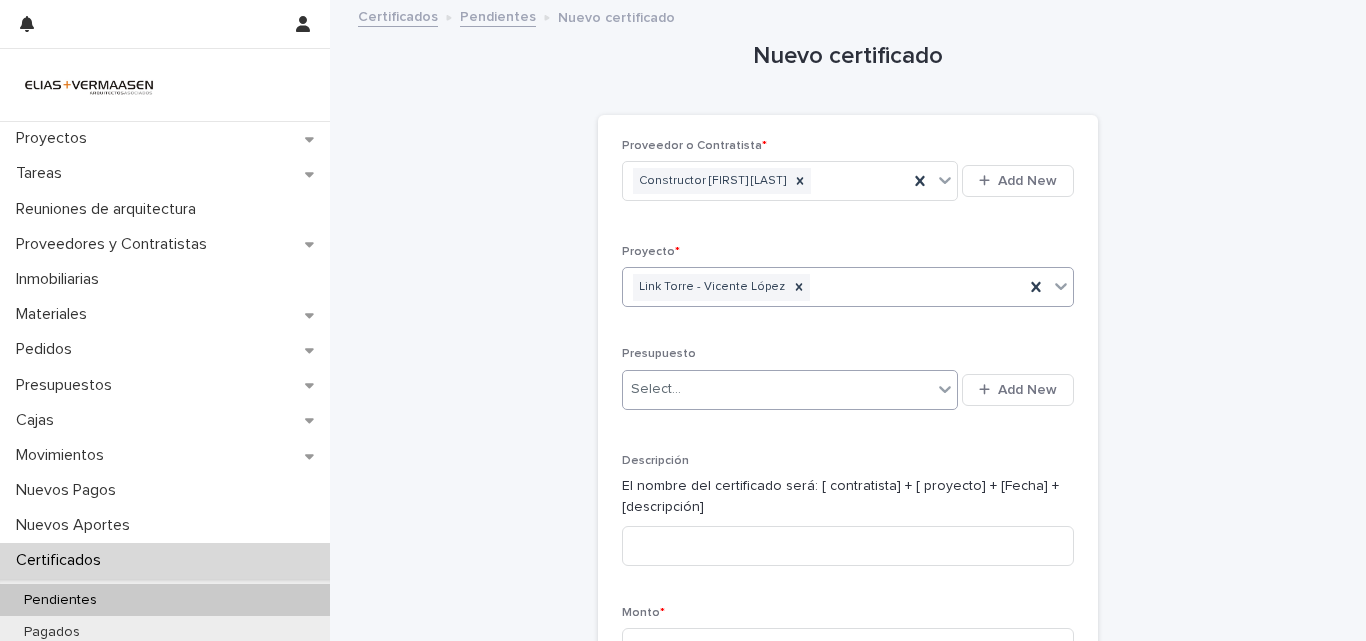 click on "Select..." at bounding box center (777, 389) 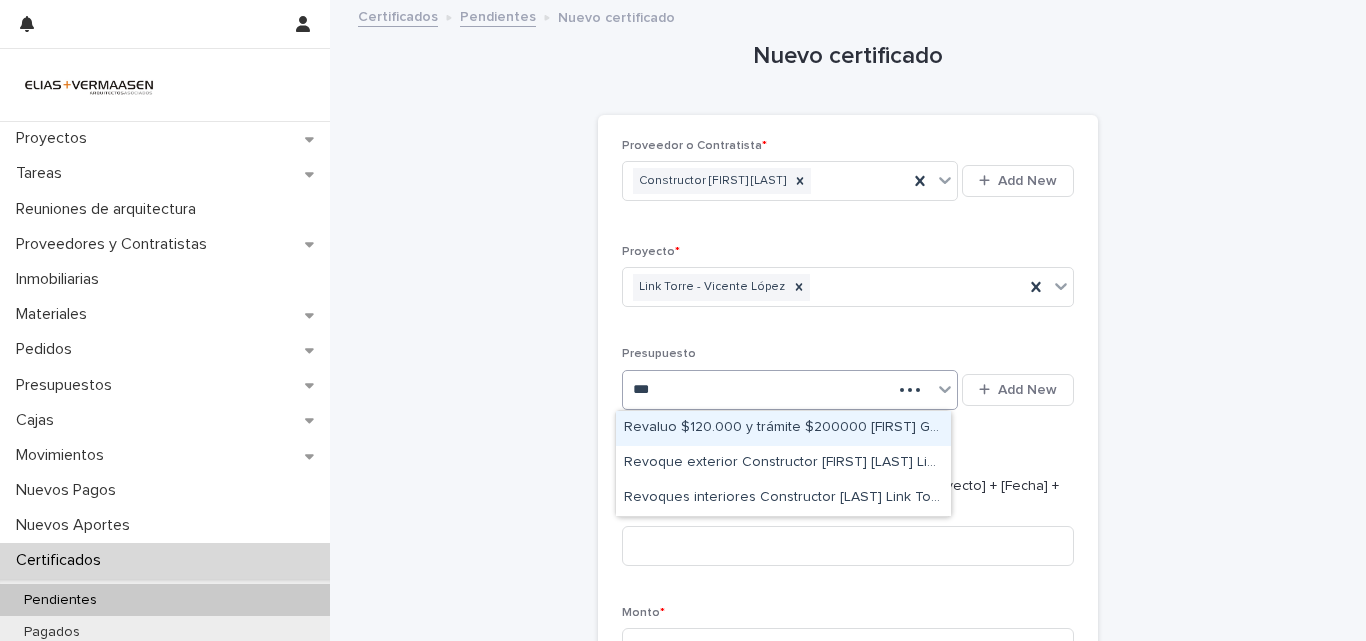 type on "****" 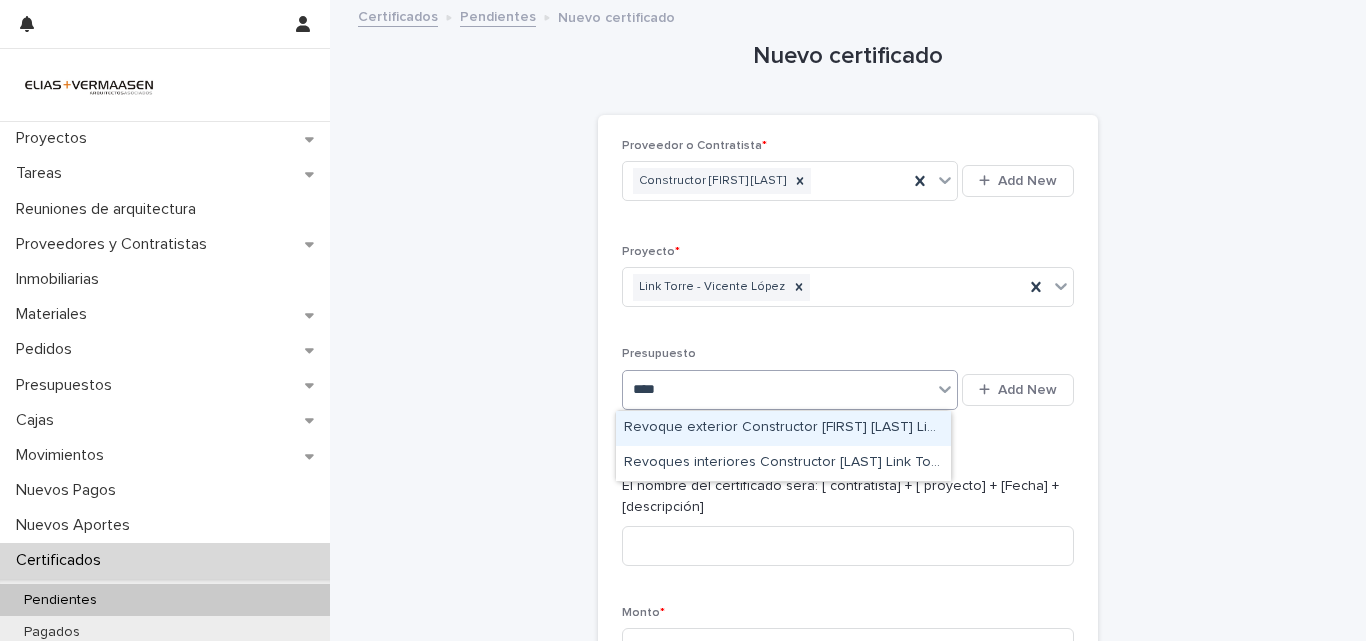 click on "Revoque exterior  Constructor [FIRST] [LAST] Link Torre - [CITY]" at bounding box center (783, 428) 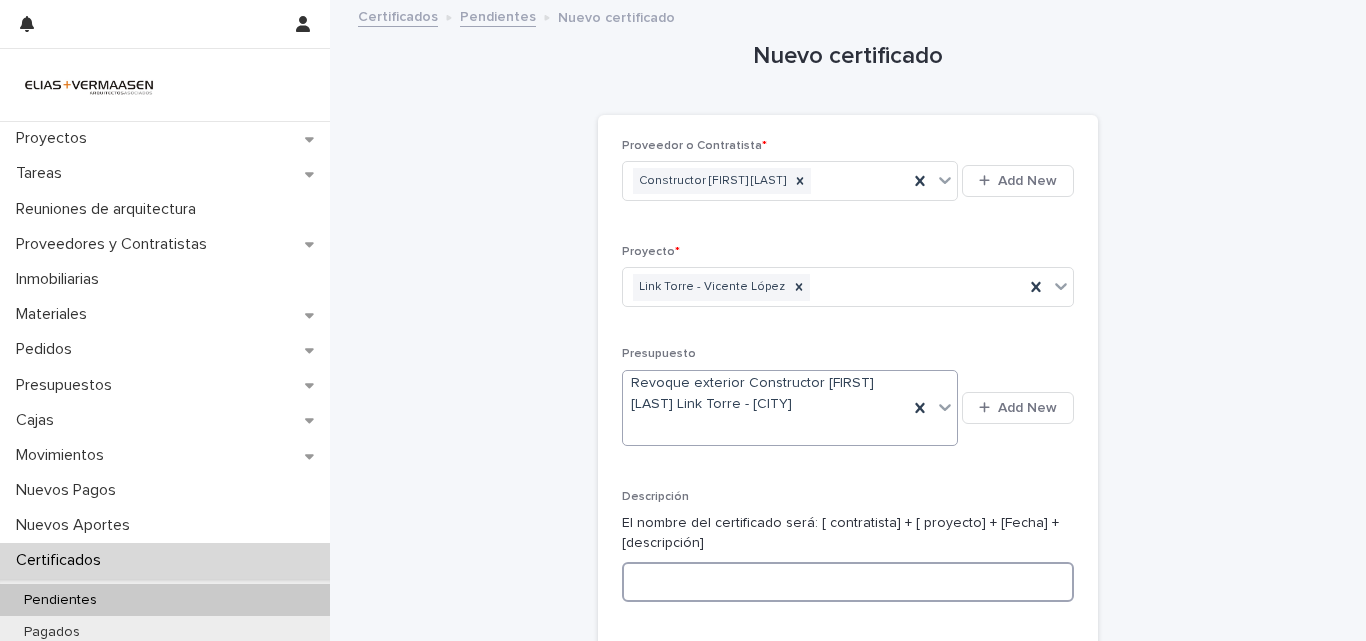 click at bounding box center [848, 582] 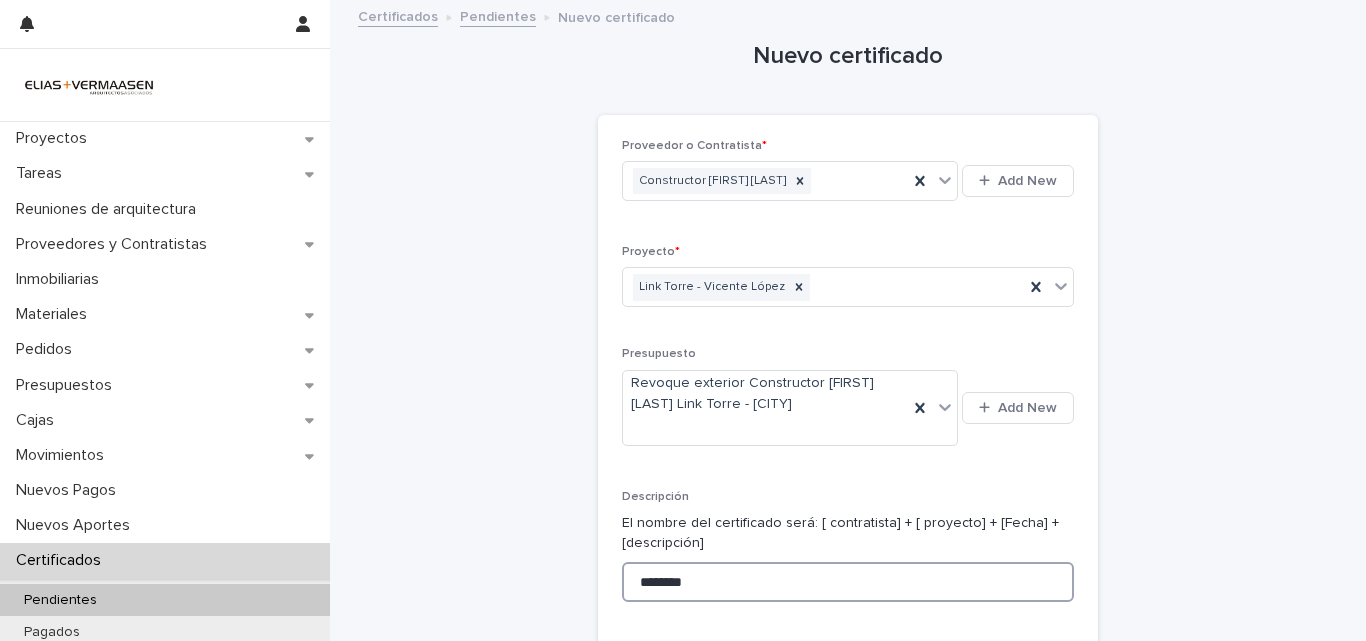 type on "********" 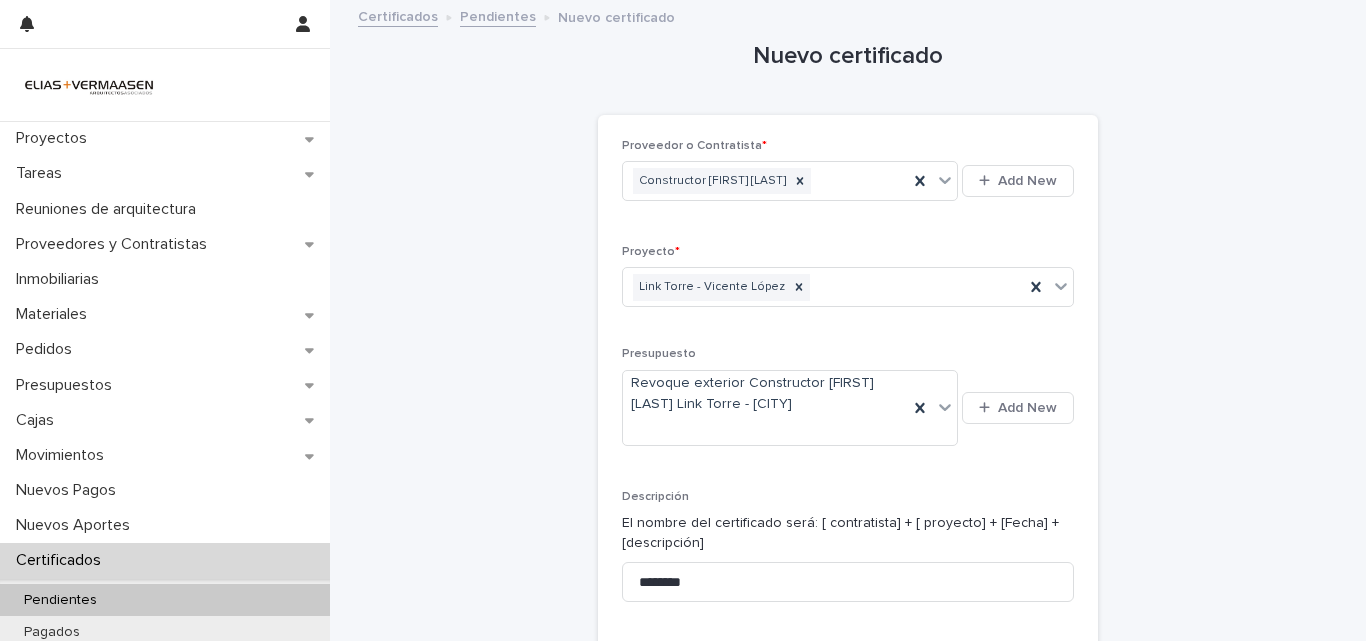 click on "Nuevo certificado Loading... Saving… Loading... Saving… Loading... Saving… Proveedor o Contratista * Constructor [LAST] Add New Proyecto * Link Torre - Vicente López Presupuesto Revoque exterior Constructor [LAST] Link Torre - Vicente López Add New Descripción El nombre del certificado será: [ contratista] + [ proyecto] + [Fecha] + [descripción] ******** Monto * $ Notas Adjuntos This file cannot be opened Download File Add Programación Estado * En caso de no estar definido, seleccionar: Pendiente Select... Fecha de pago Loading... Saving… Loading... Saving… Sorry, there was an error saving your record. Please try again. Please fill out the required fields above. Save" at bounding box center (848, 658) 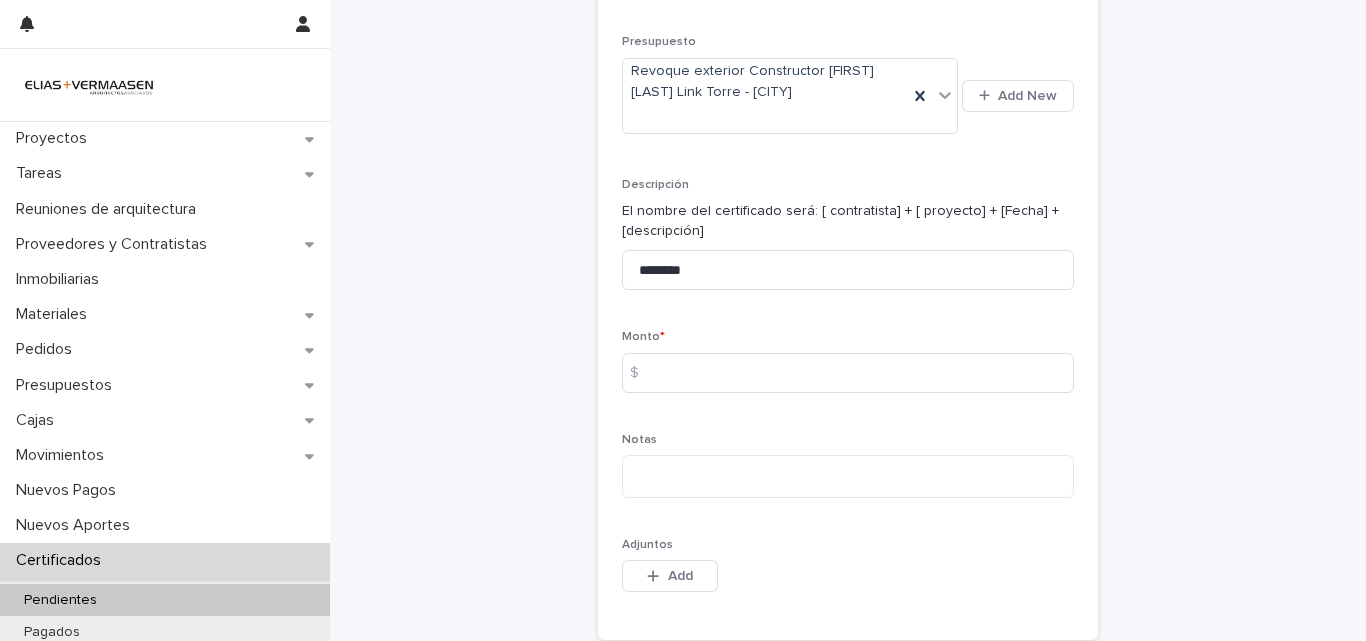 scroll, scrollTop: 352, scrollLeft: 0, axis: vertical 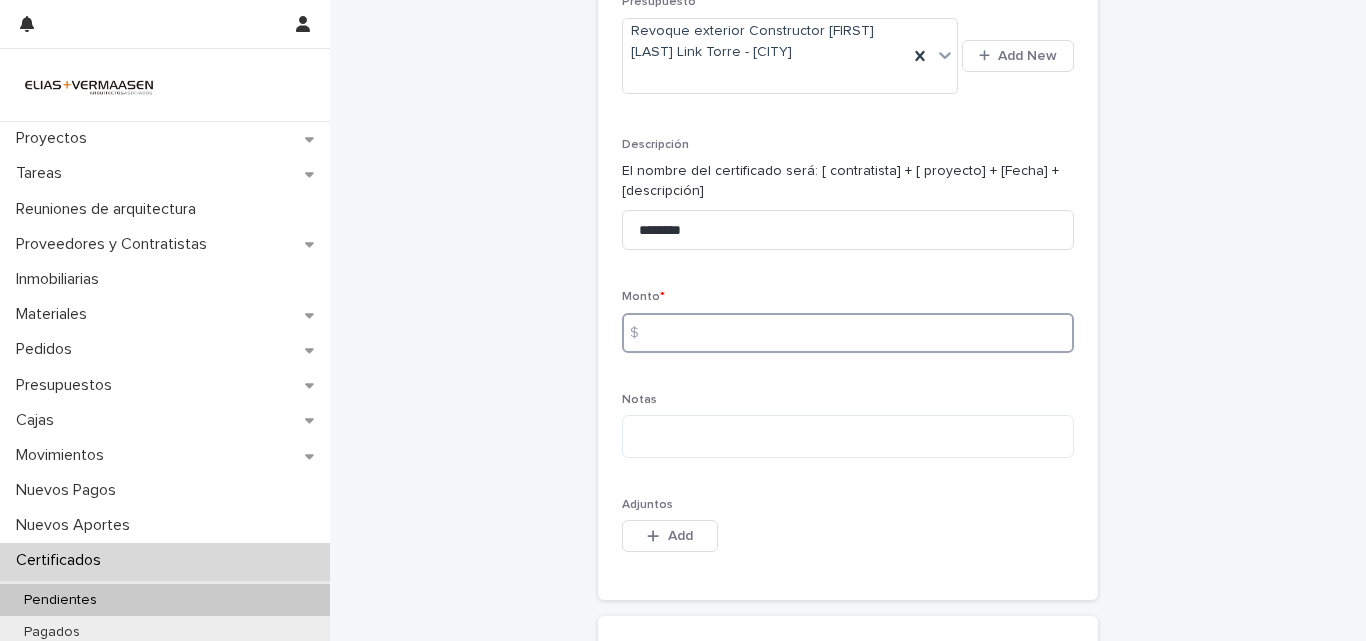 click at bounding box center [848, 333] 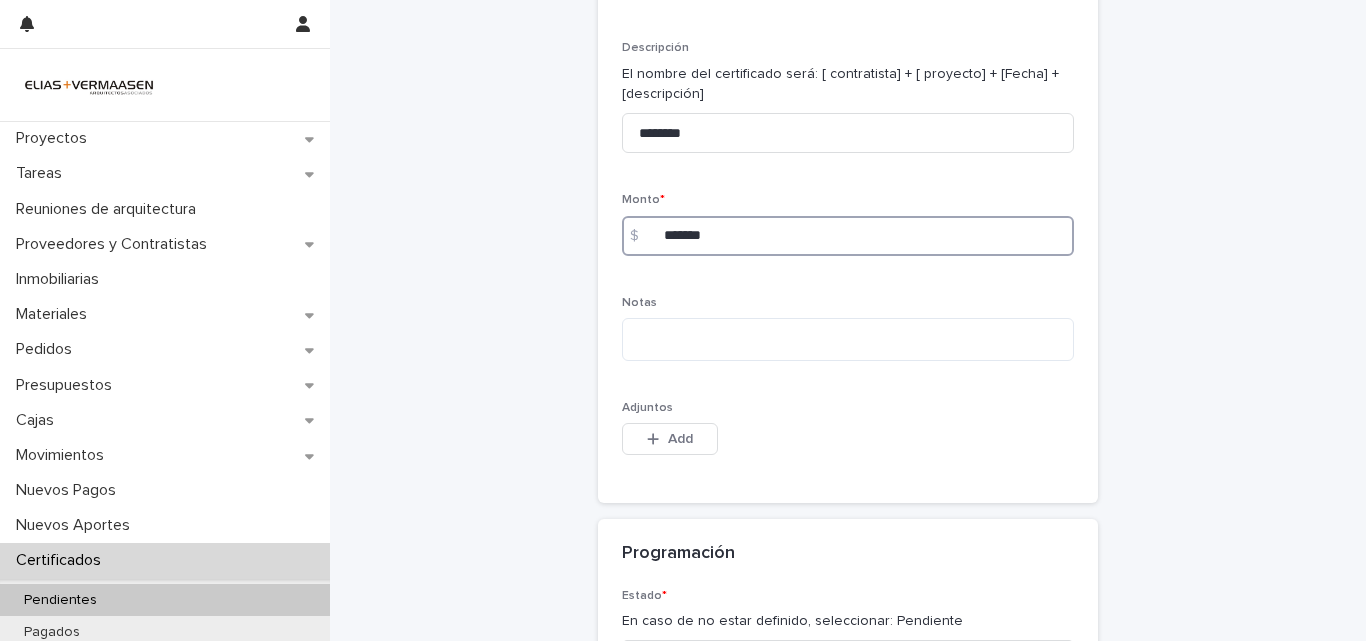 scroll, scrollTop: 464, scrollLeft: 0, axis: vertical 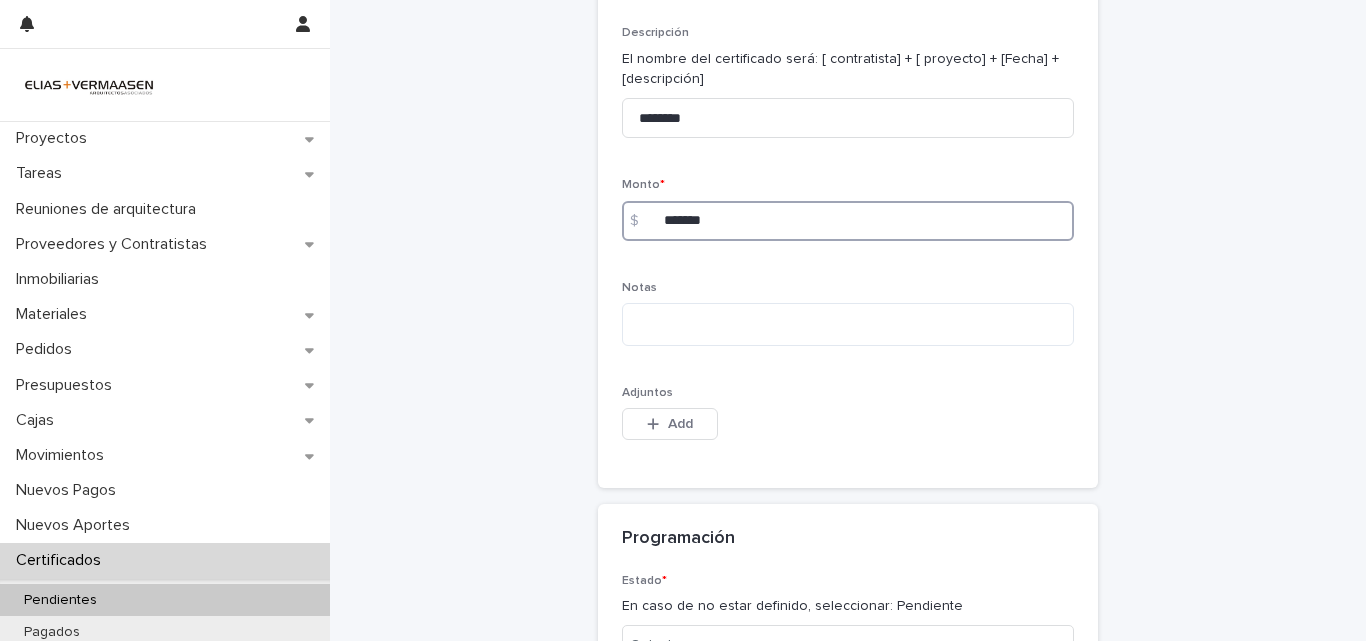 type on "*******" 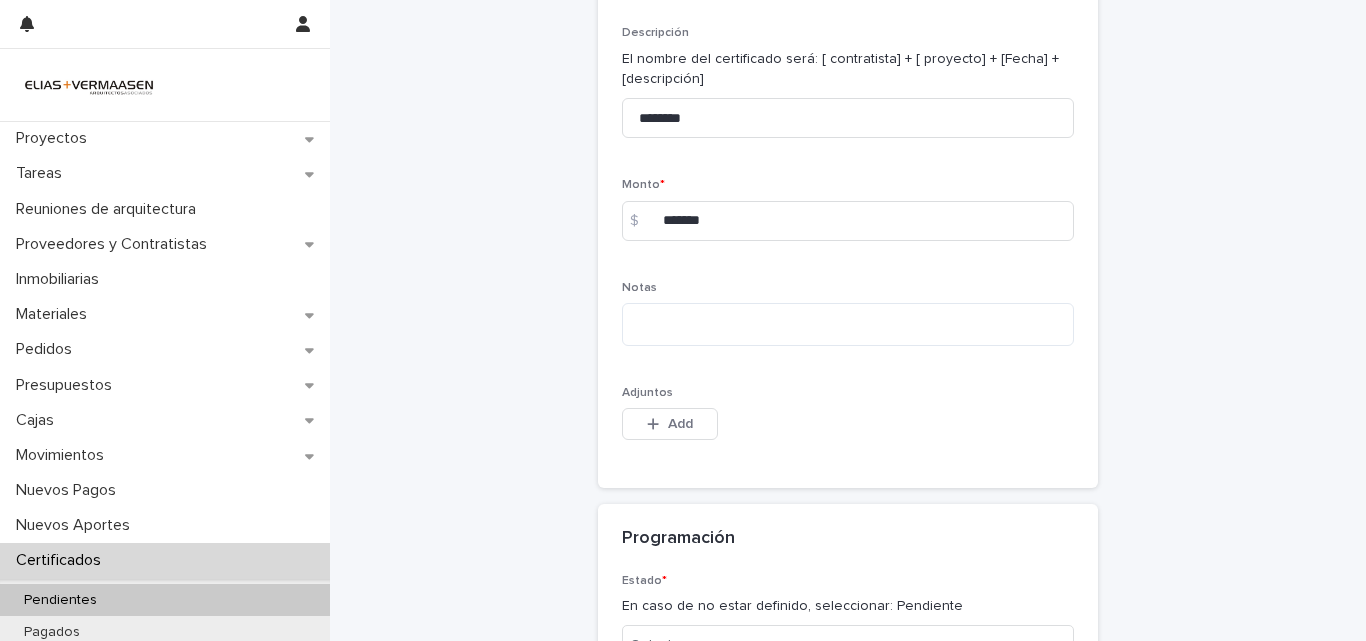 click on "Loading... Saving… Loading... Saving… Nuevo certificado Loading... Saving… Loading... Saving… Loading... Saving… Proveedor o Contratista * Constructor [FIRST] [LAST] Add New Proyecto * Link Torre - [CITY] Presupuesto Revoque exterior  Constructor [FIRST] [LAST] Link Torre - [CITY] Add New Descripción El nombre del certificado será: [ contratista] + [ proyecto] + [Fecha] + [descripción] ******** Monto * $ ******* Notas Adjuntos This file cannot be opened Download File Add Programación Estado * En caso de no estar definido, seleccionar: Pendiente Select... Fecha de pago Loading... Saving… Loading... Saving… Sorry, there was an error saving your record. Please try again. Please fill out the required fields above. Save" at bounding box center (848, 244) 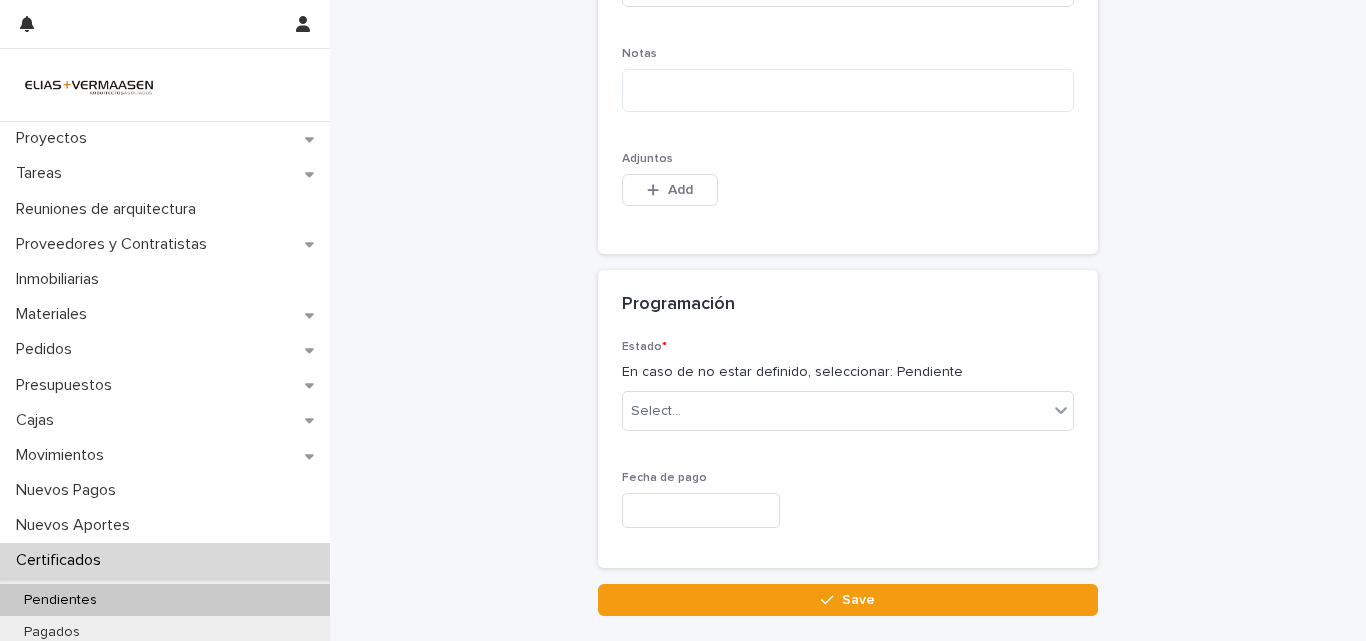 scroll, scrollTop: 727, scrollLeft: 0, axis: vertical 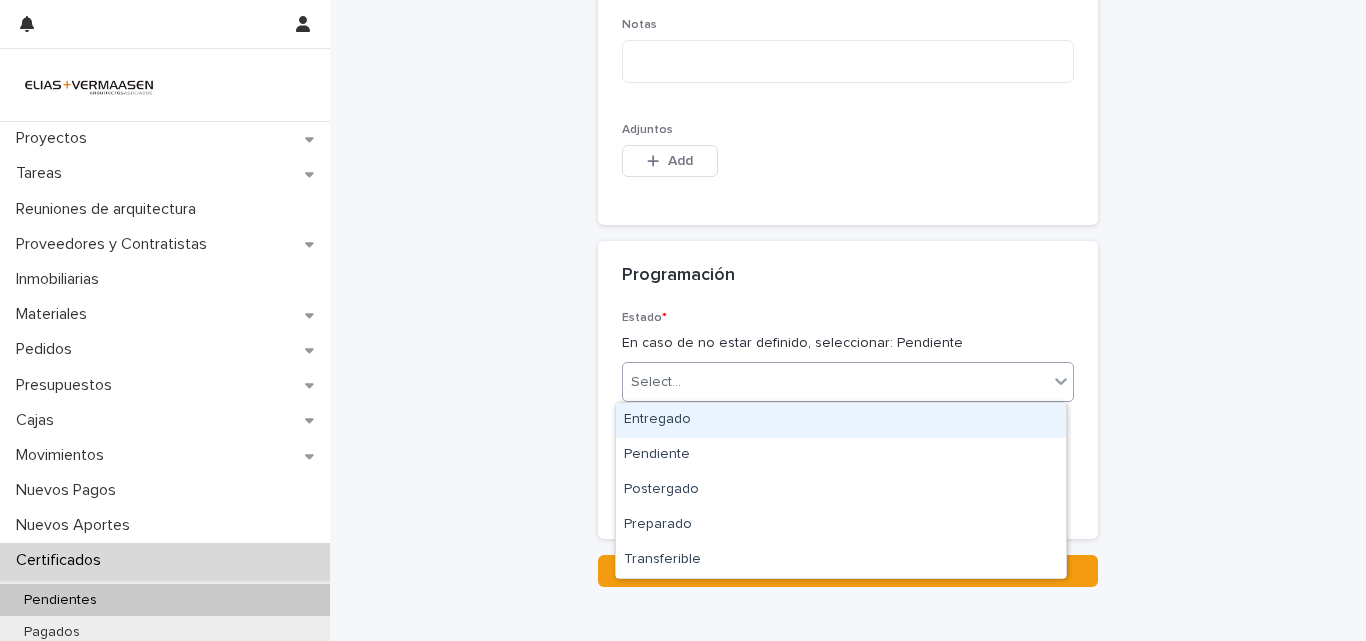 click on "Select..." at bounding box center (835, 382) 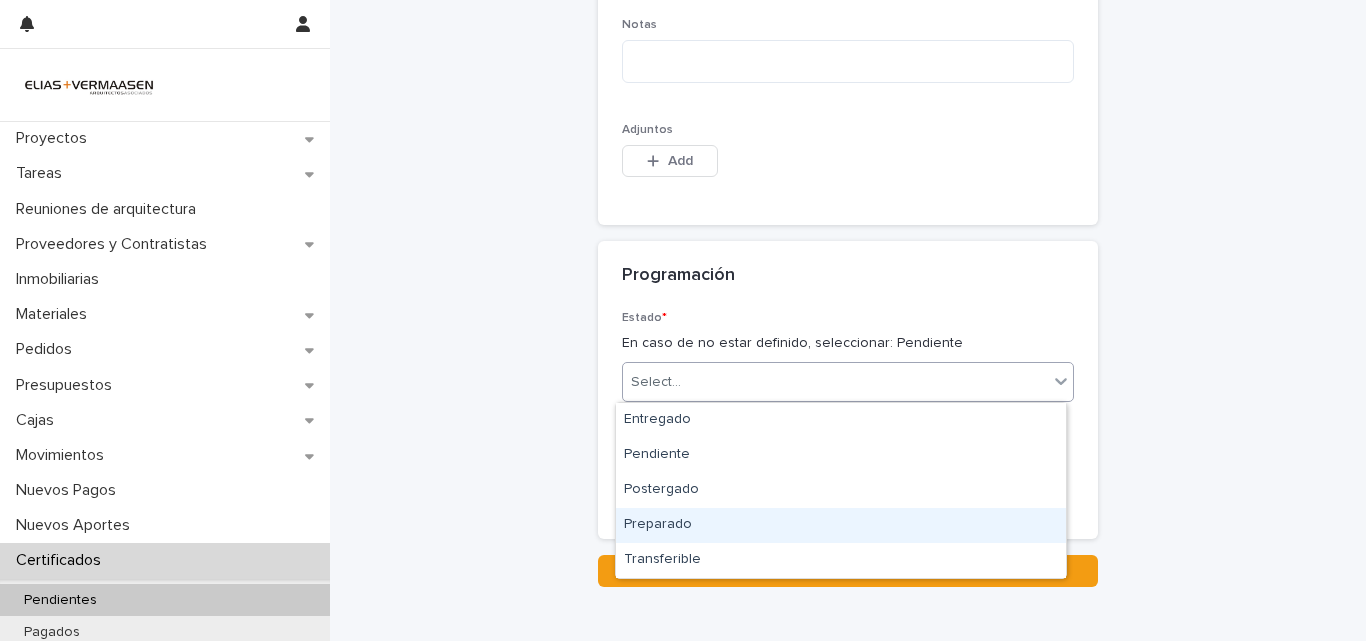 click on "Preparado" at bounding box center (841, 525) 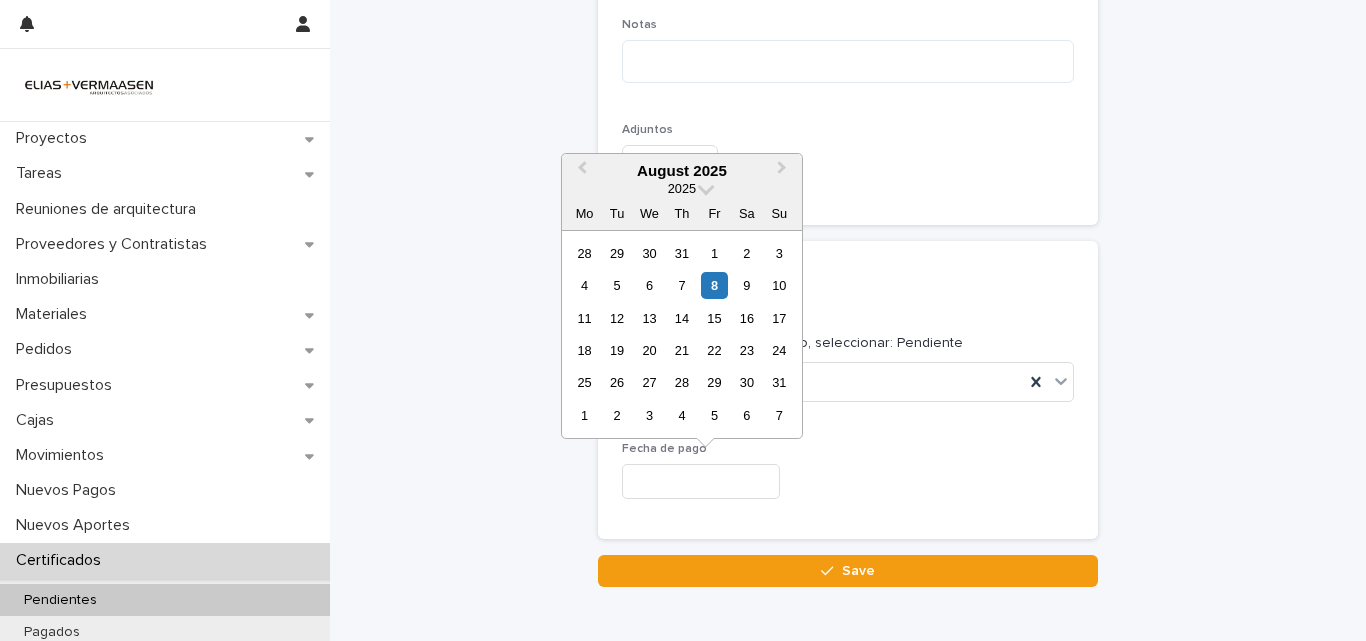 click at bounding box center (701, 481) 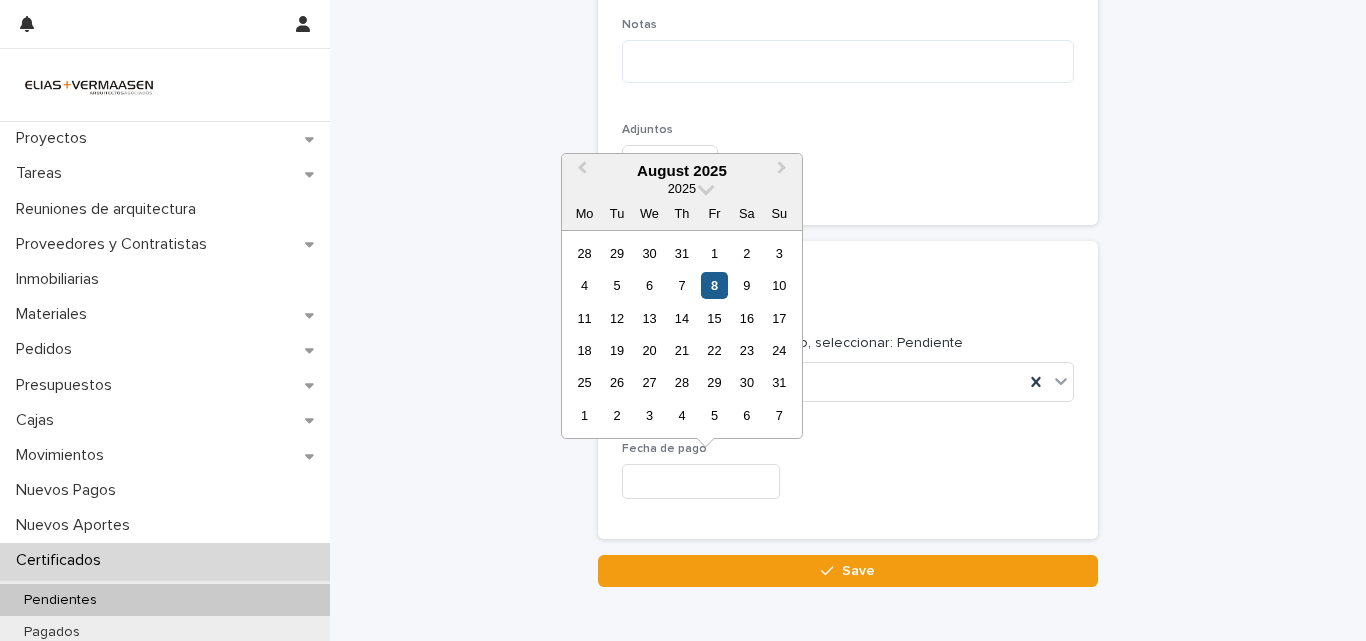 click on "8" at bounding box center [714, 285] 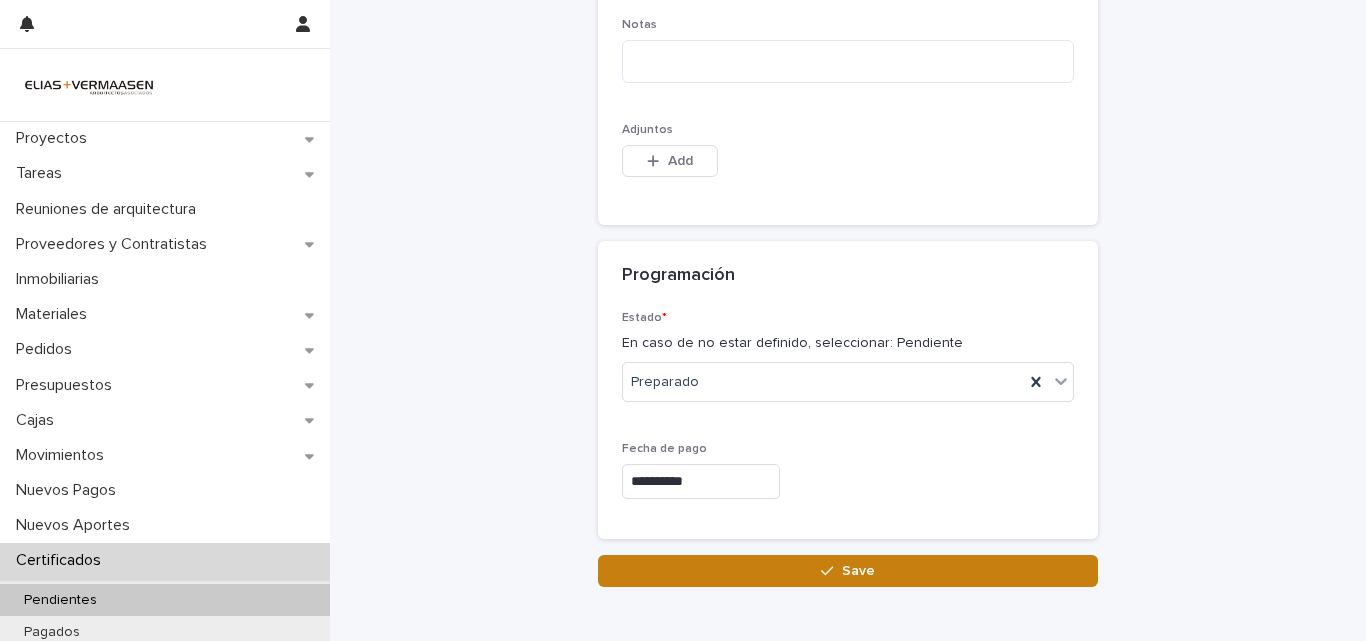 click on "Save" at bounding box center [858, 571] 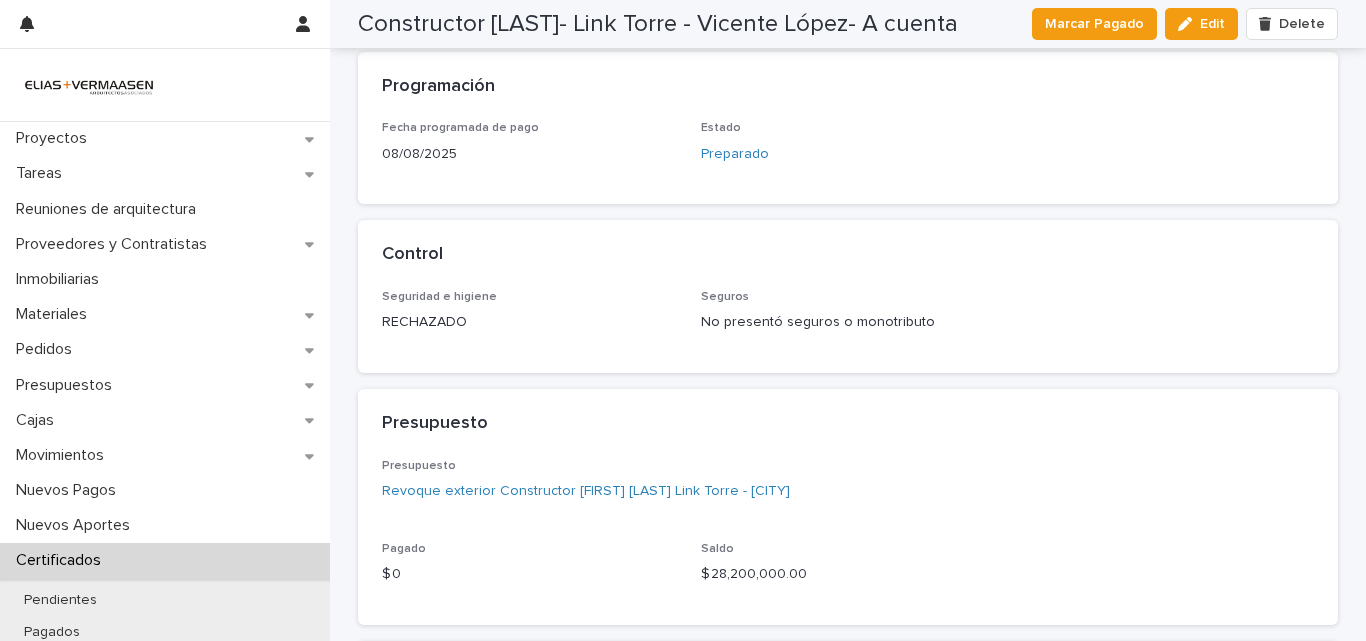 scroll, scrollTop: 513, scrollLeft: 0, axis: vertical 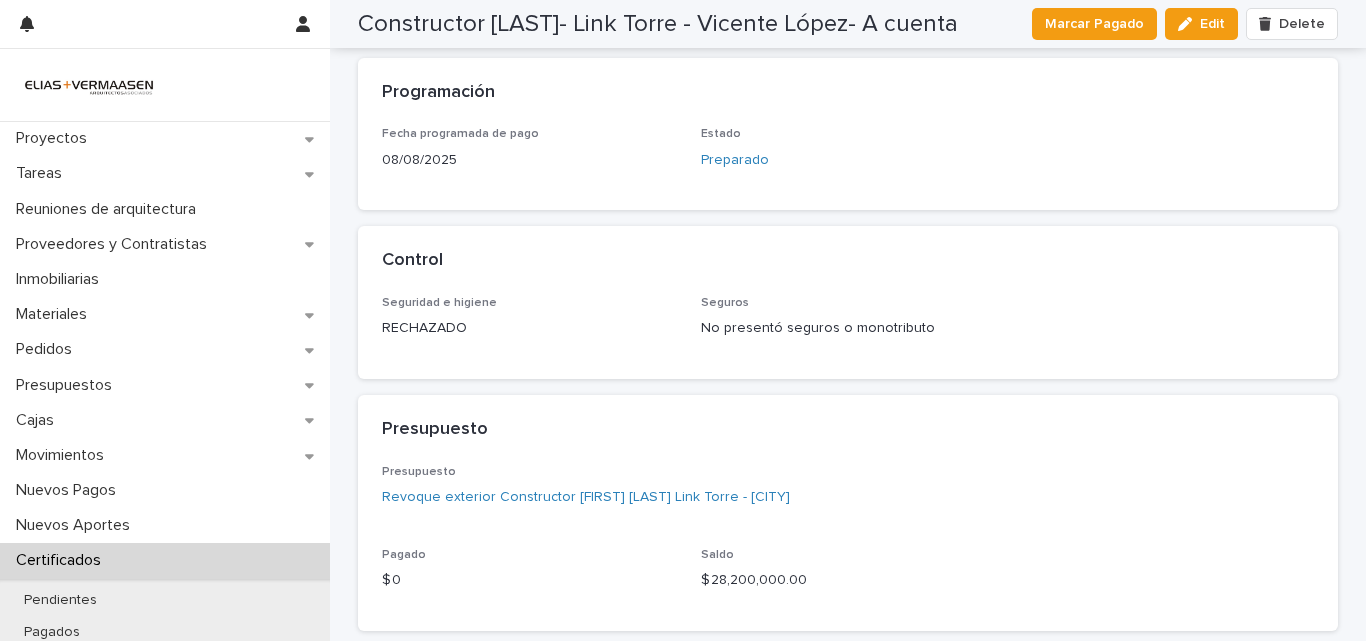 click on "Certificados" at bounding box center (62, 560) 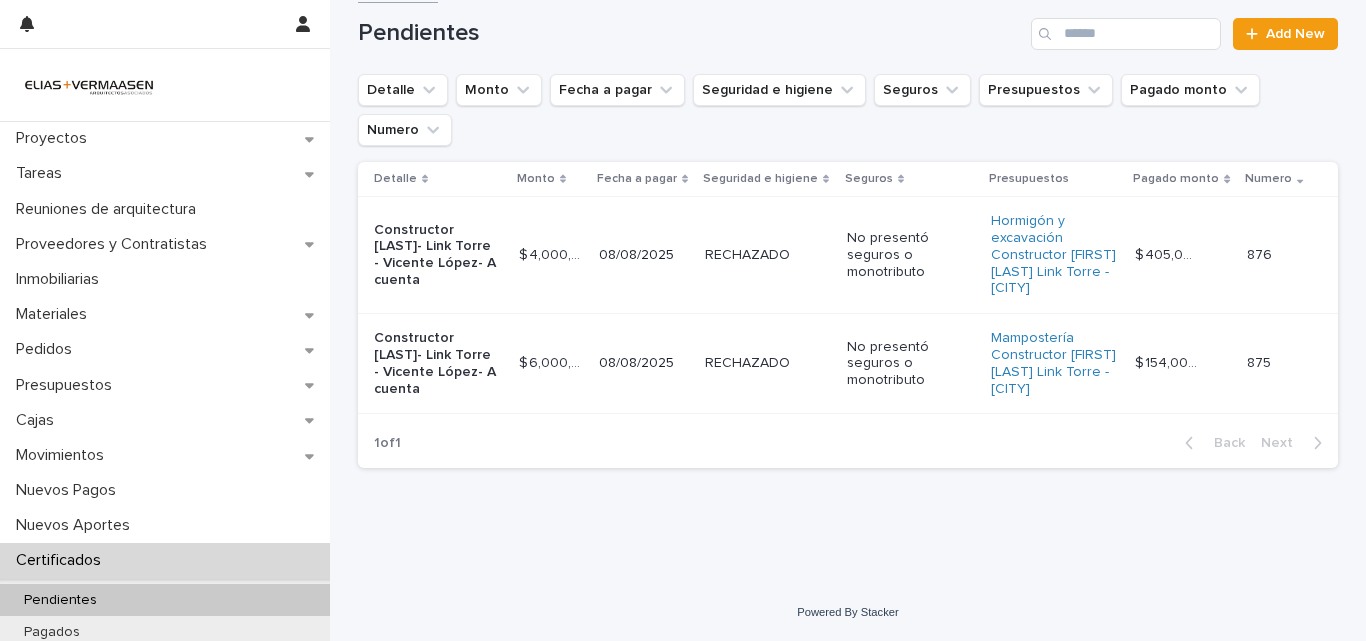 scroll, scrollTop: 0, scrollLeft: 0, axis: both 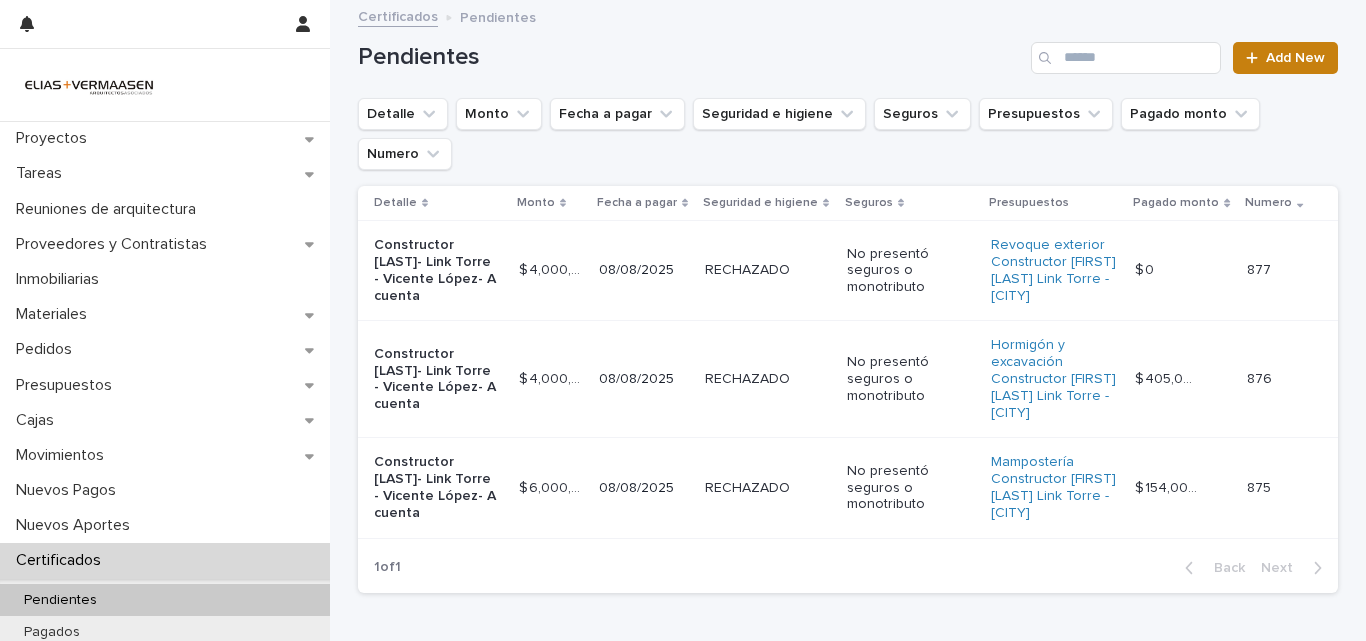 click on "Add New" at bounding box center (1295, 58) 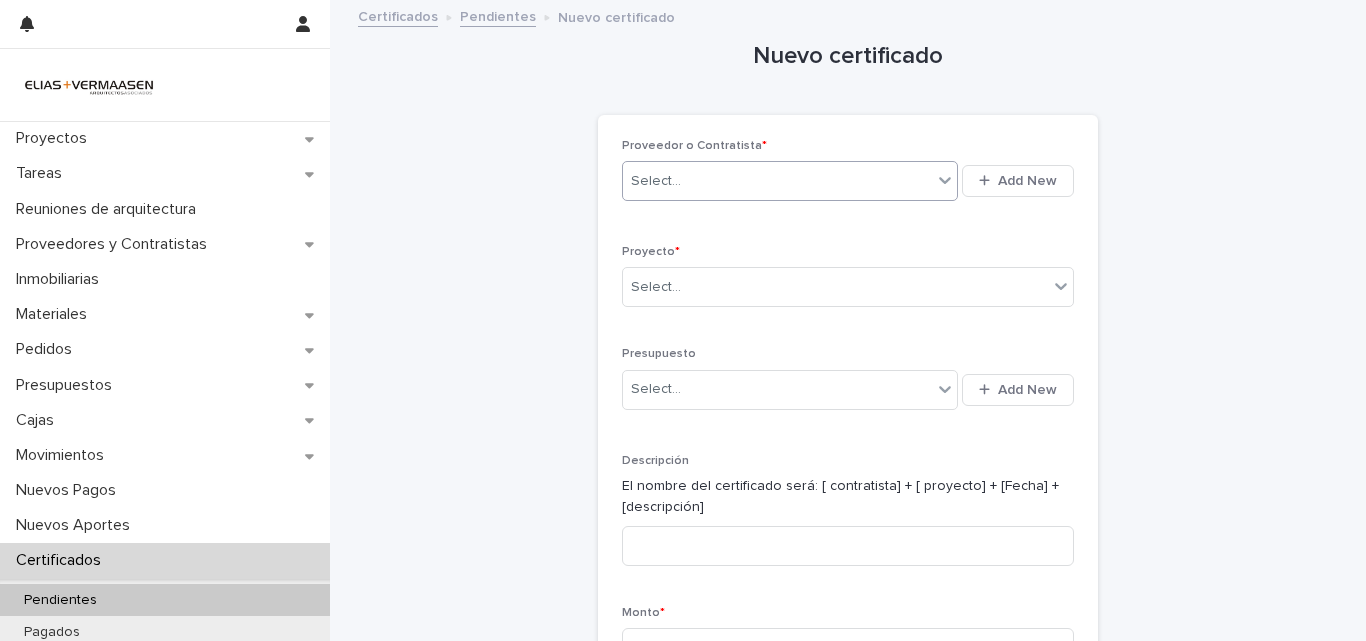 click on "Select..." at bounding box center (777, 181) 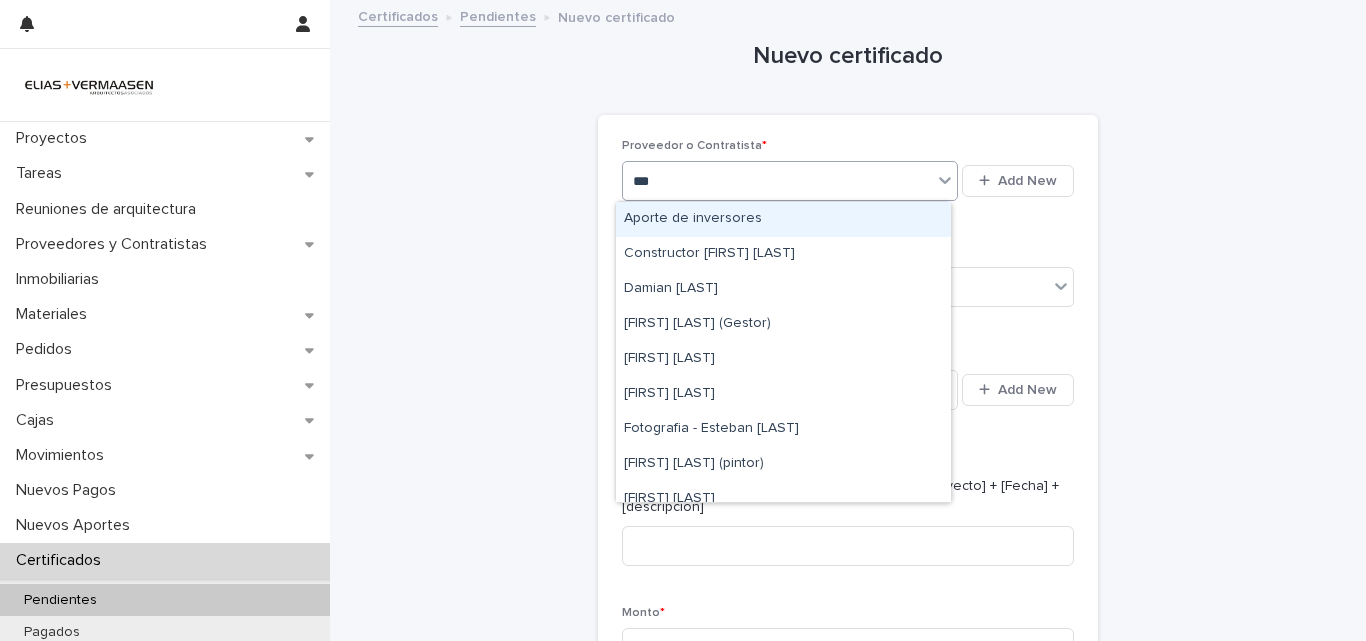 type on "****" 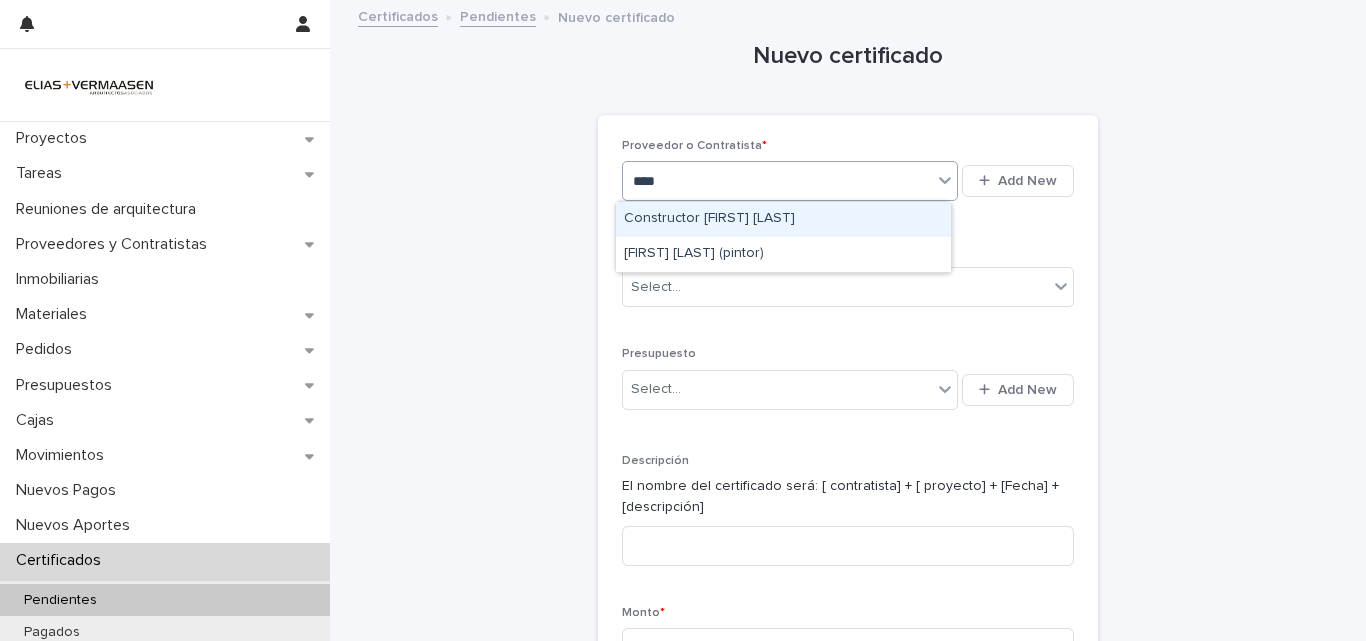 click on "Constructor [FIRST] [LAST]" at bounding box center [783, 219] 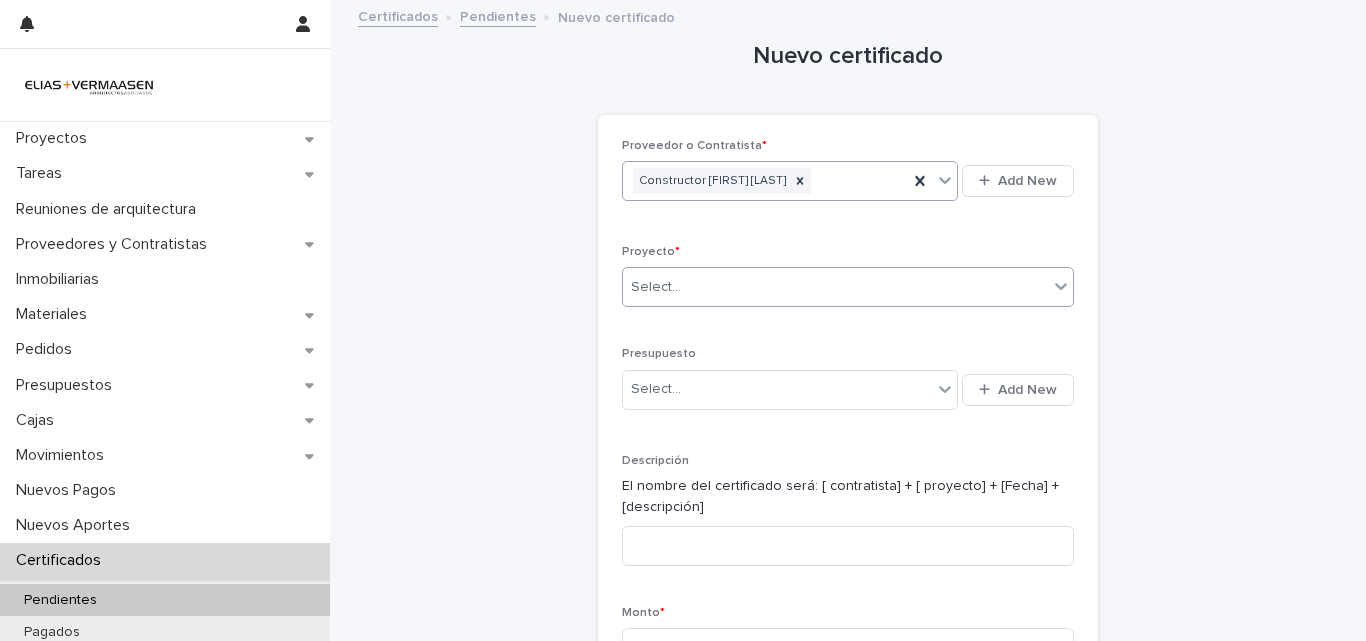 click on "Select..." at bounding box center [835, 287] 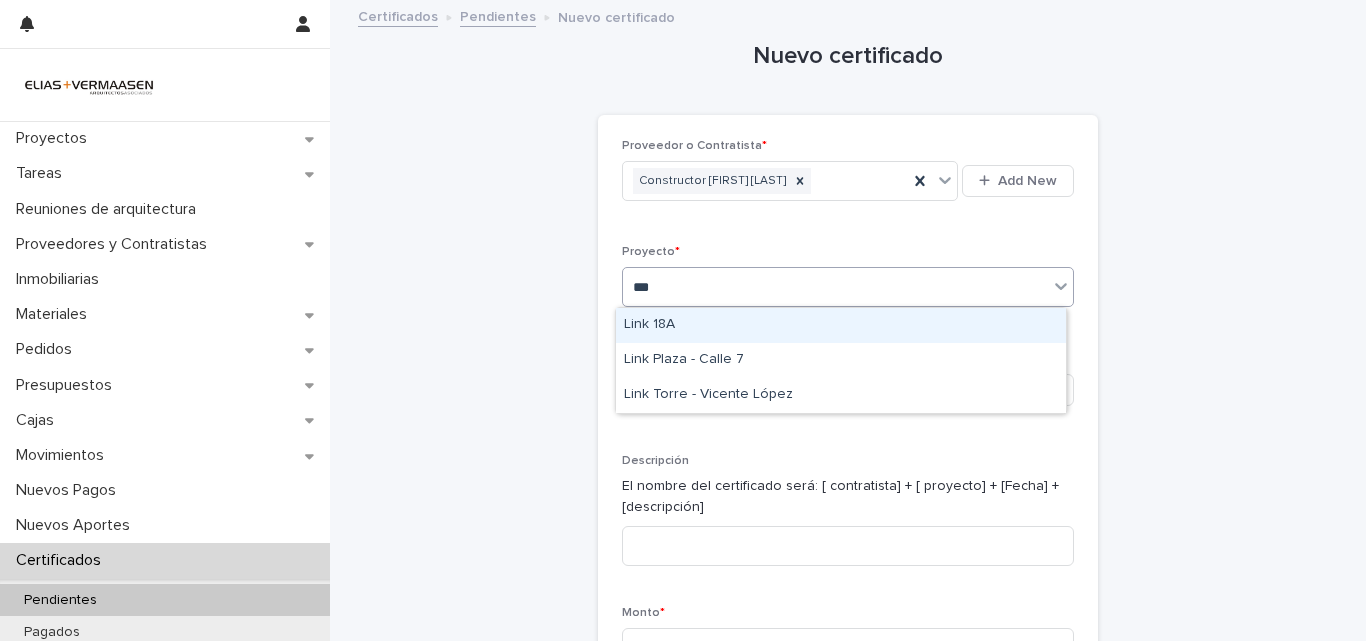 type on "****" 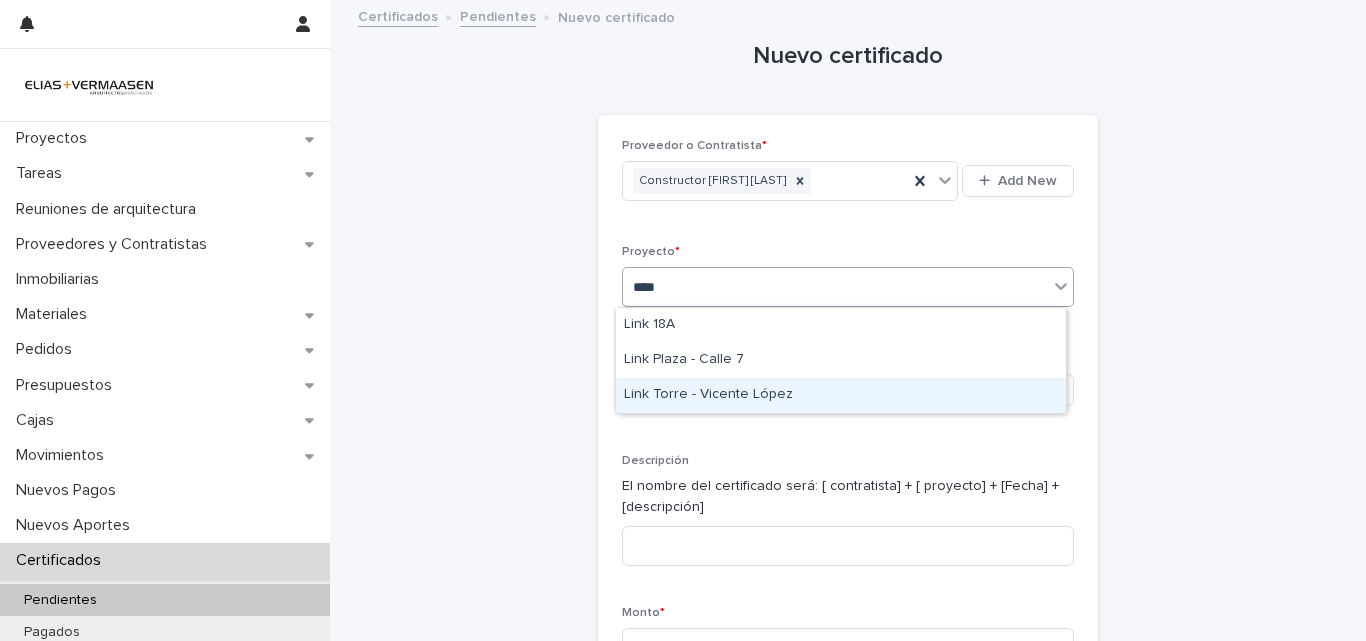 click on "Link Torre - Vicente López" at bounding box center (841, 395) 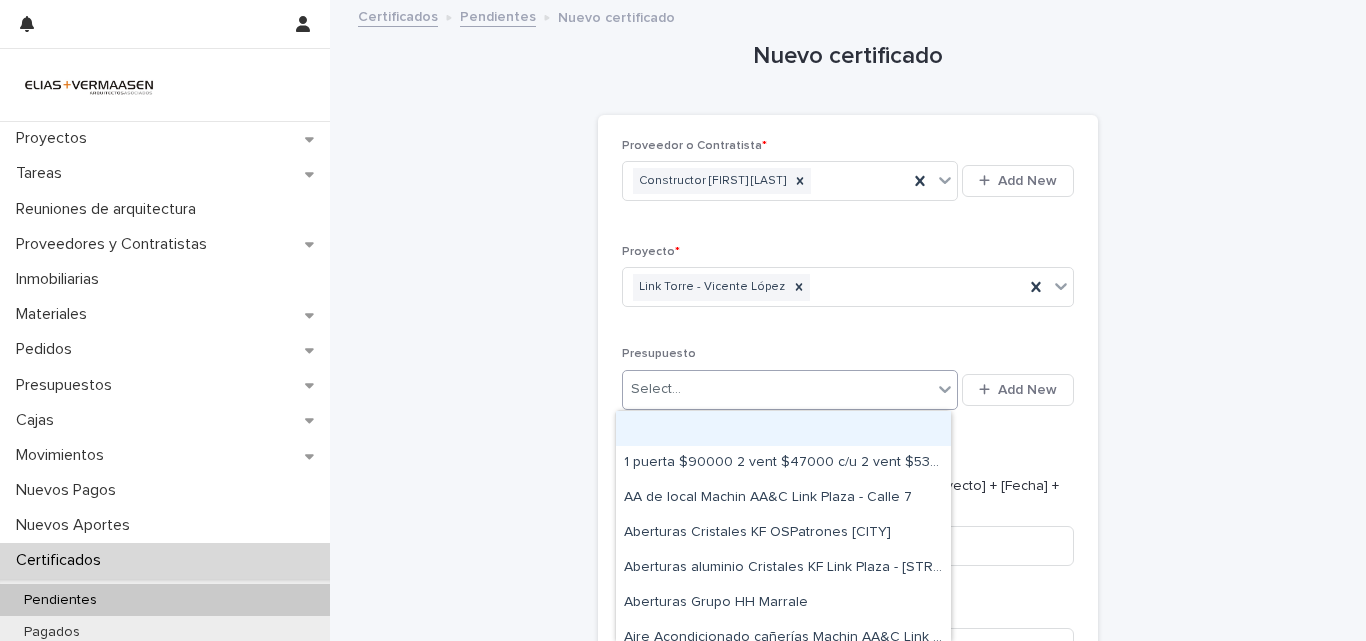 click on "Select..." at bounding box center (777, 389) 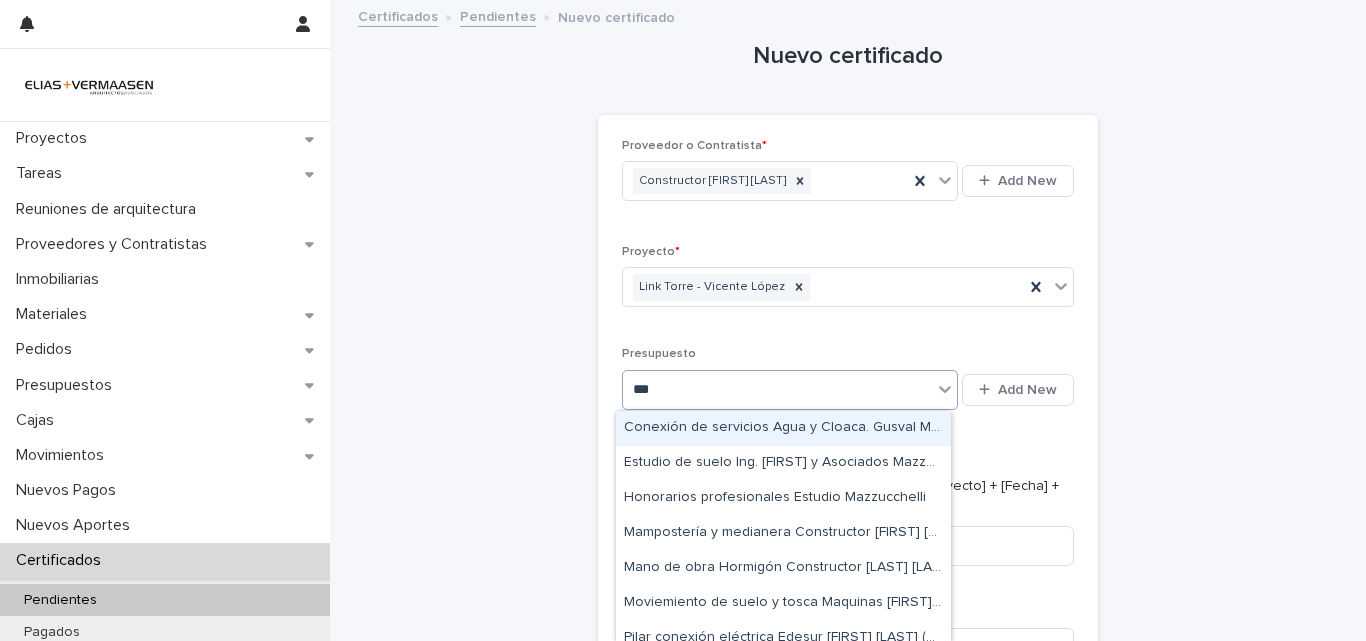 type on "****" 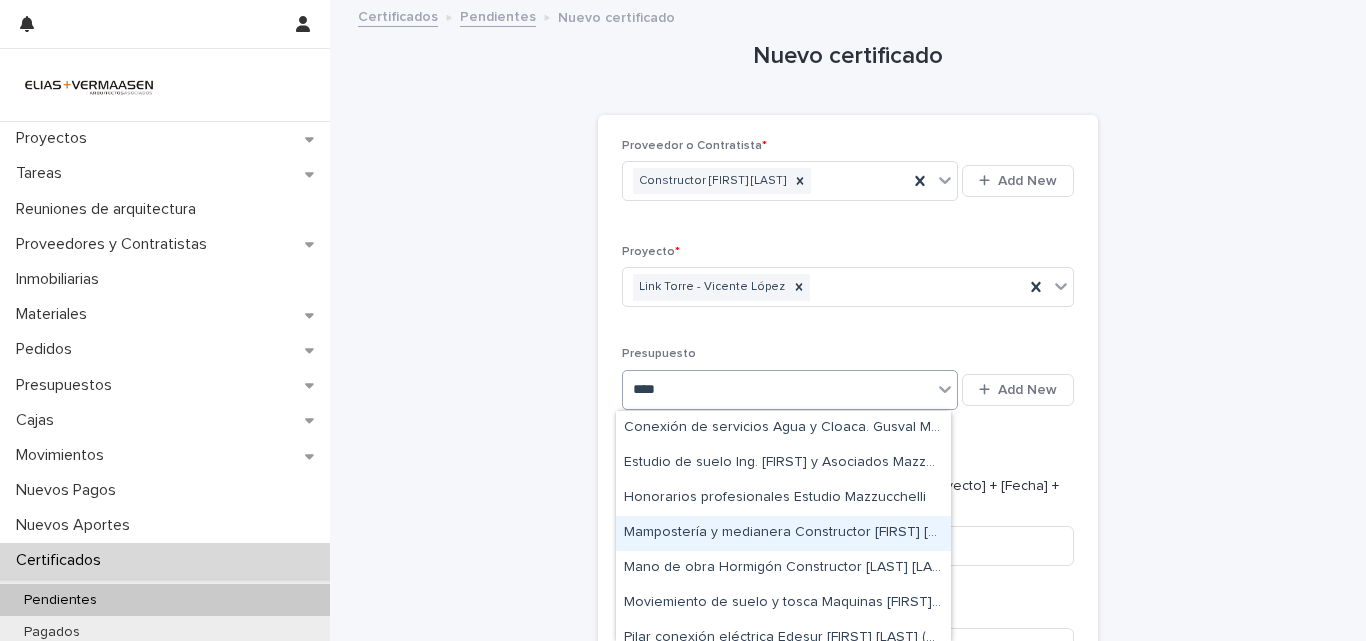 click on "Mampostería y medianera Constructor [FIRST] [LAST] Mazzucchelli" at bounding box center [783, 533] 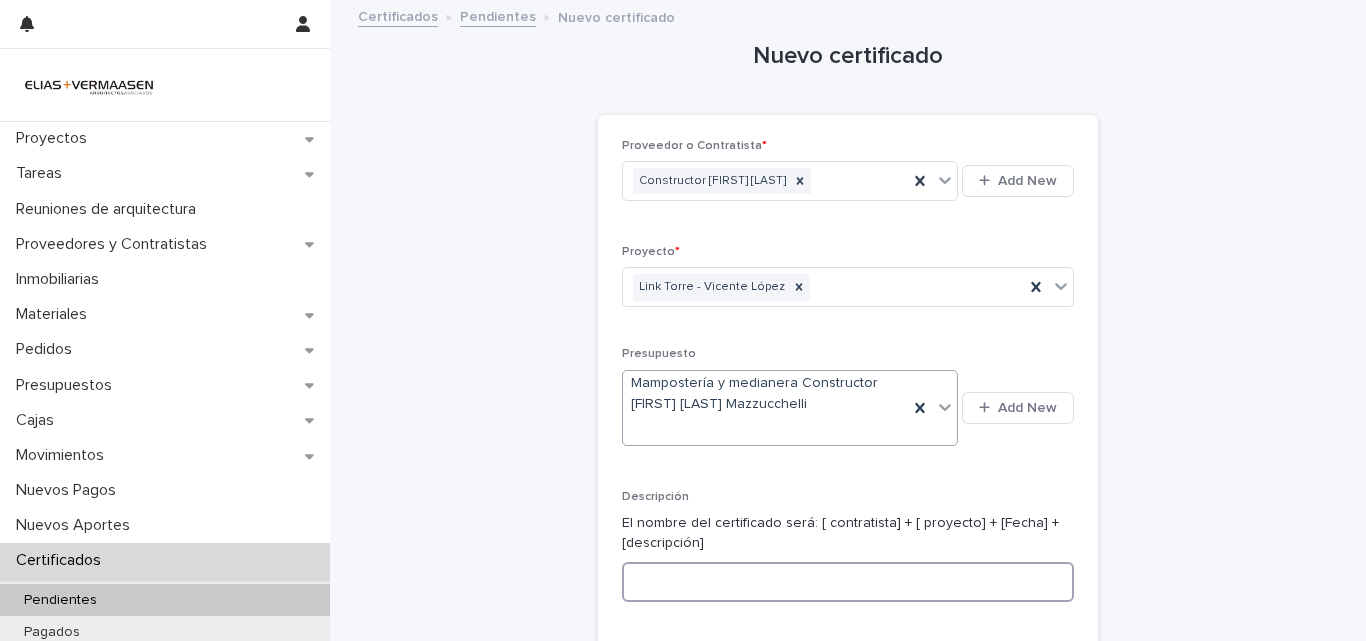 click at bounding box center [848, 582] 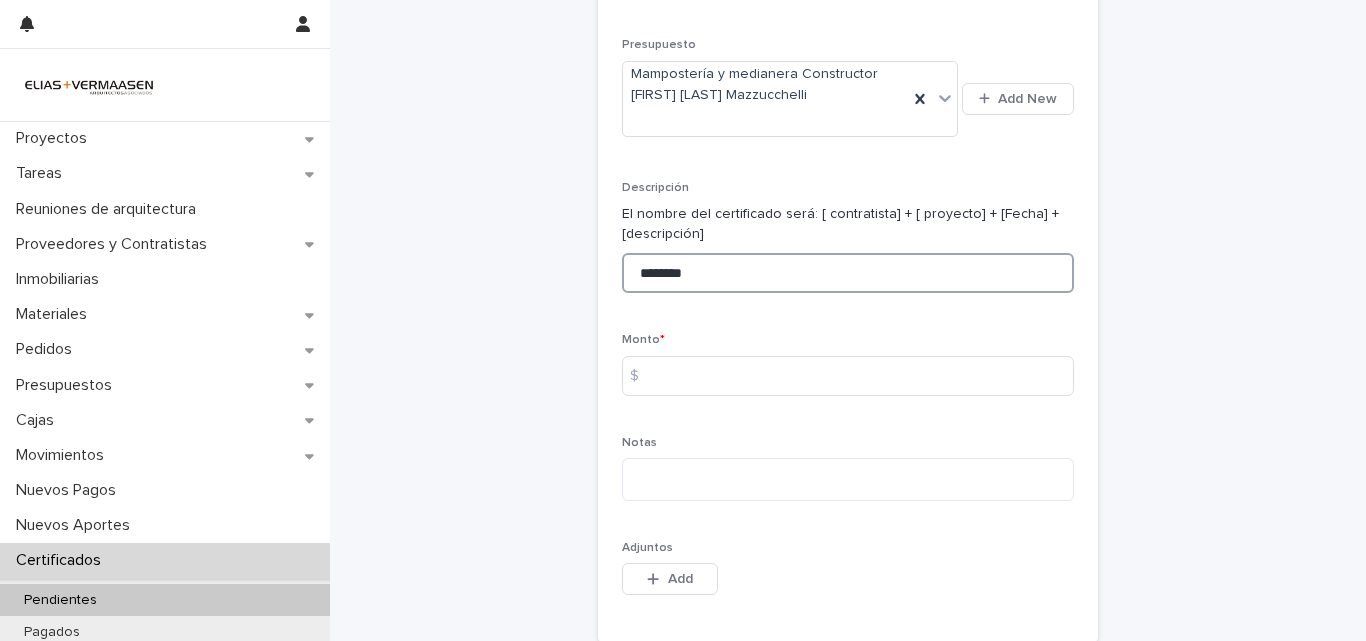 scroll, scrollTop: 397, scrollLeft: 0, axis: vertical 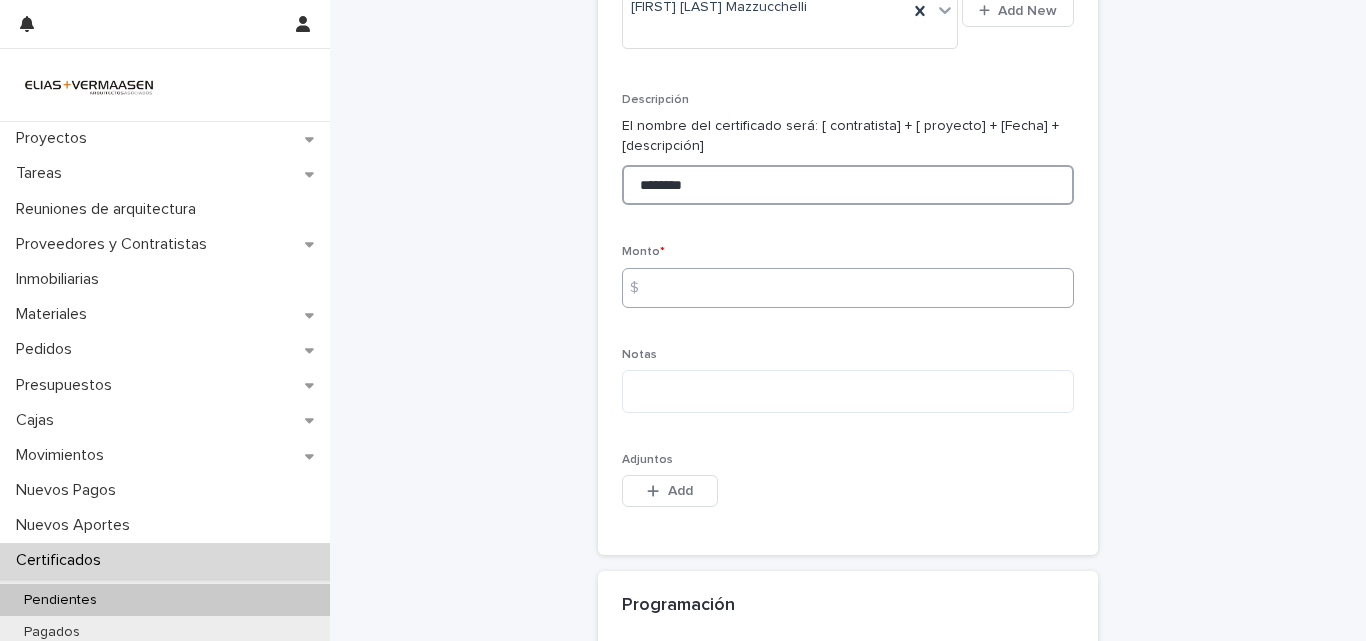 type on "********" 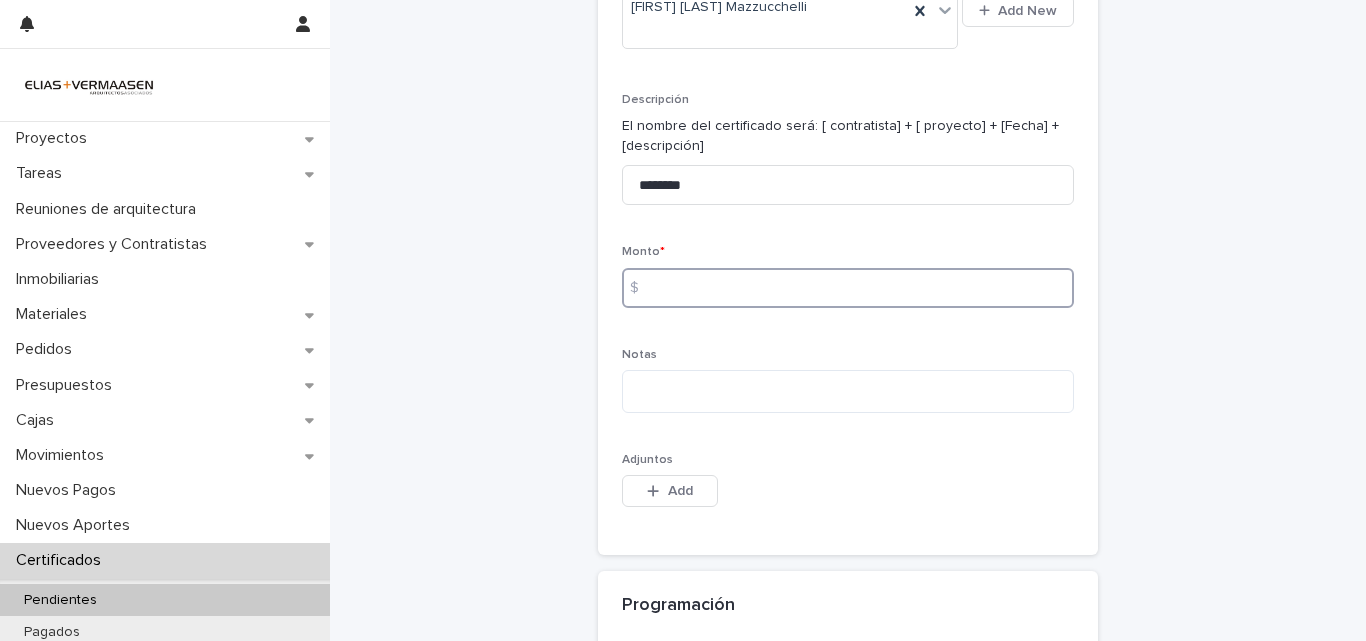 click at bounding box center (848, 288) 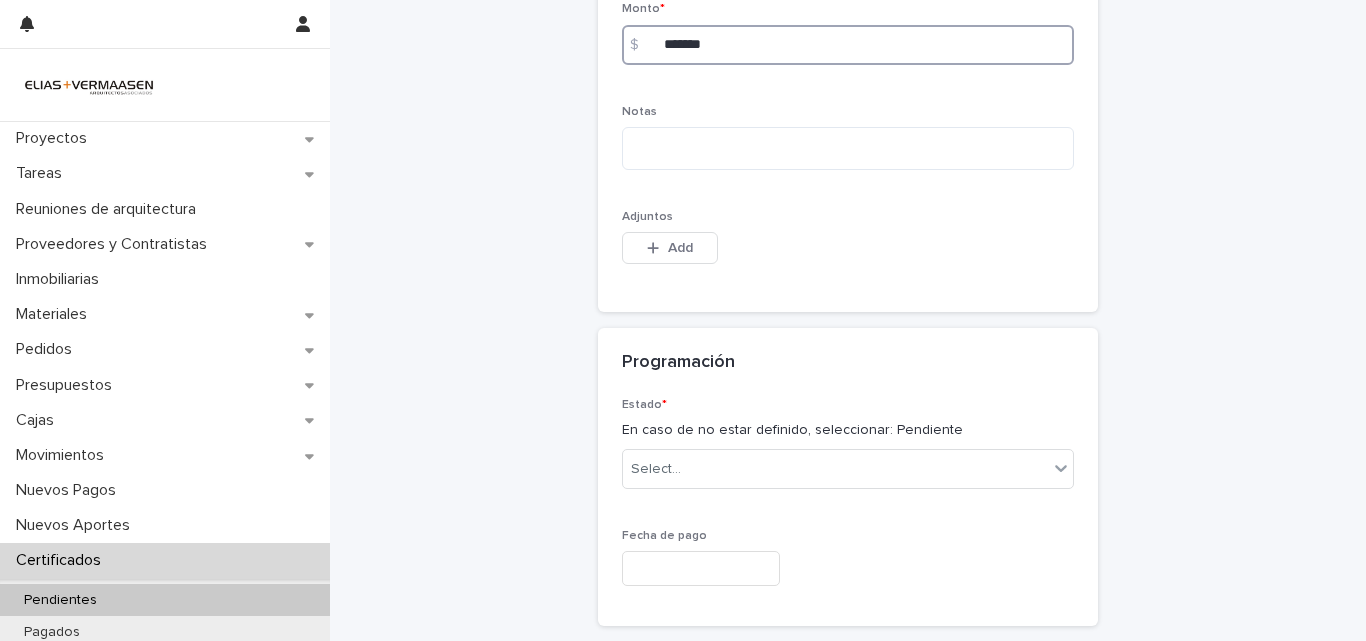 scroll, scrollTop: 754, scrollLeft: 0, axis: vertical 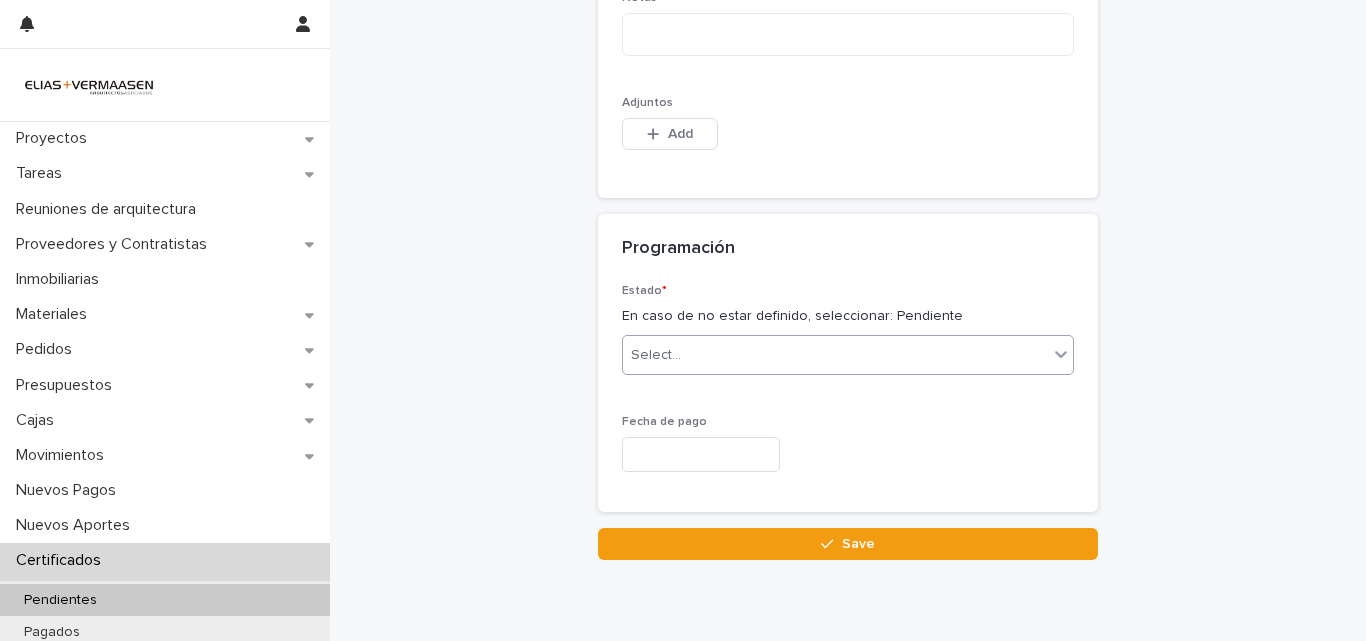 type on "*******" 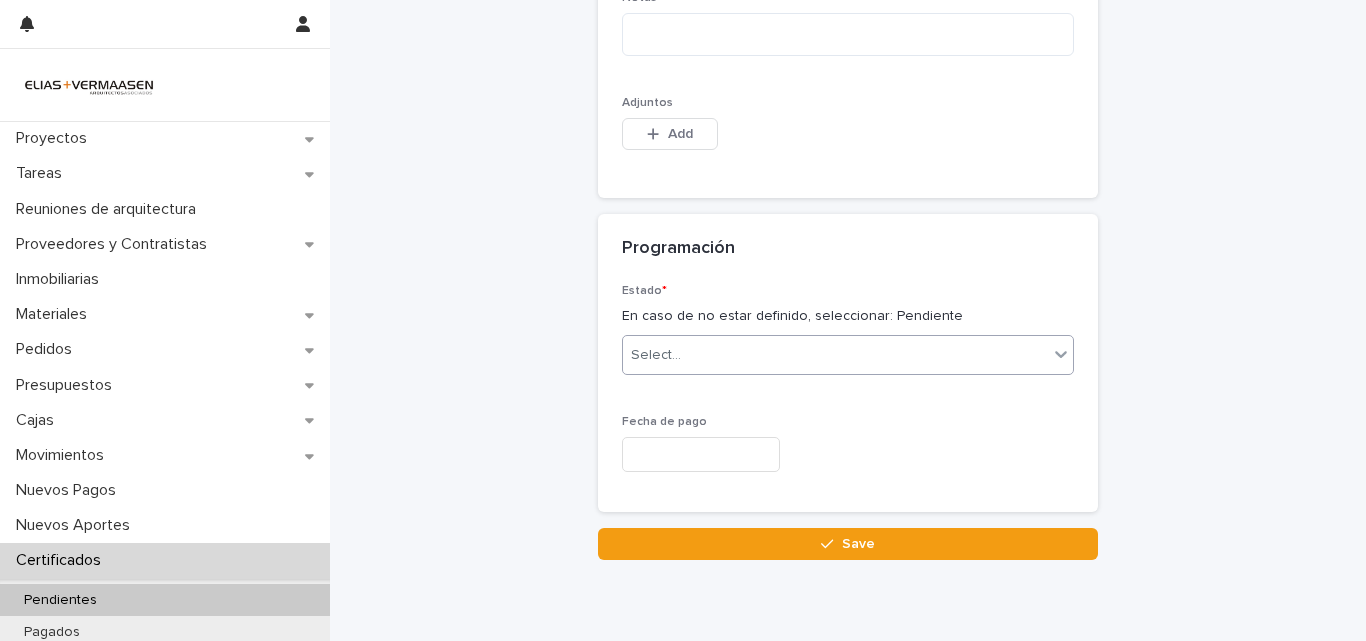 click on "Select..." at bounding box center (835, 355) 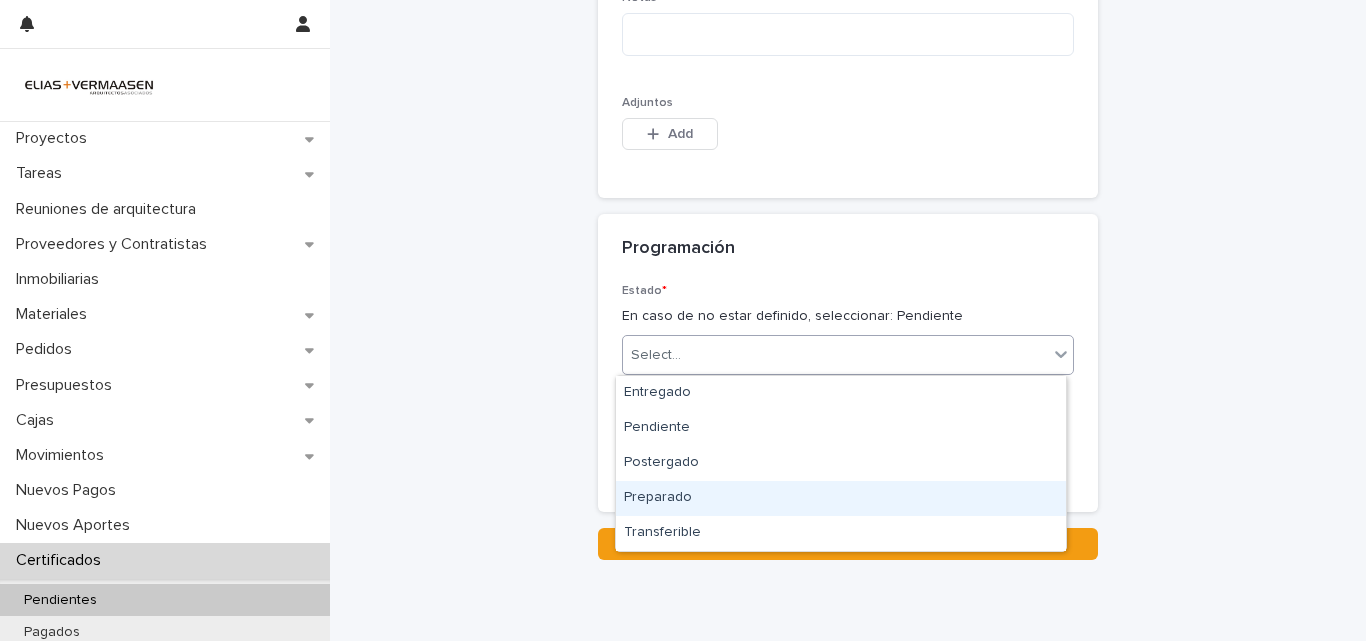 click on "Preparado" at bounding box center (841, 498) 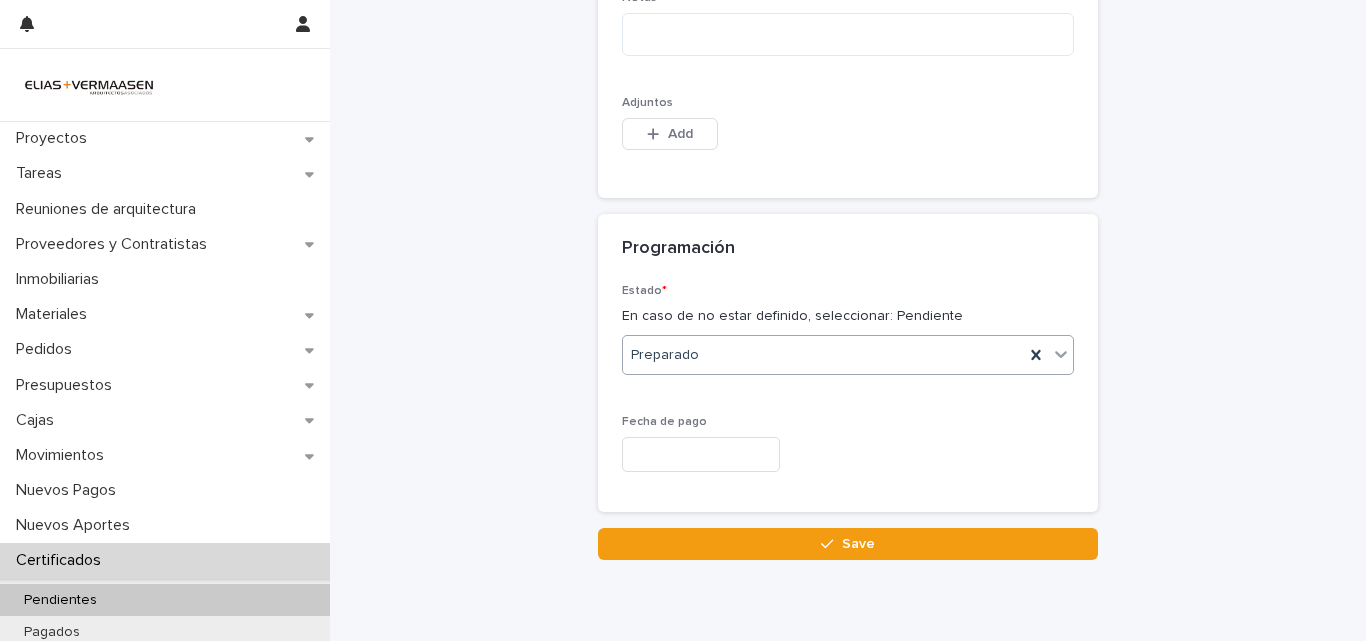 click at bounding box center [701, 454] 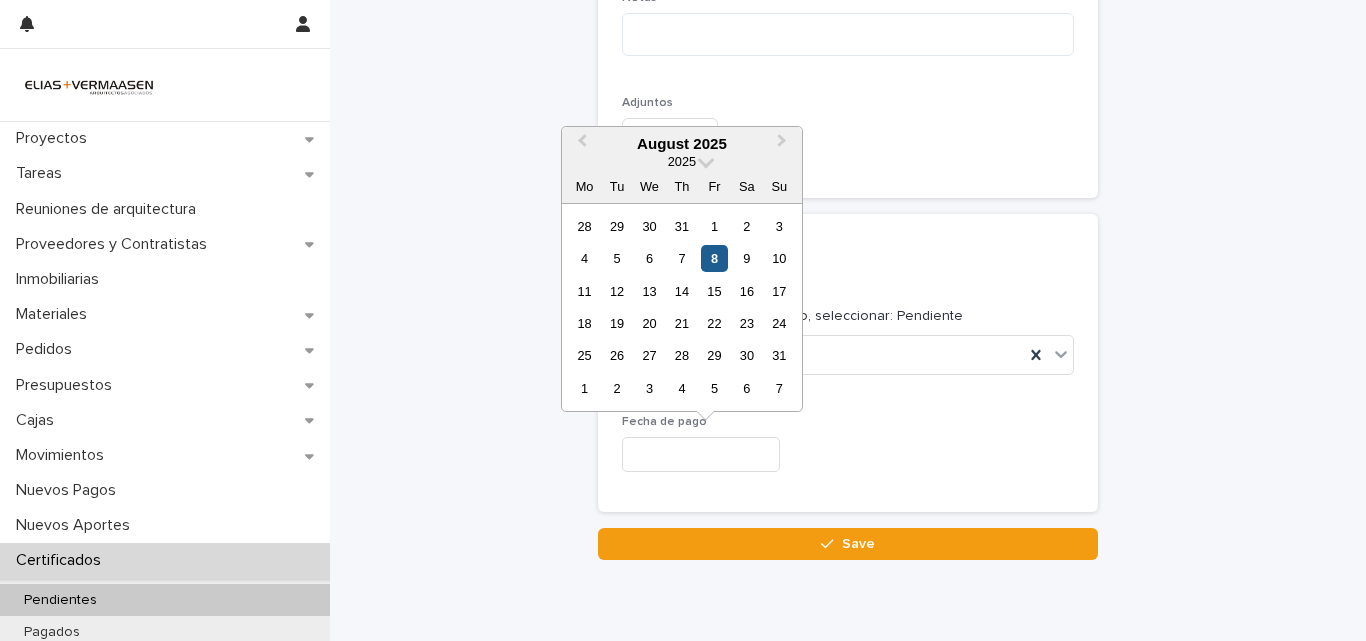 click on "8" at bounding box center [714, 258] 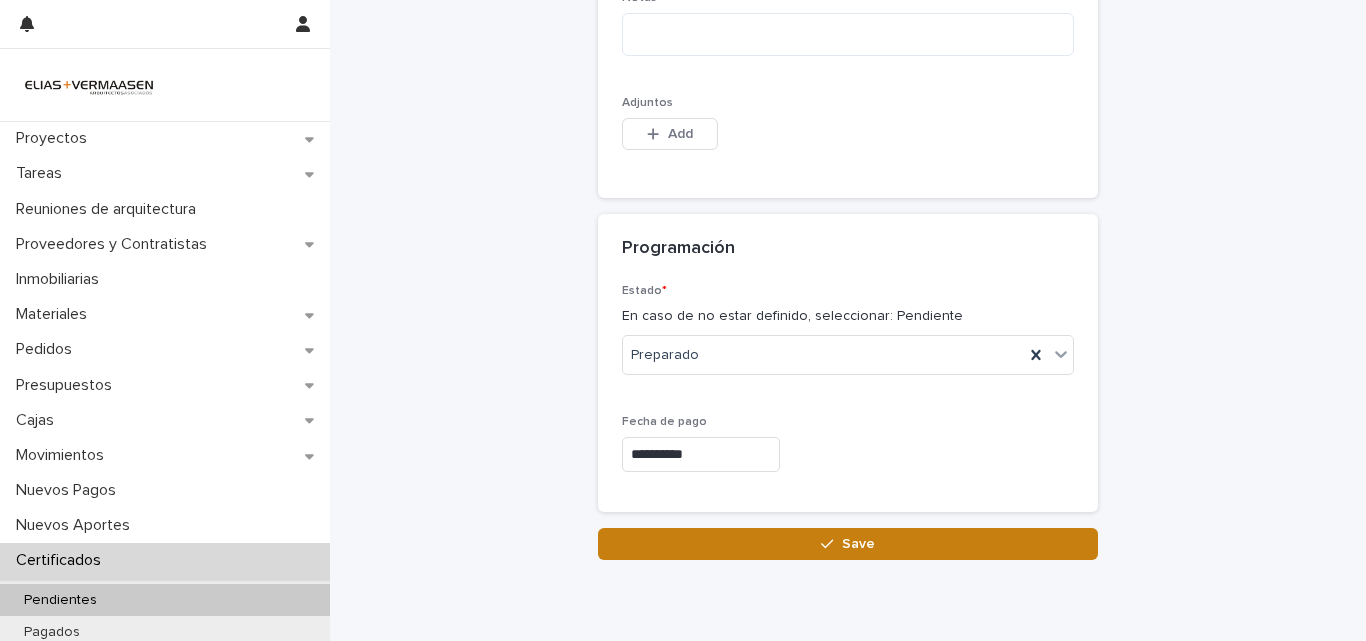 click on "Save" at bounding box center [858, 544] 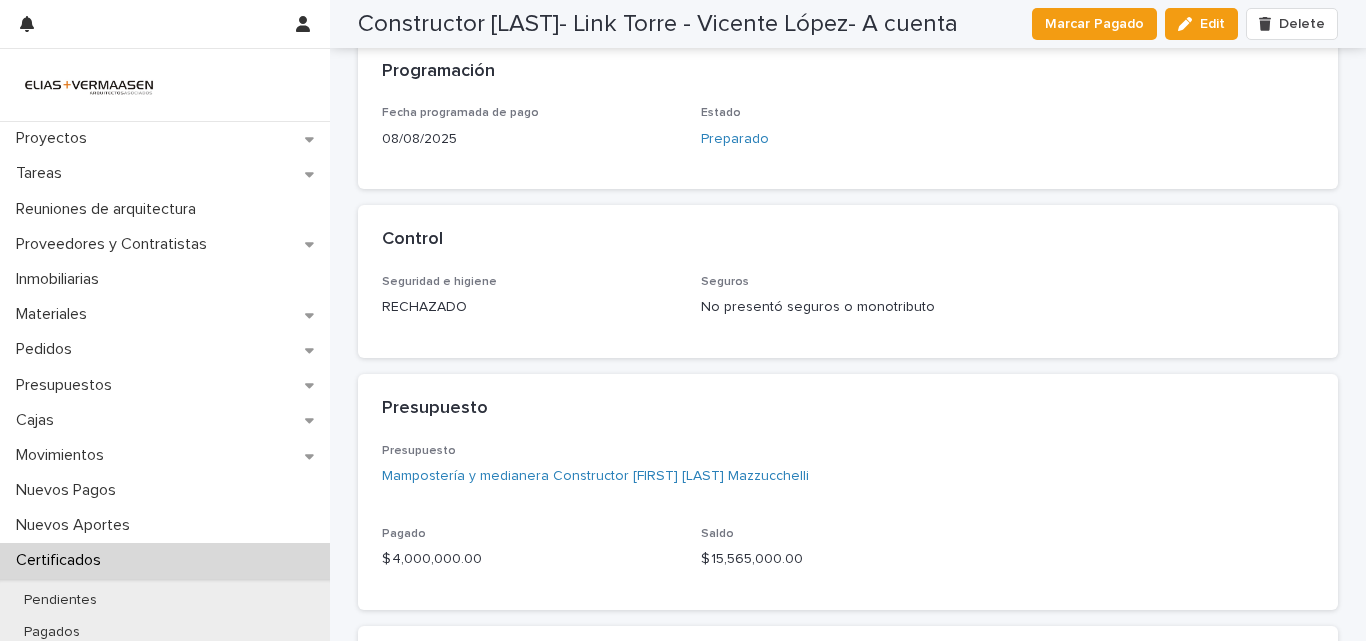 scroll, scrollTop: 540, scrollLeft: 0, axis: vertical 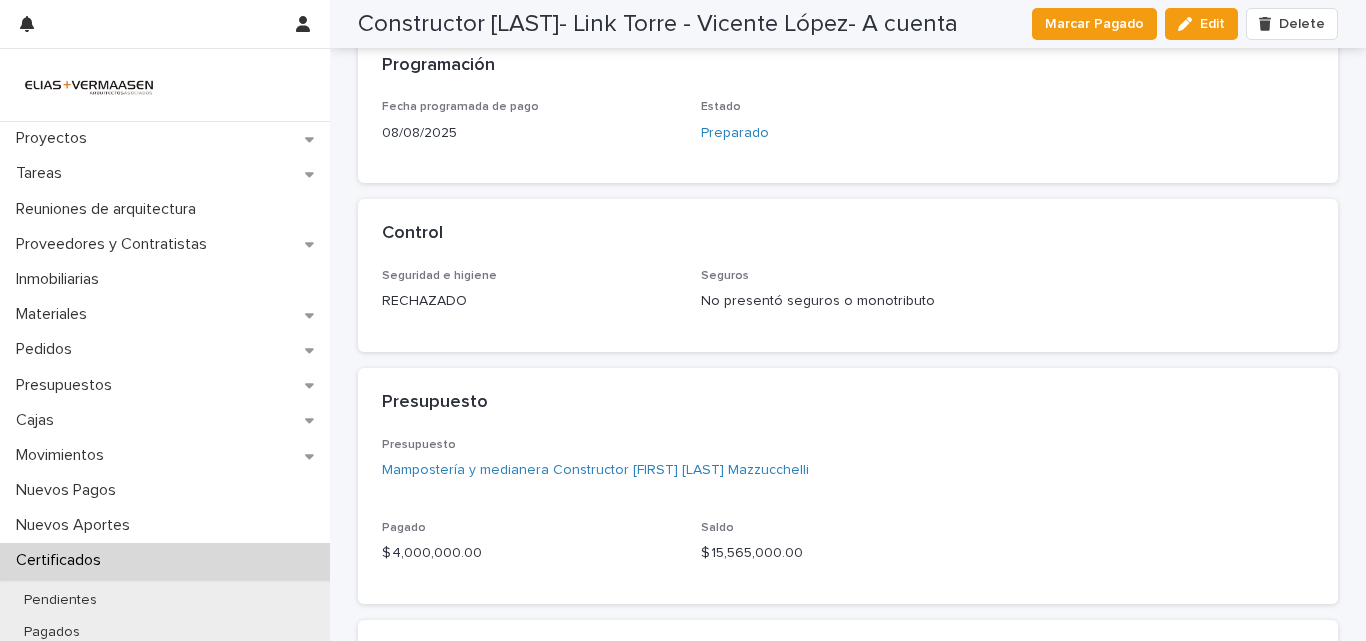 click on "Certificados" at bounding box center [62, 560] 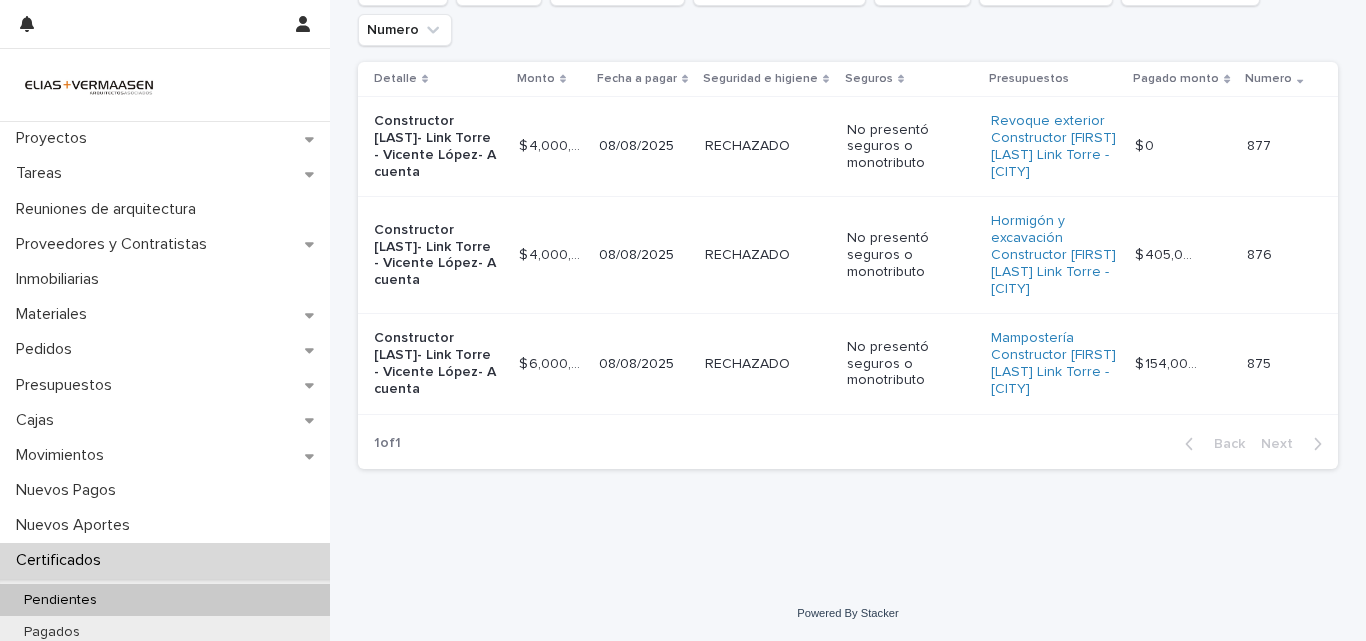 scroll, scrollTop: 0, scrollLeft: 0, axis: both 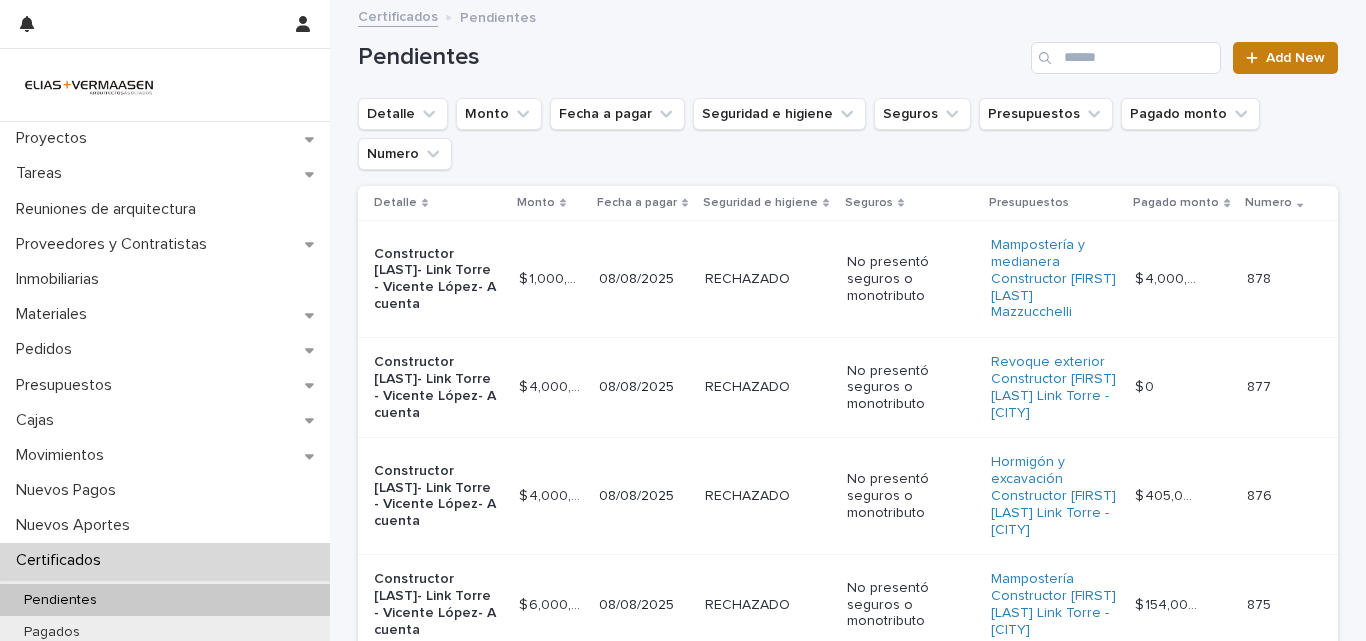 click on "Add New" at bounding box center [1285, 58] 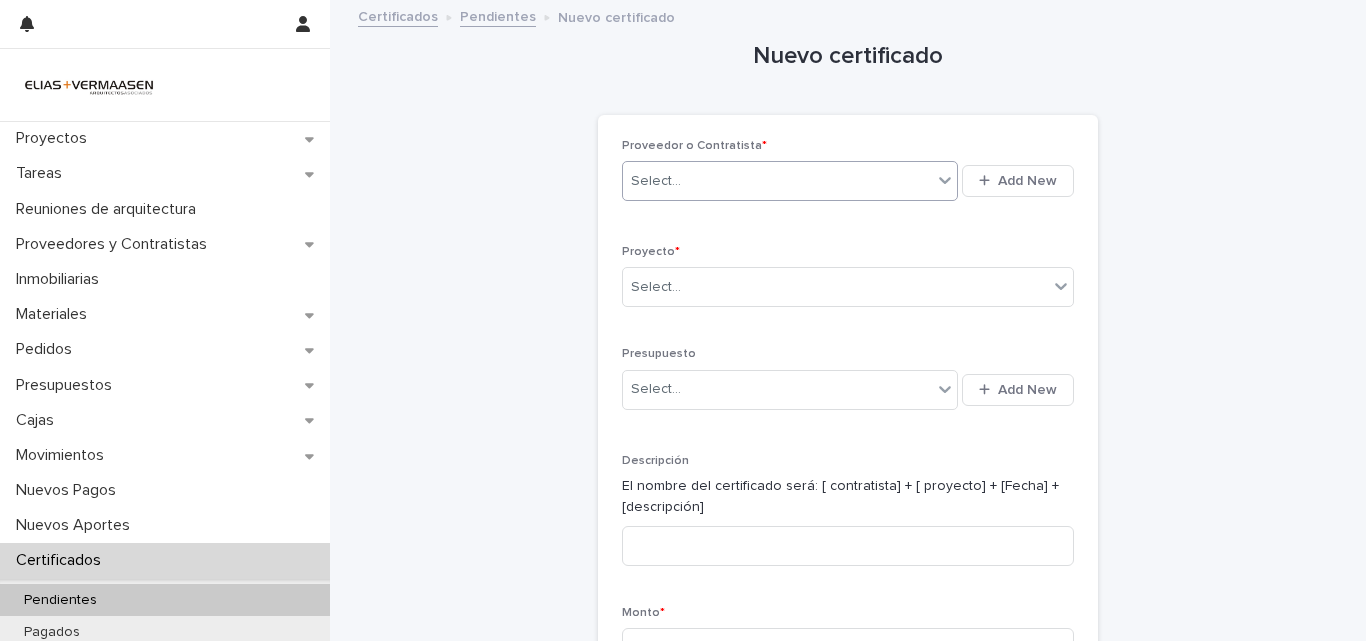 click on "Select..." at bounding box center [777, 181] 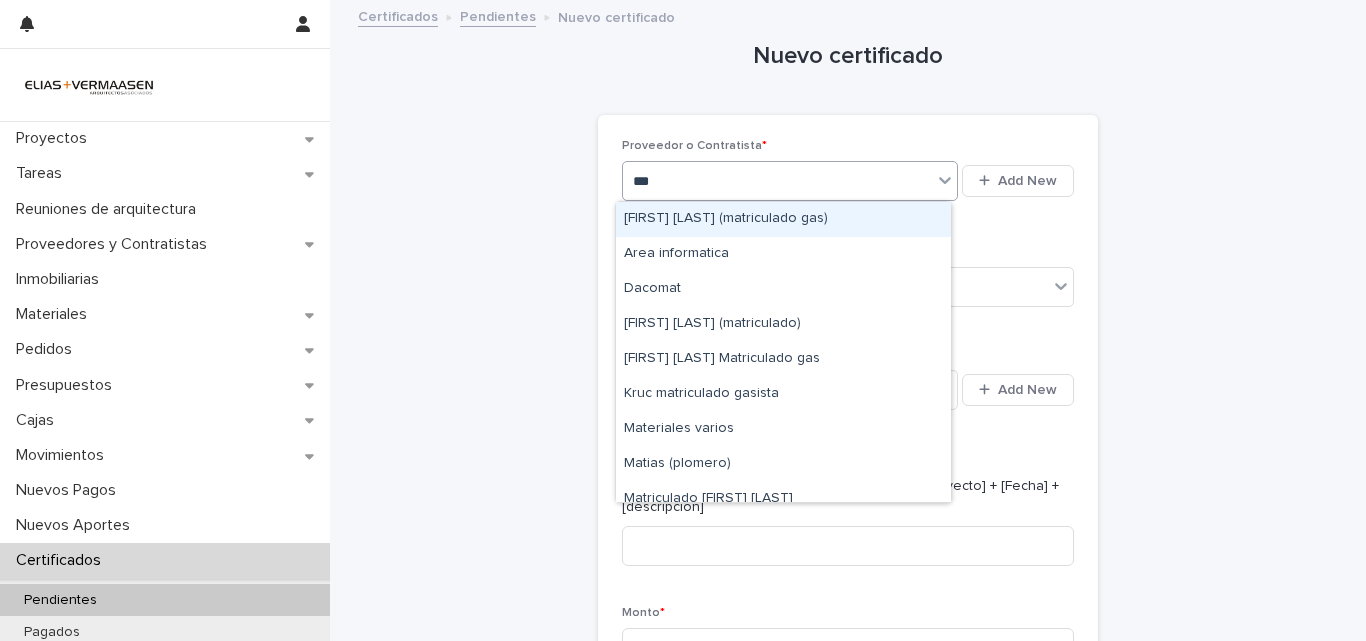 type on "****" 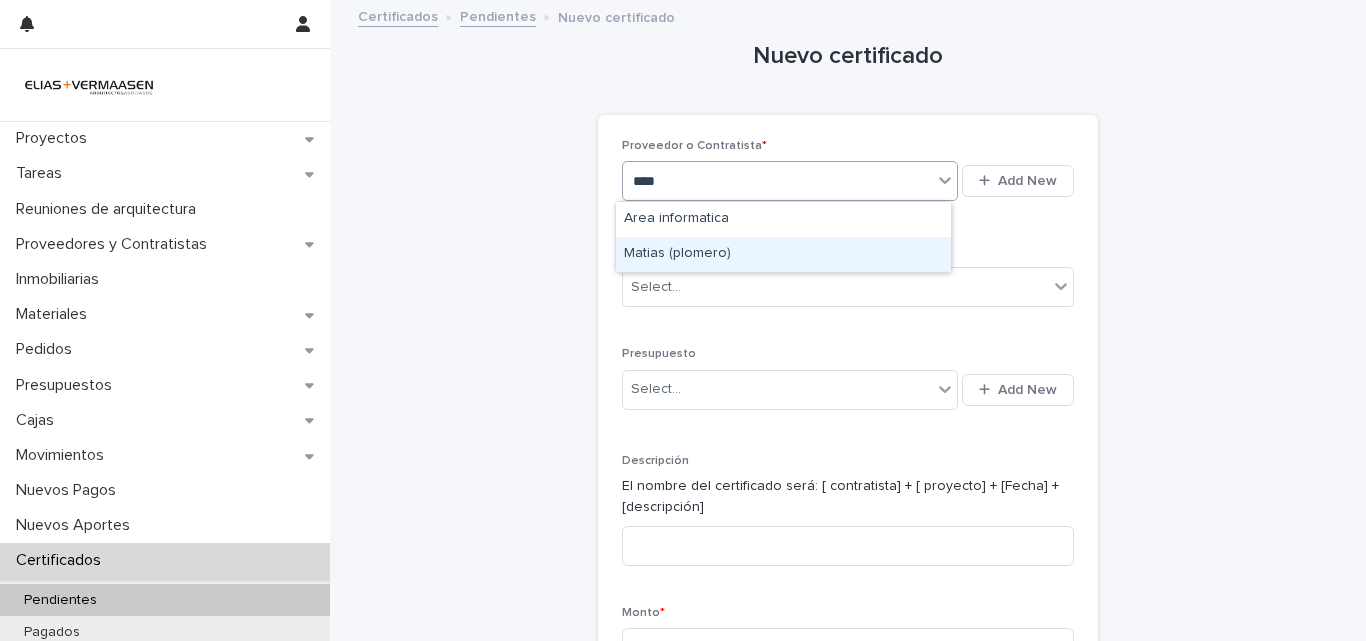 click on "Matias (plomero)" at bounding box center (783, 254) 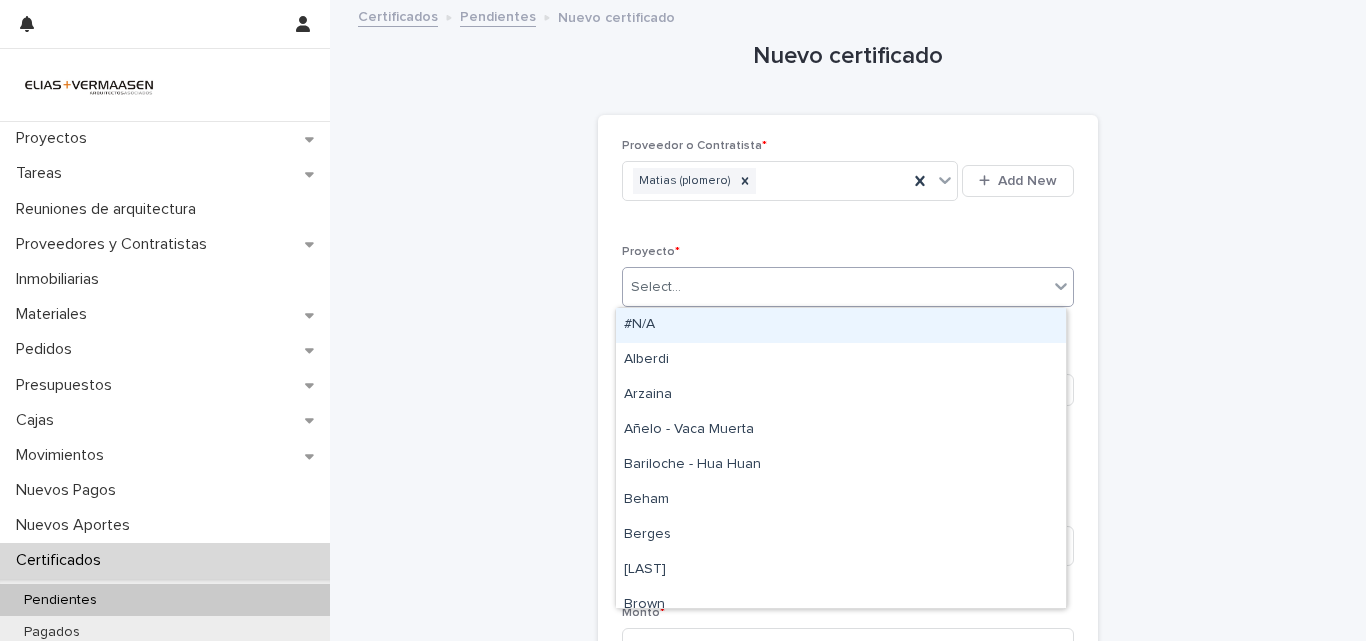 click on "Select..." at bounding box center (835, 287) 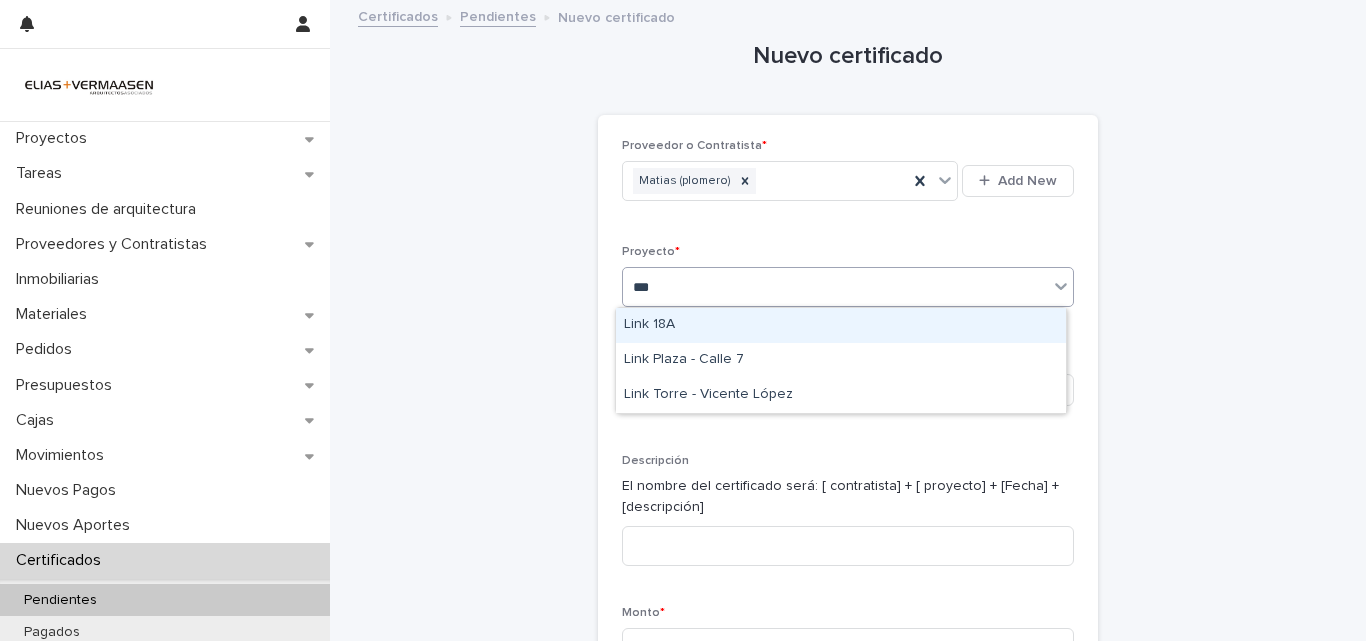 type on "****" 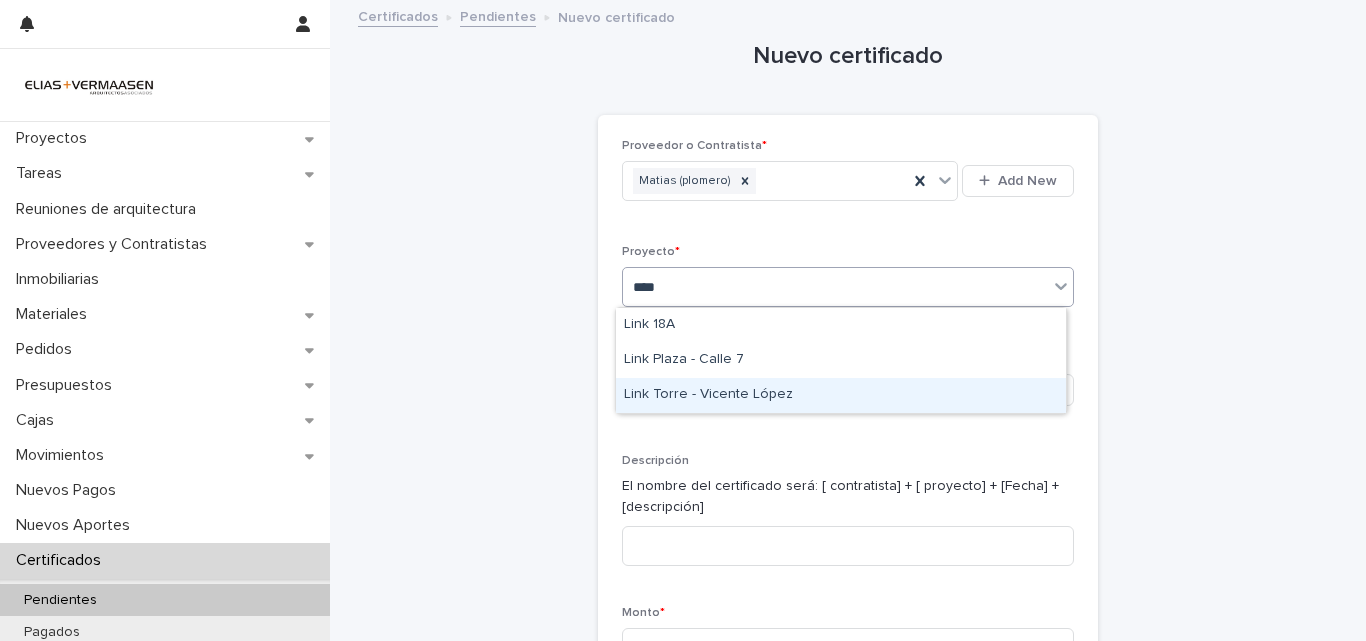 click on "Link Torre - Vicente López" at bounding box center [841, 395] 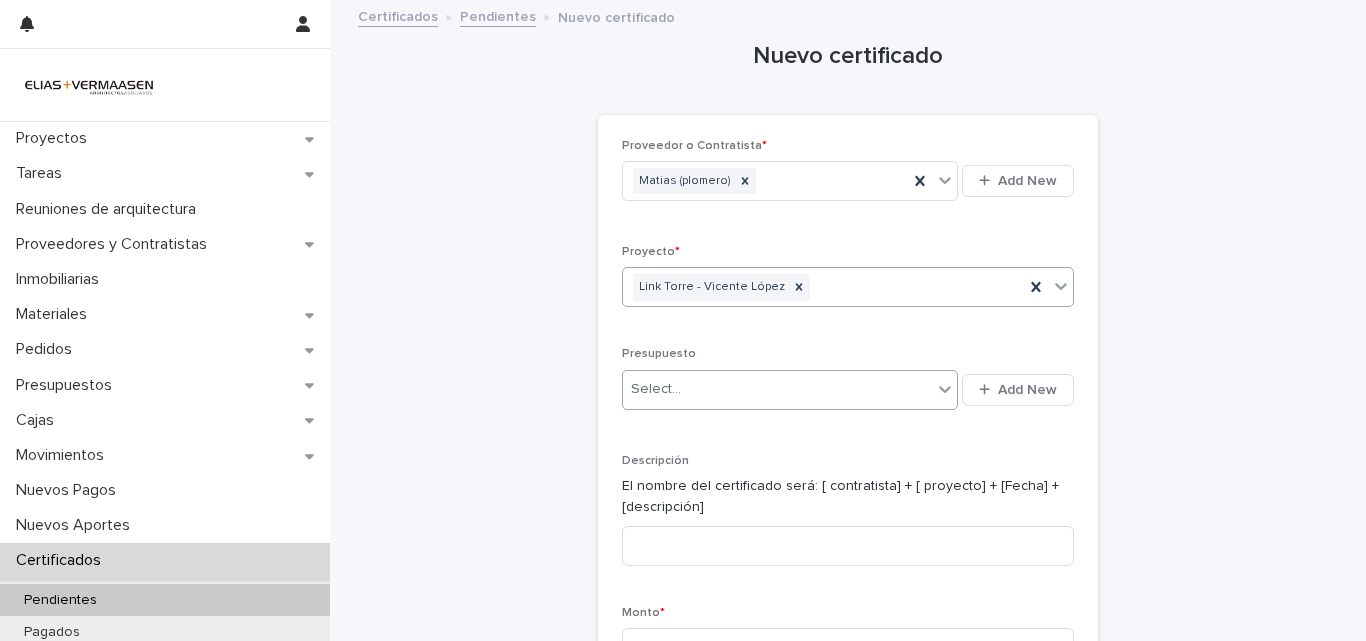 click on "Select..." at bounding box center [777, 389] 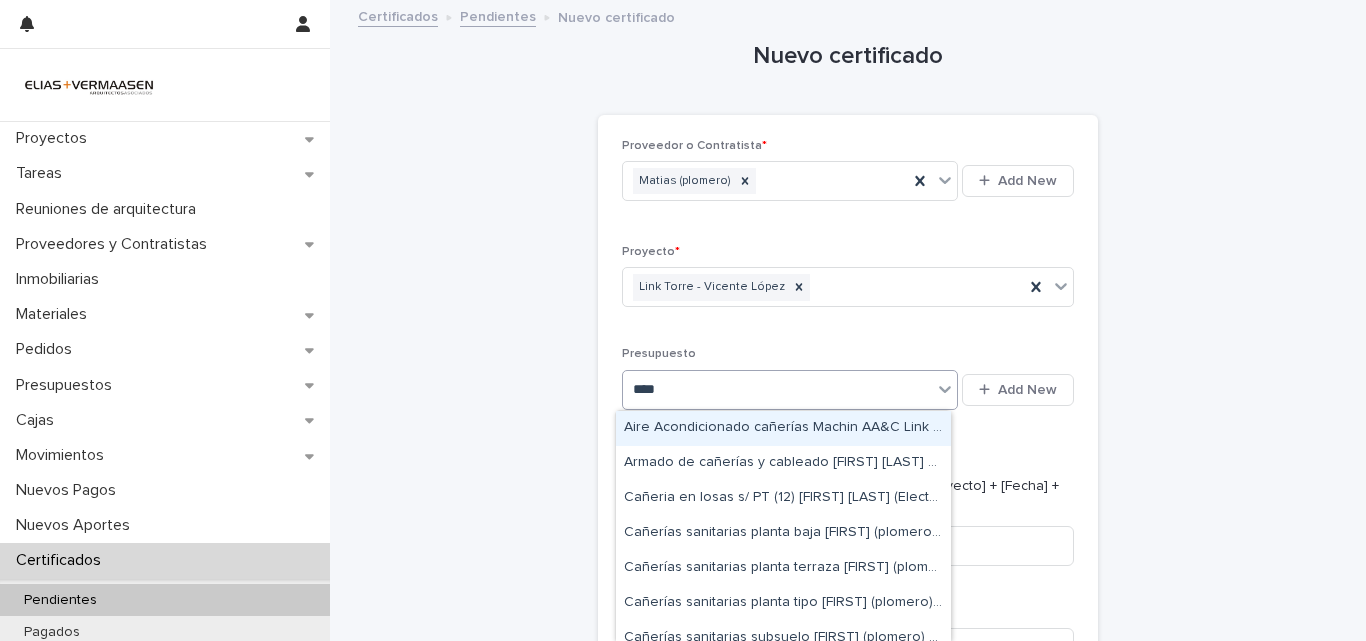 type on "*****" 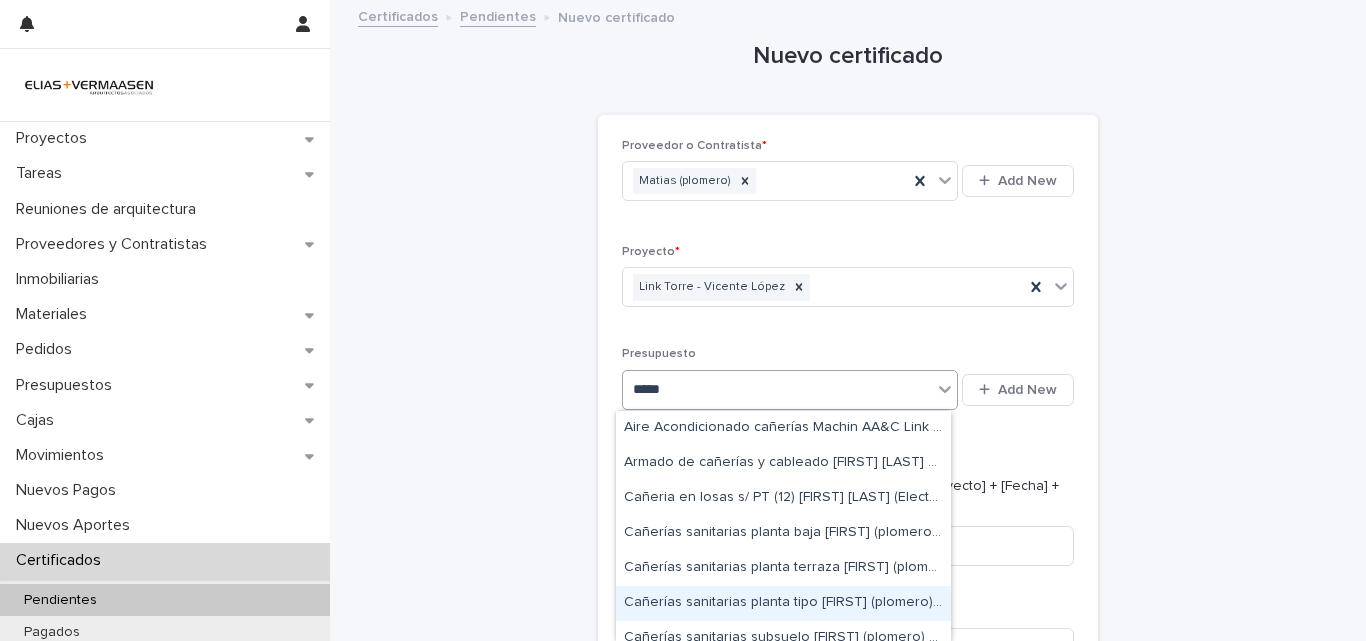 click on "Cañerías sanitarias planta tipo [FIRST] (plomero) Link Torre - Vicente López" at bounding box center [783, 603] 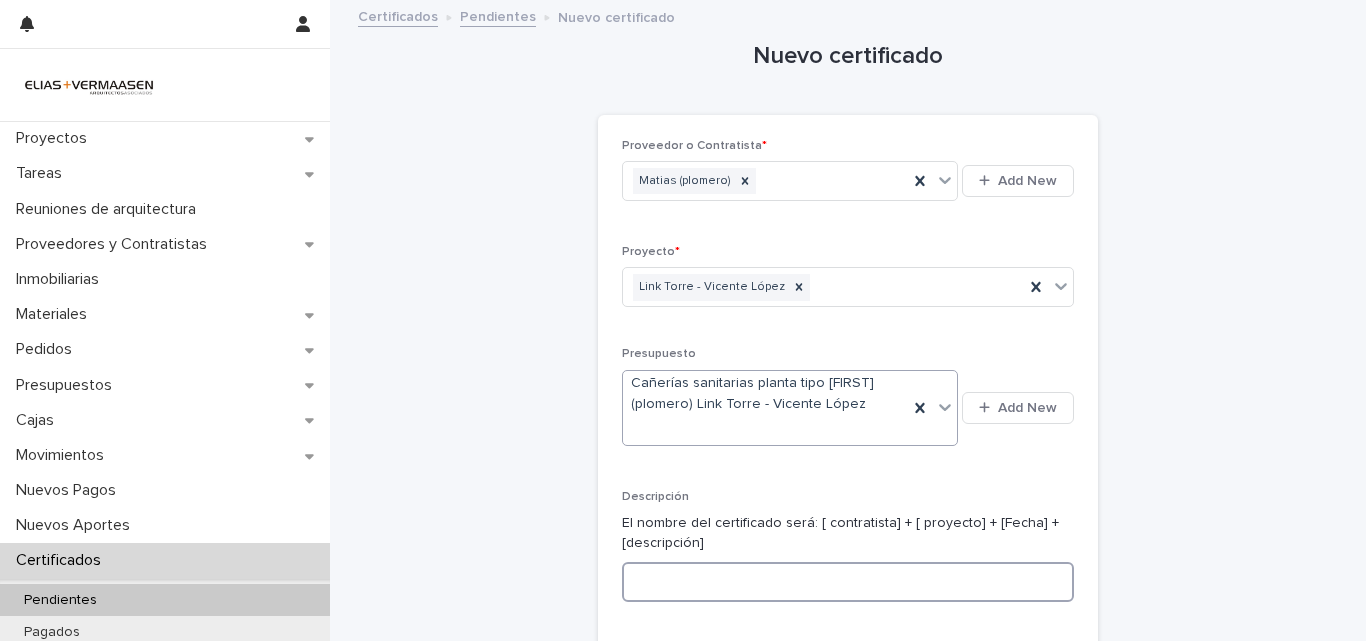 click at bounding box center [848, 582] 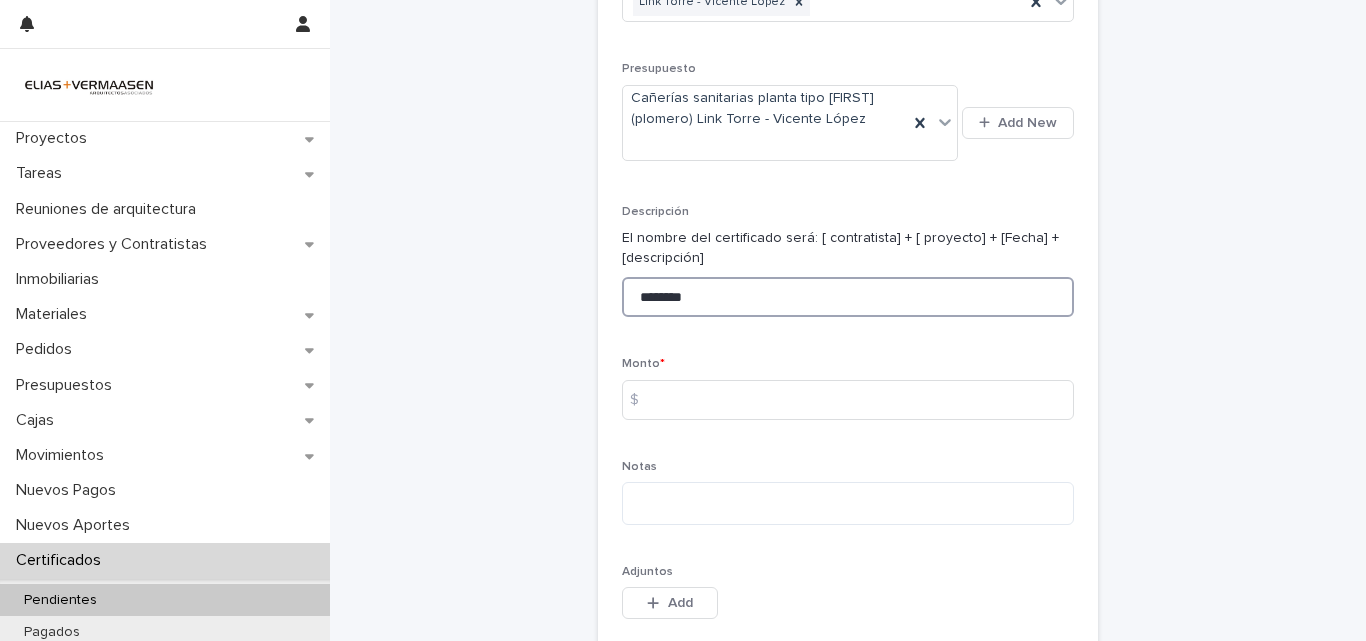 scroll, scrollTop: 313, scrollLeft: 0, axis: vertical 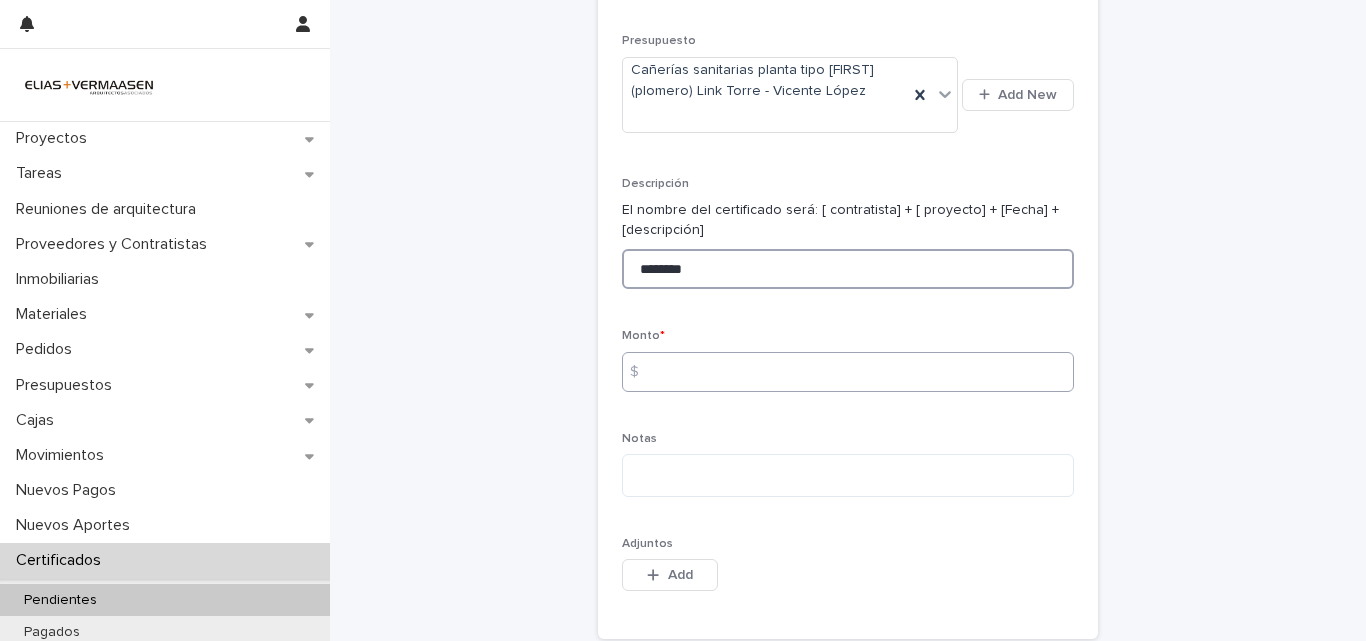 type on "********" 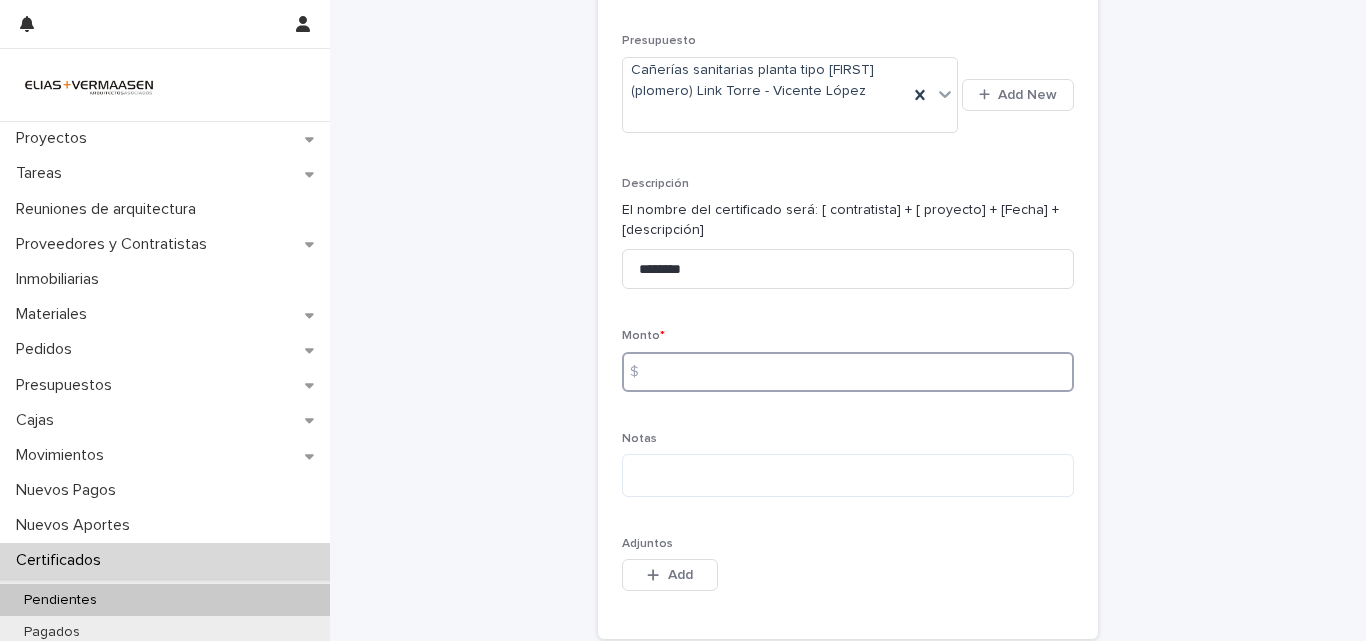 click at bounding box center [848, 372] 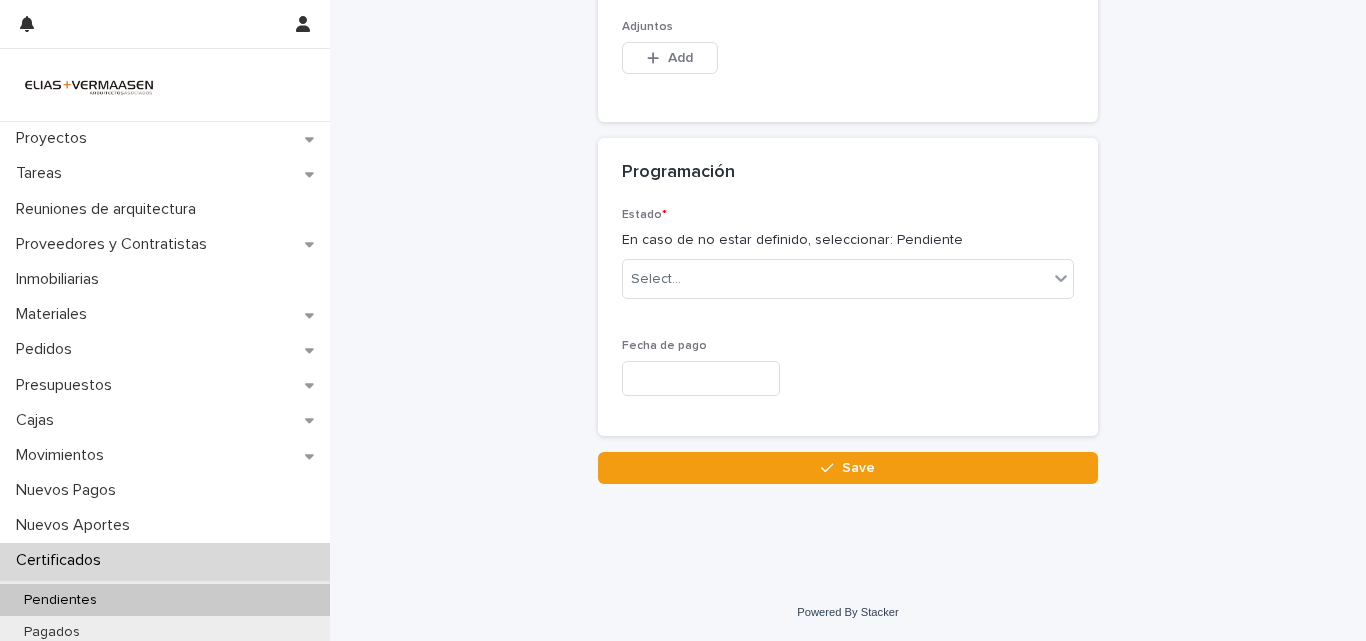 scroll, scrollTop: 829, scrollLeft: 0, axis: vertical 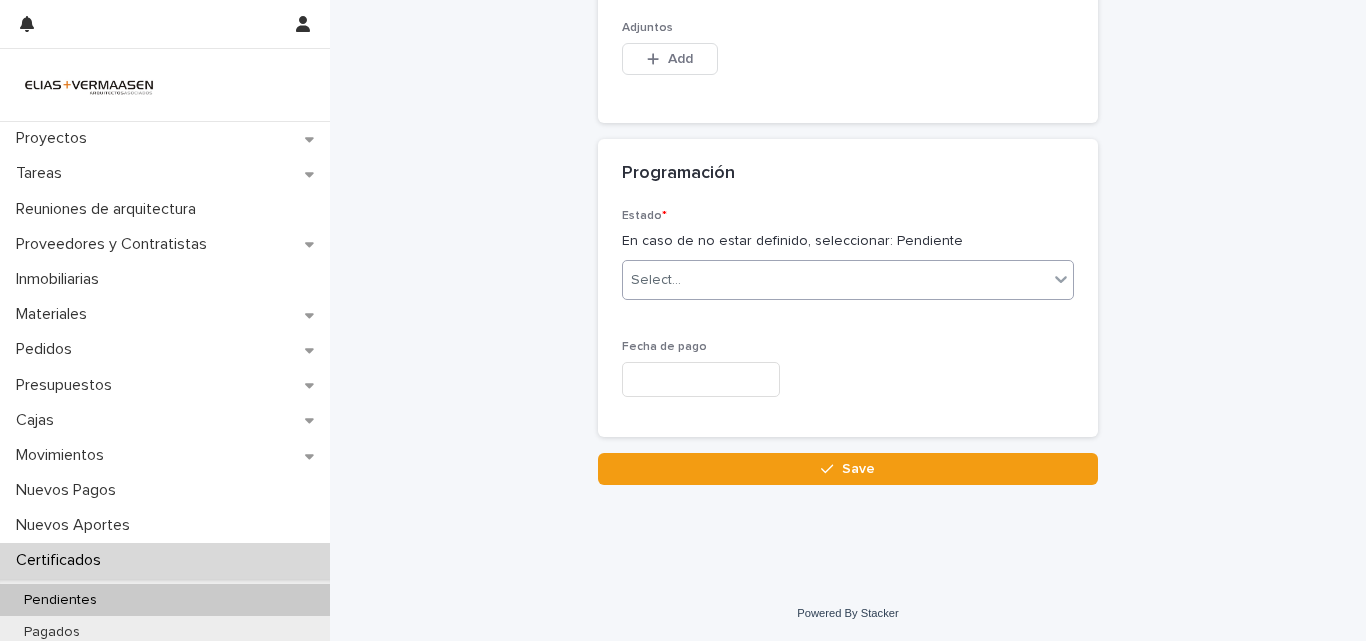 type on "*******" 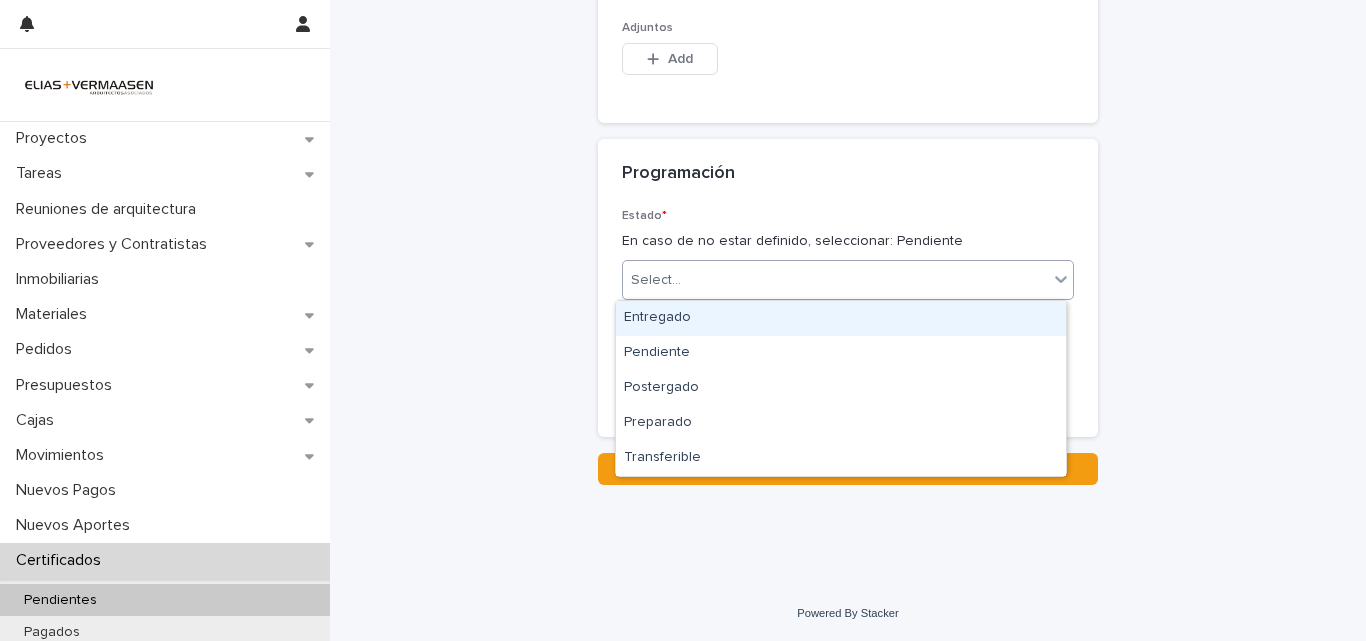 click on "Select..." at bounding box center [835, 280] 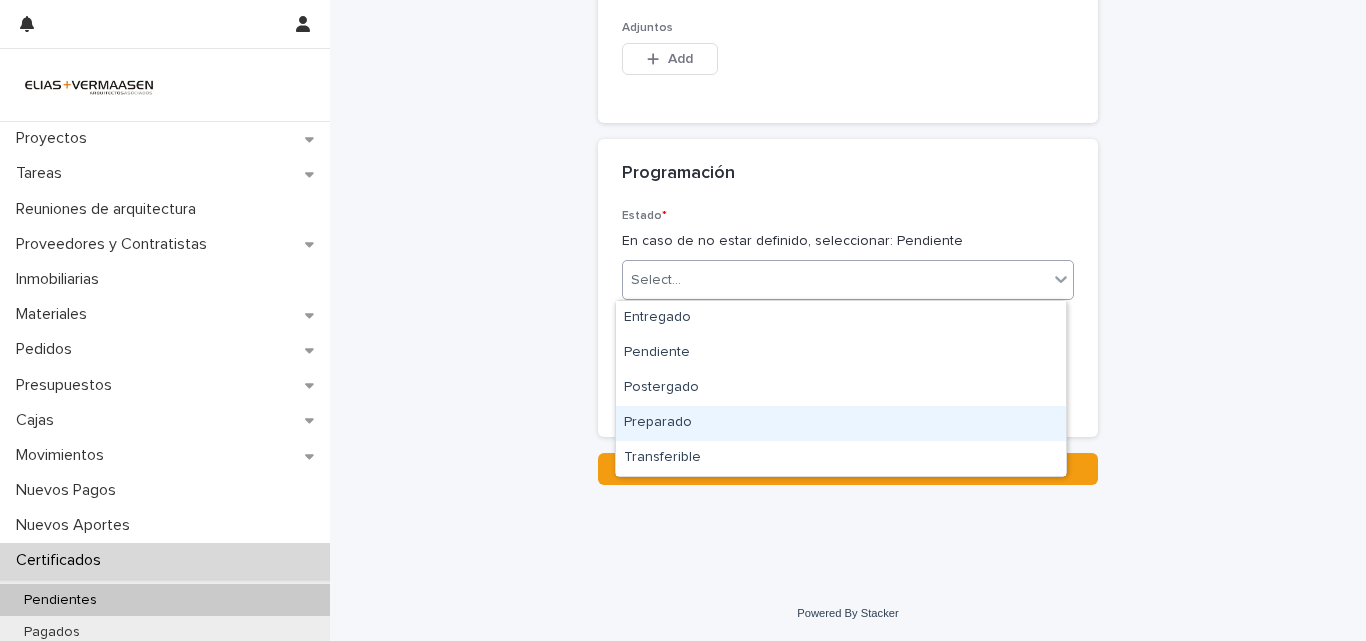 click on "Preparado" at bounding box center [841, 423] 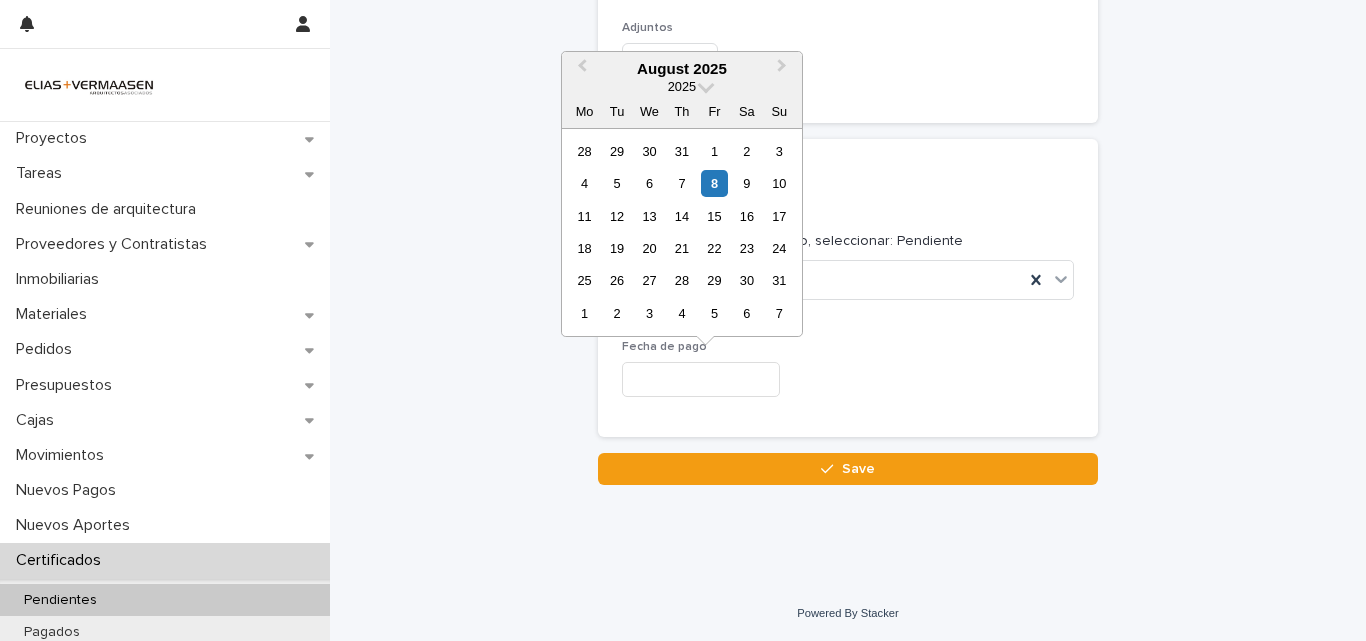 click at bounding box center (701, 379) 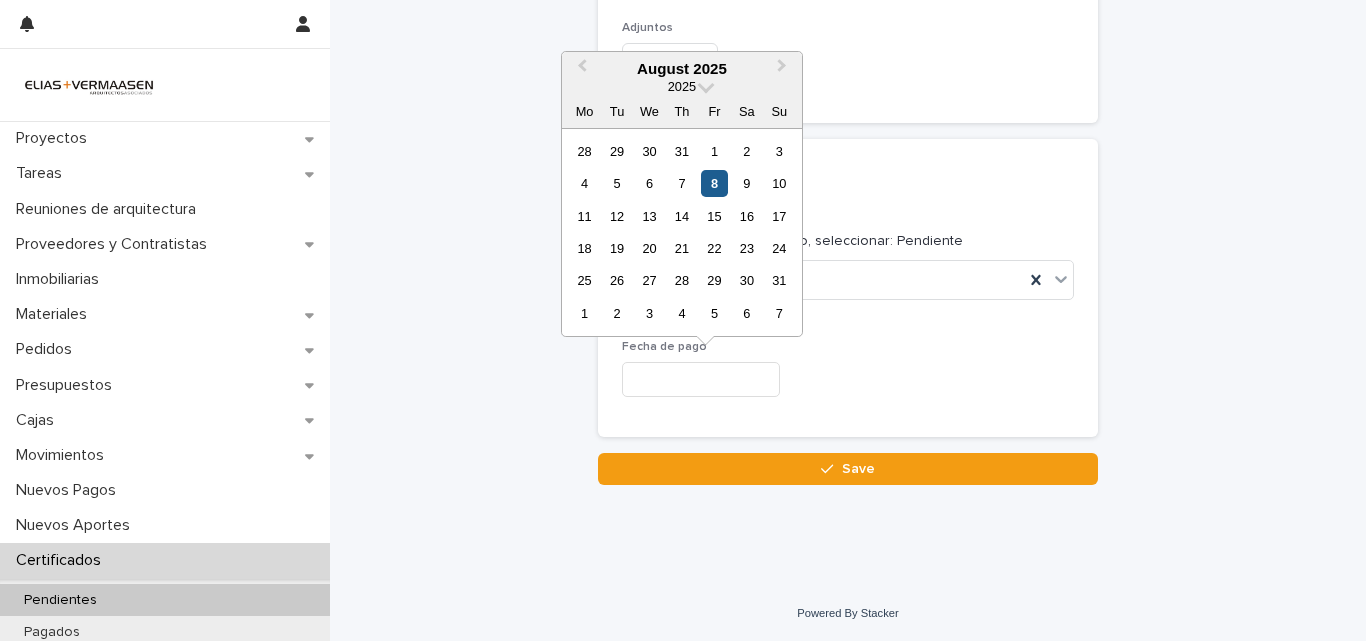 click on "8" at bounding box center (714, 183) 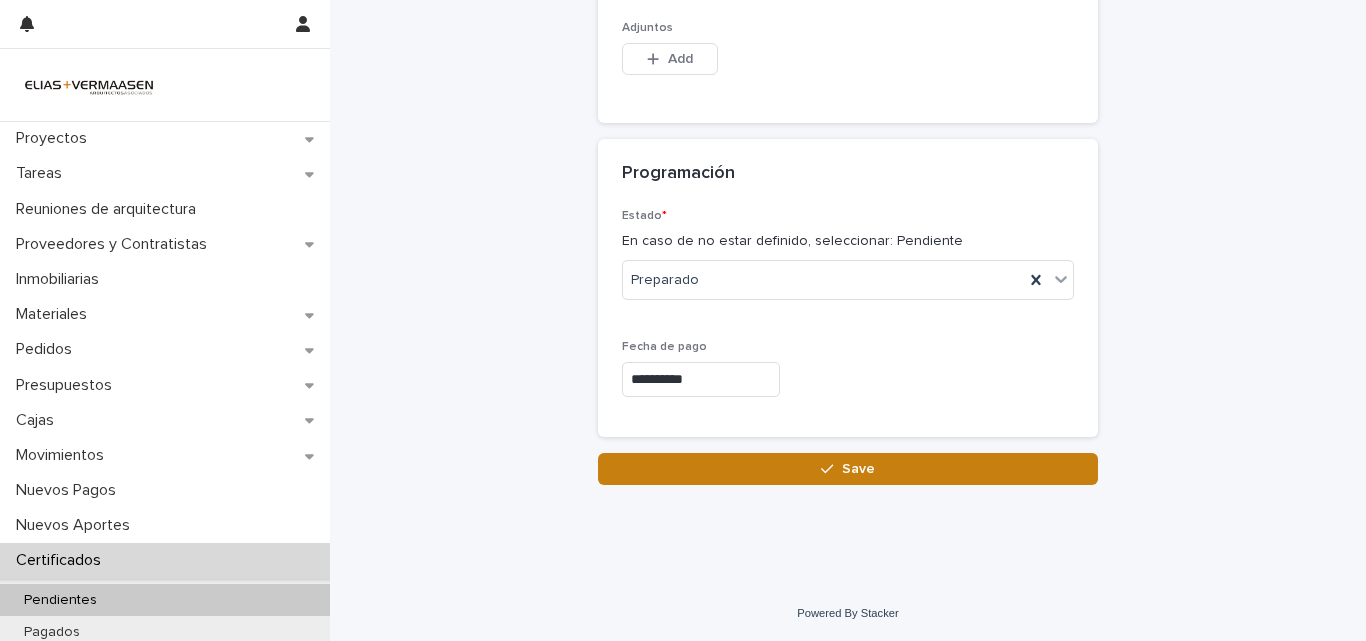 click on "Save" at bounding box center [858, 469] 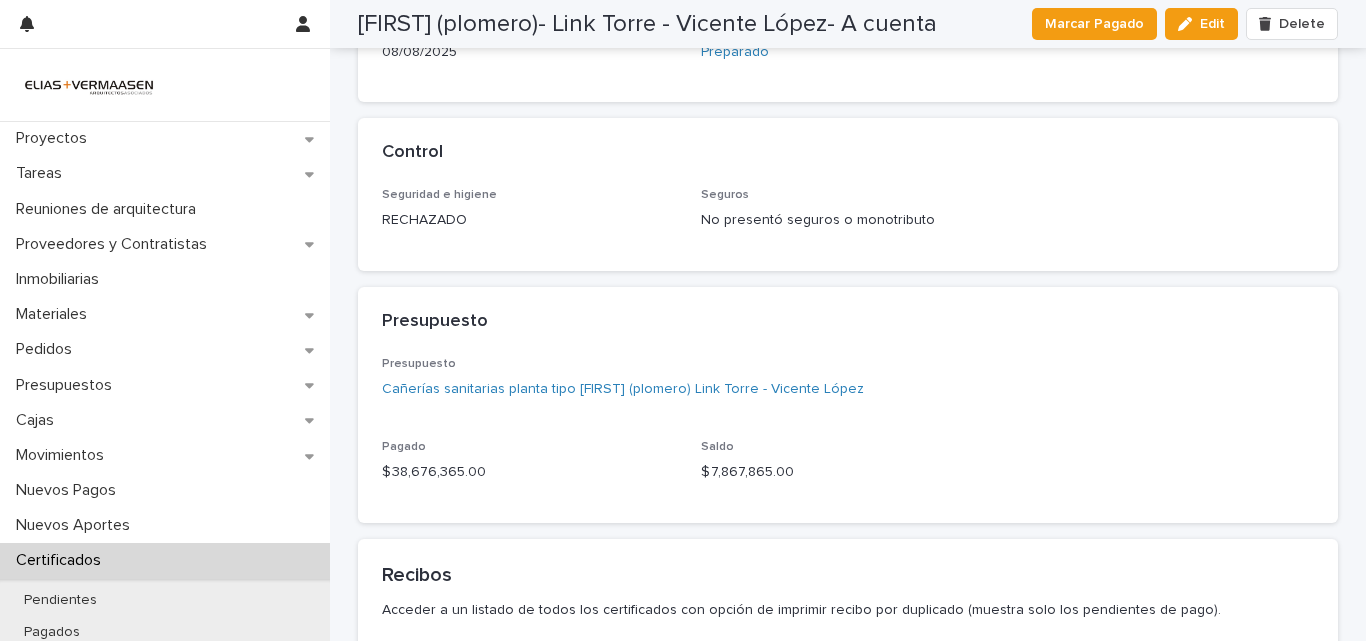 scroll, scrollTop: 615, scrollLeft: 0, axis: vertical 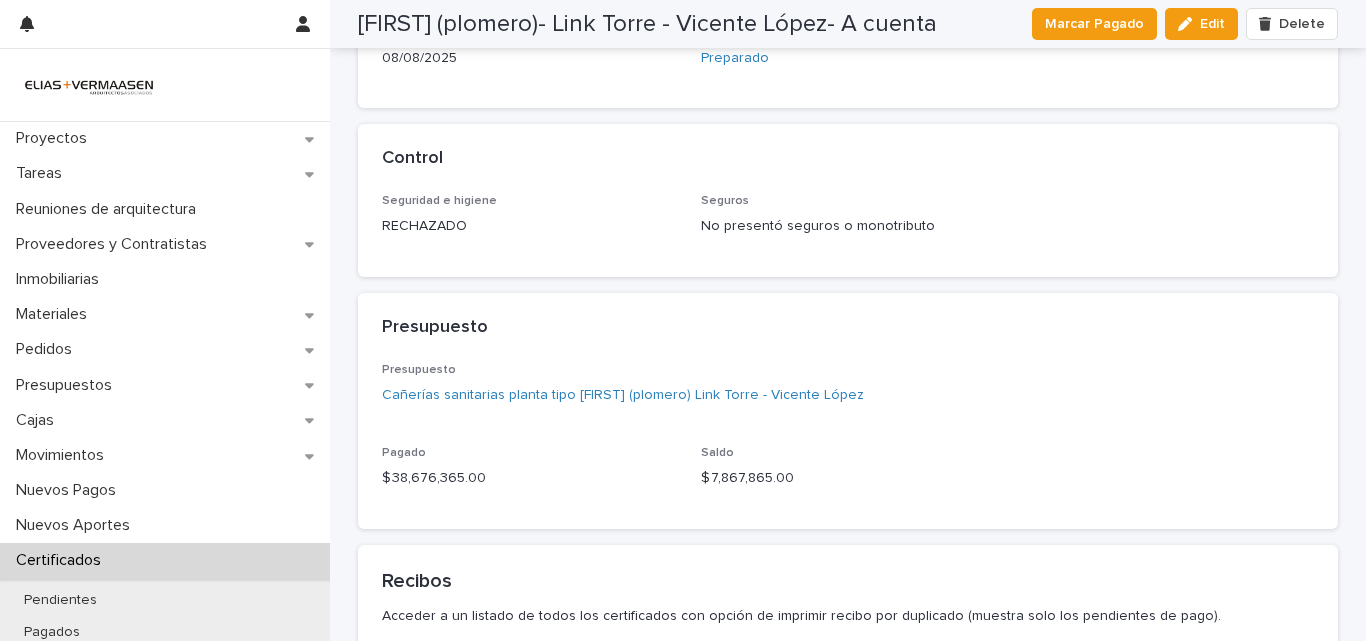 click on "Certificados" at bounding box center [62, 560] 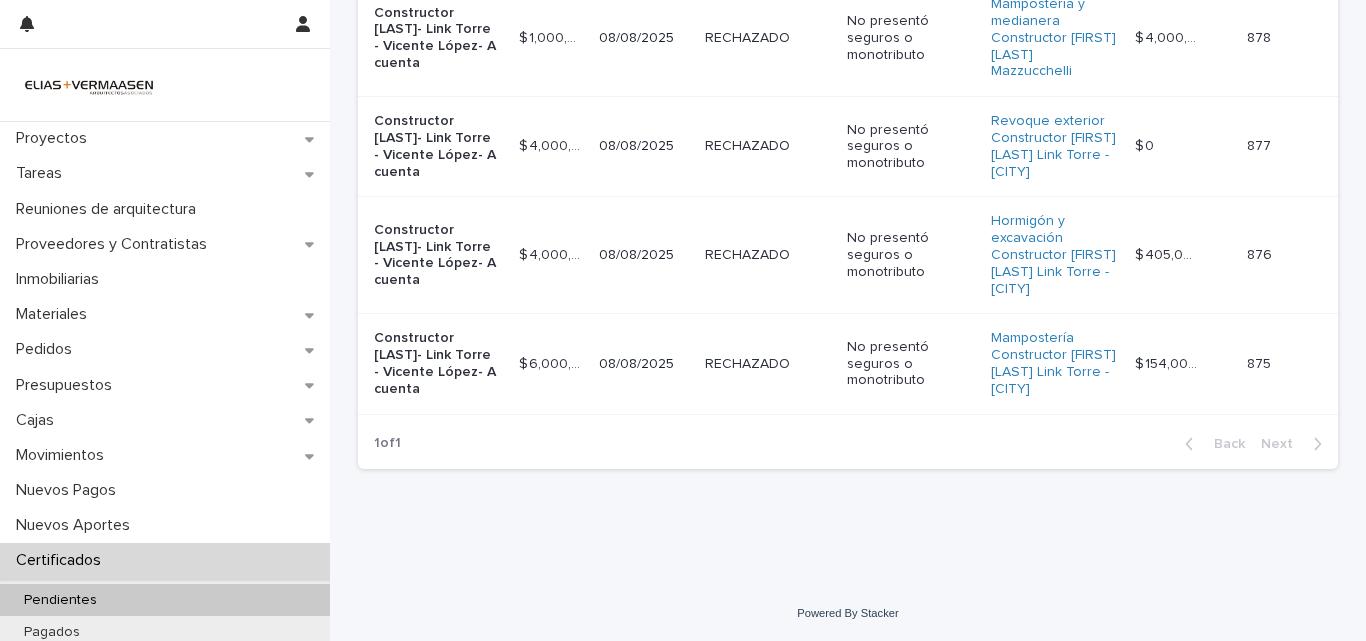 scroll, scrollTop: 0, scrollLeft: 0, axis: both 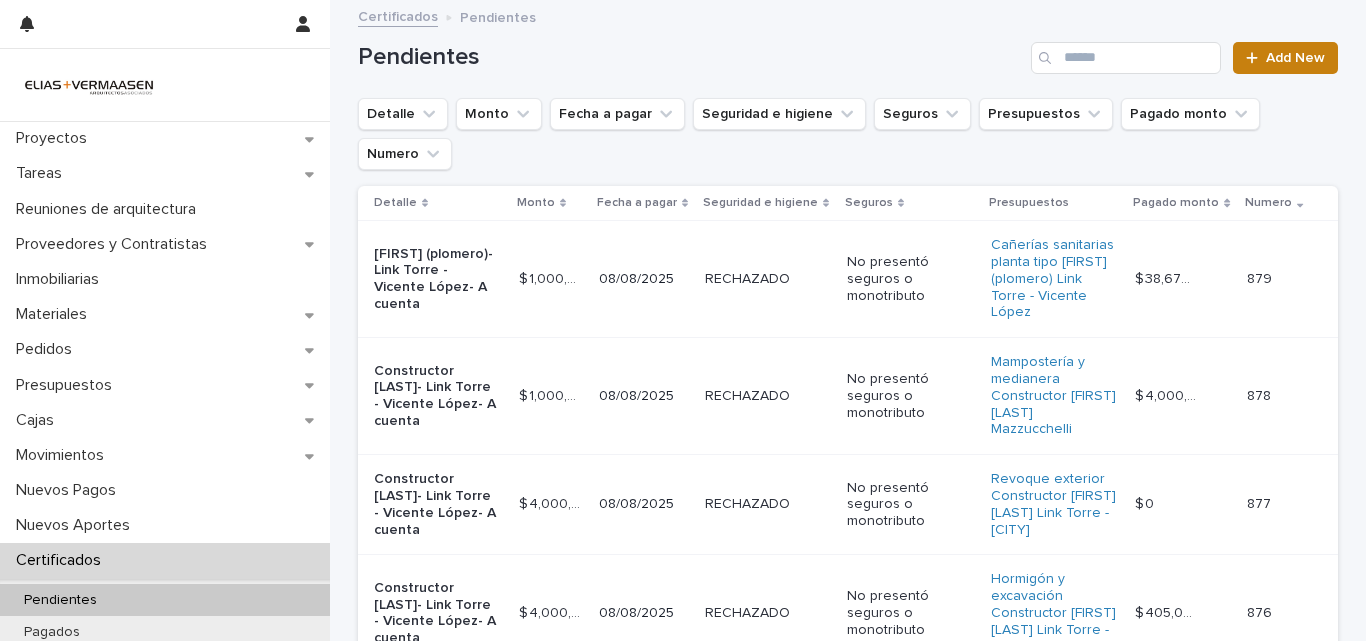 click on "Add New" at bounding box center (1295, 58) 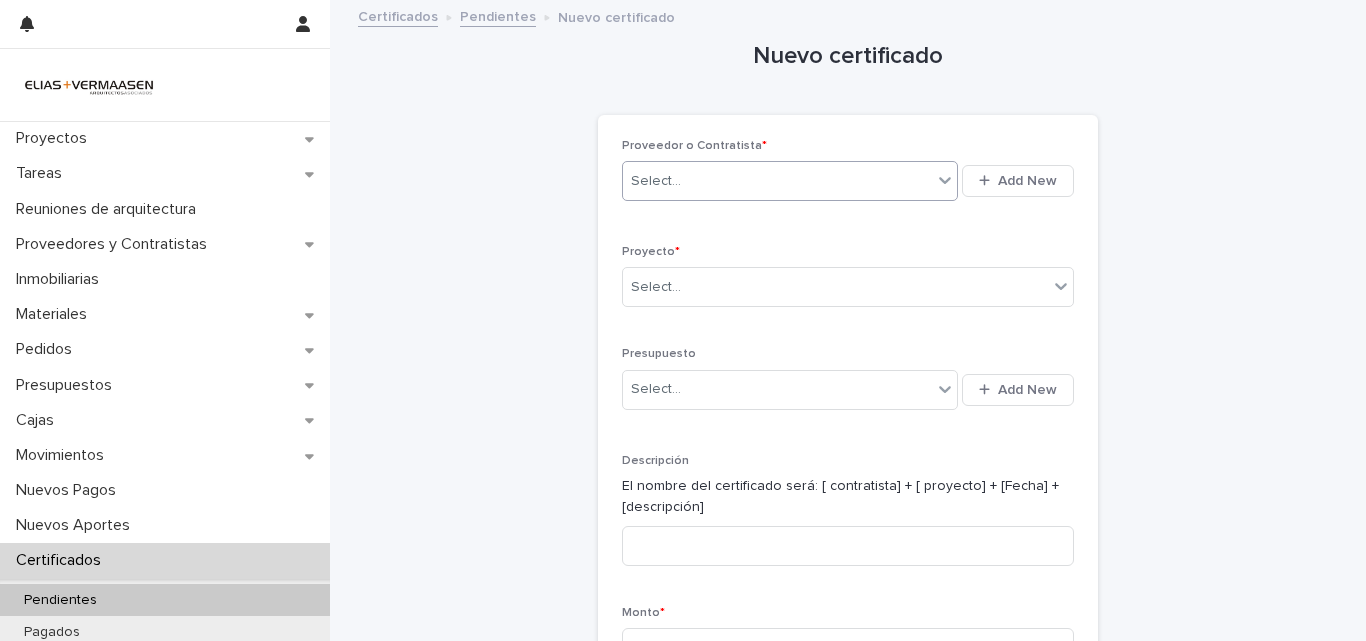 click on "Select..." at bounding box center (777, 181) 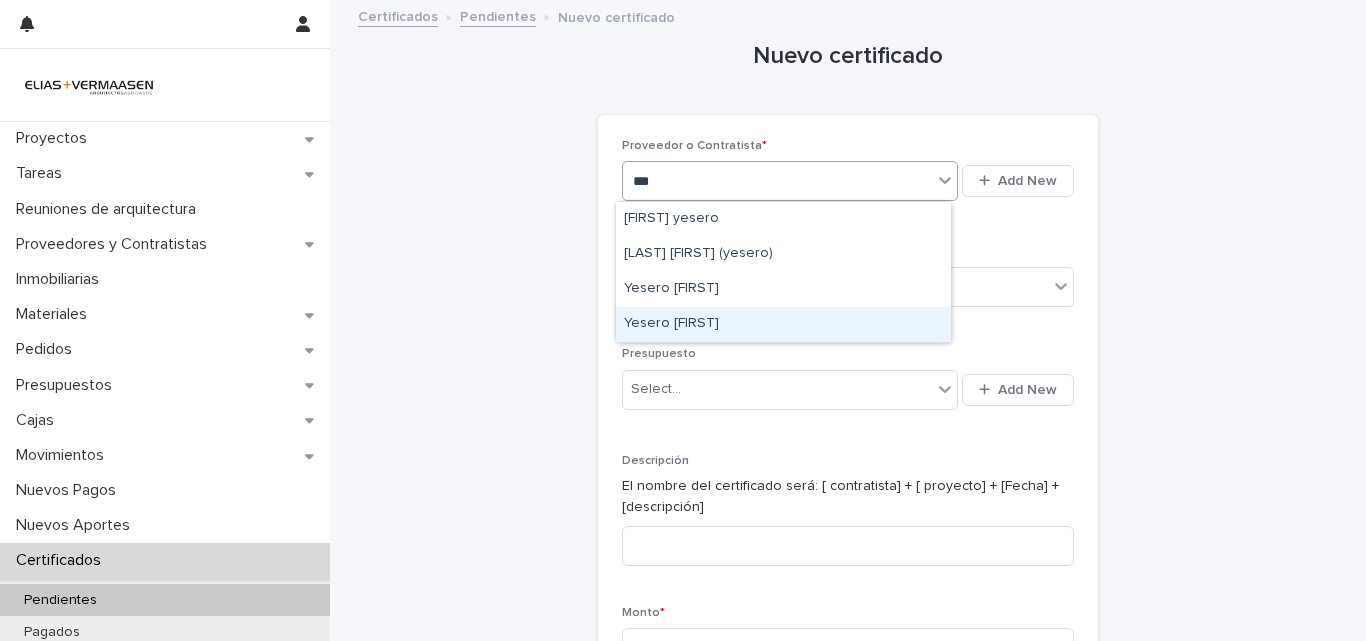 type on "****" 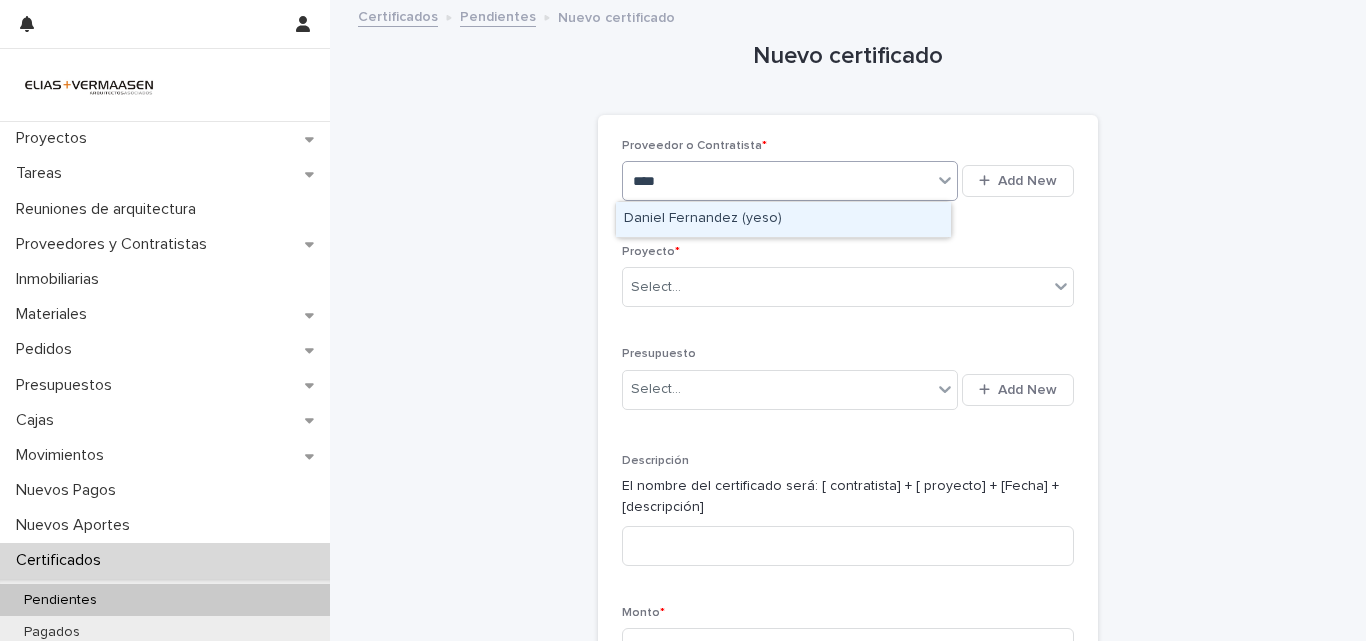 click on "Daniel Fernandez (yeso)" at bounding box center [783, 219] 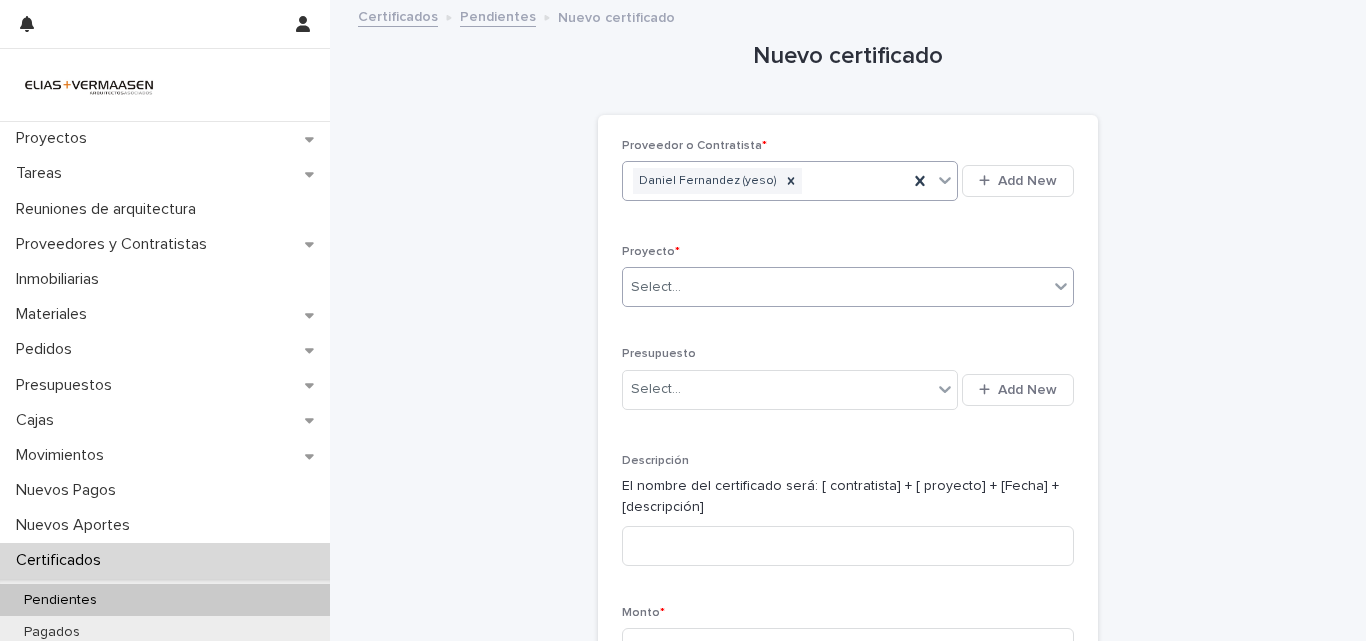 click on "Select..." at bounding box center [835, 287] 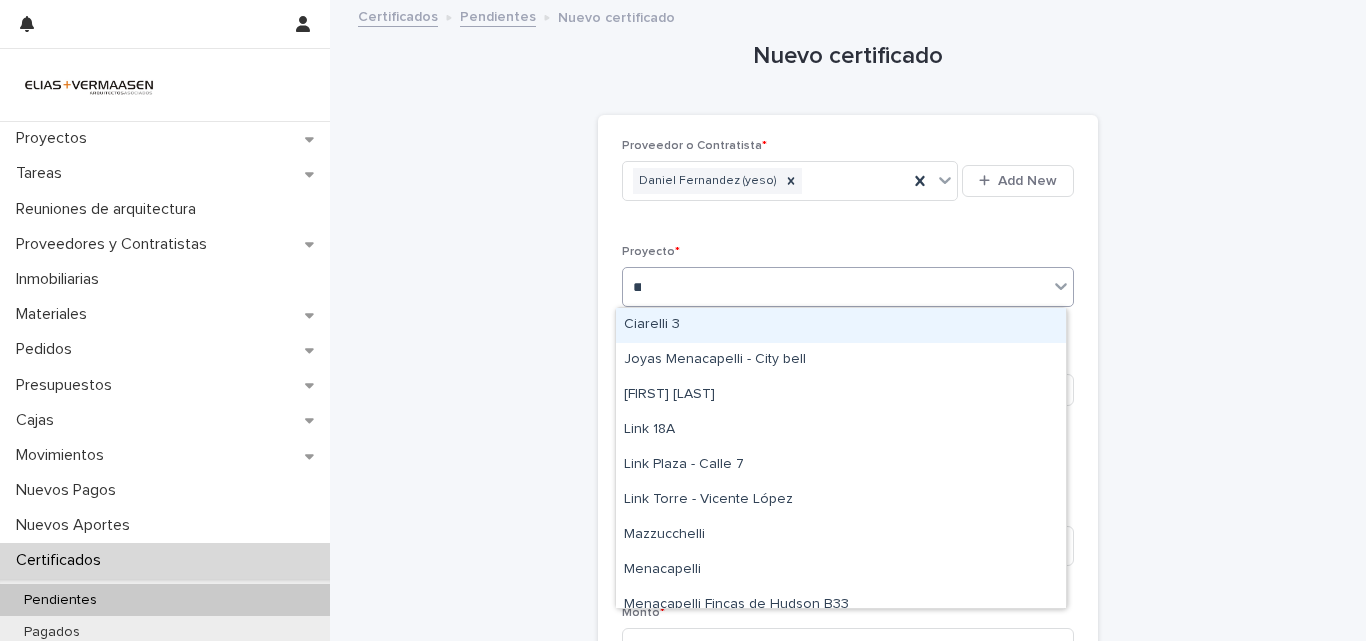 type on "****" 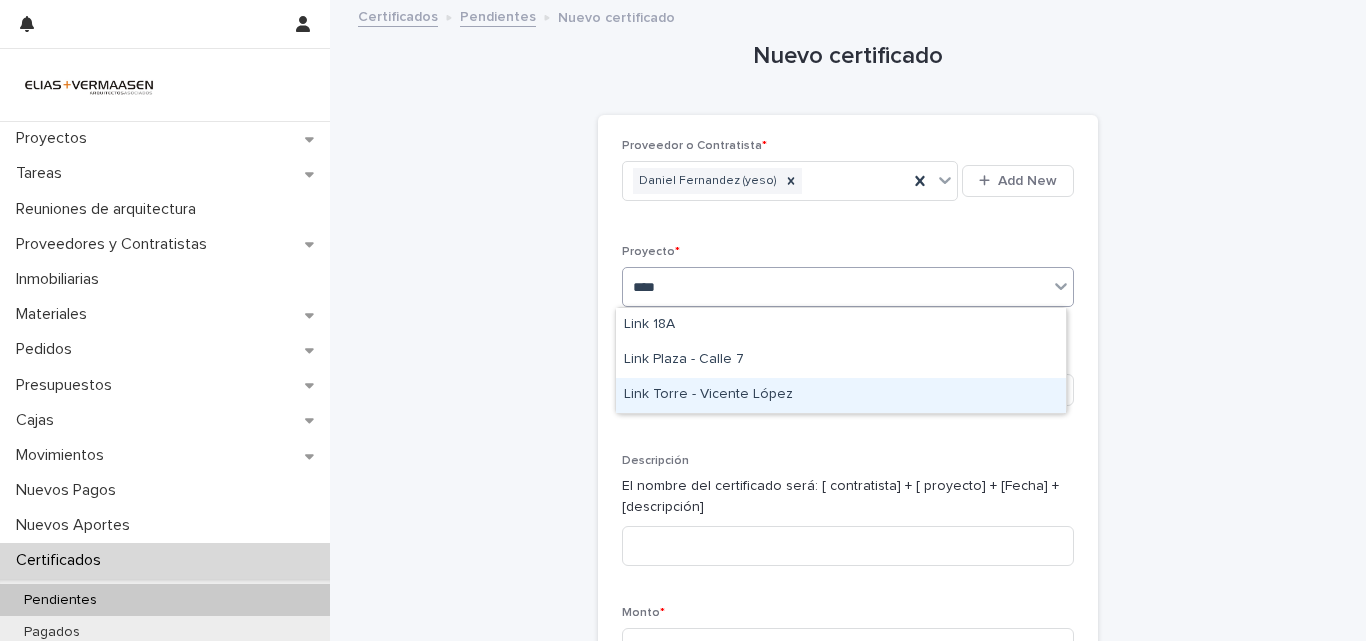 click on "Link Torre - Vicente López" at bounding box center [841, 395] 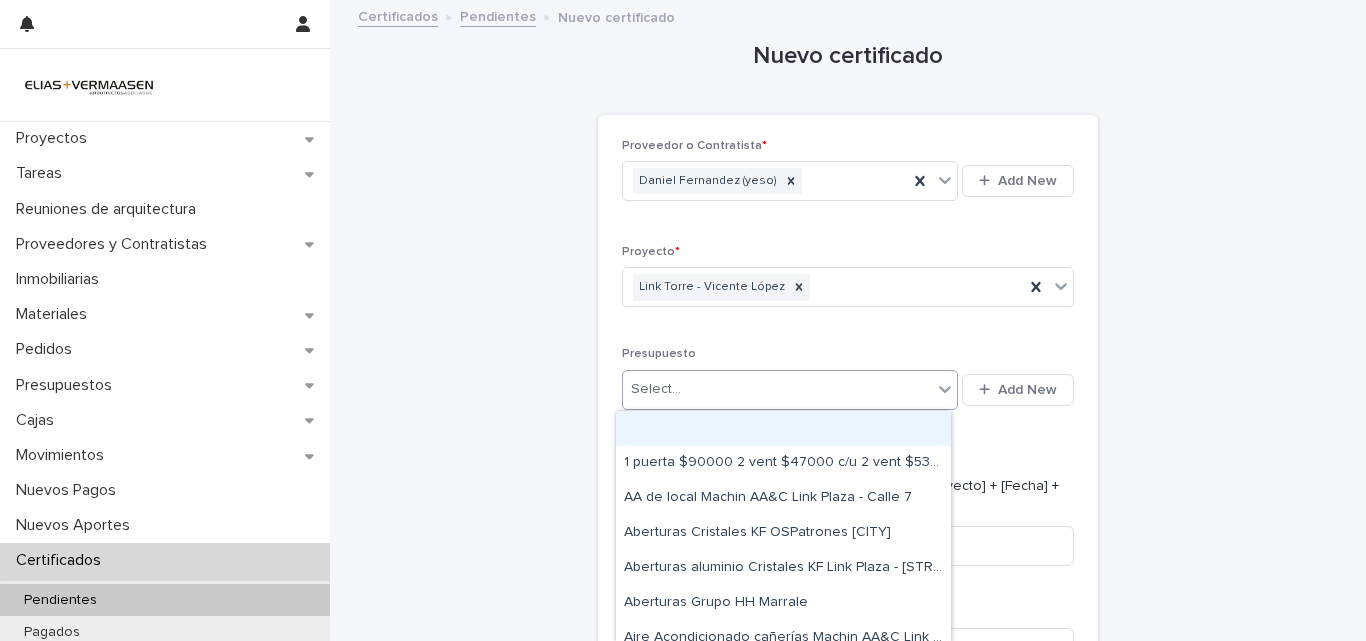 click on "Select..." at bounding box center [777, 389] 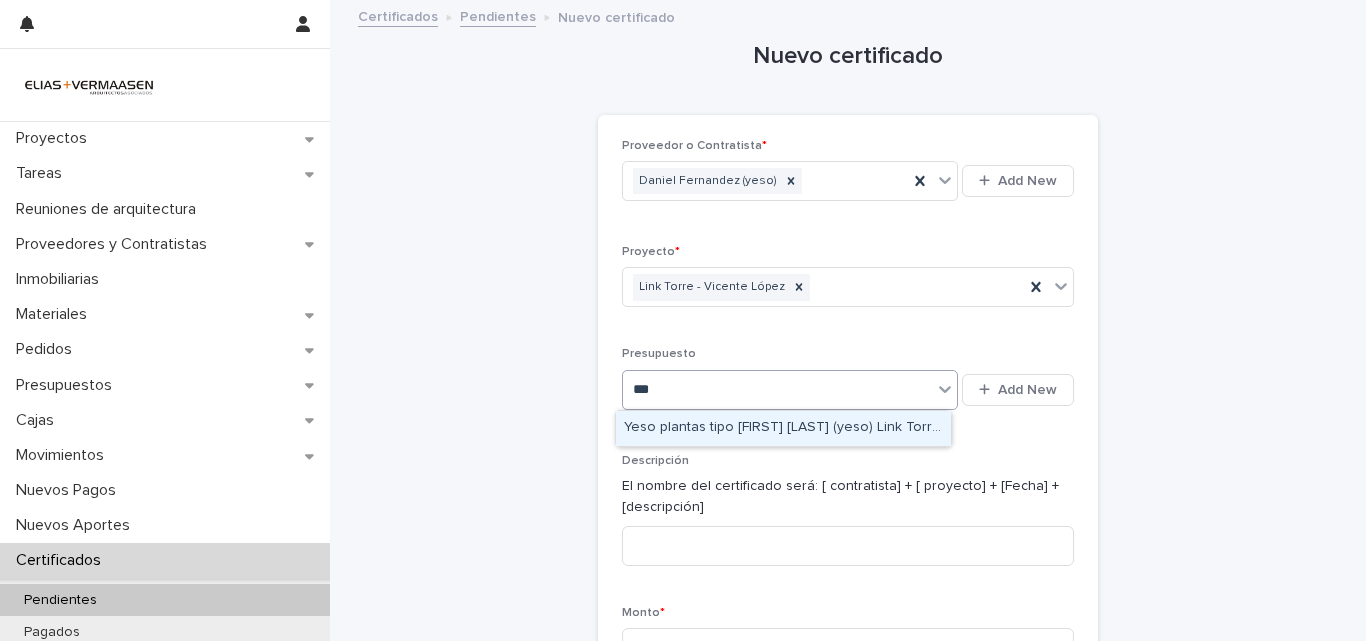 type on "****" 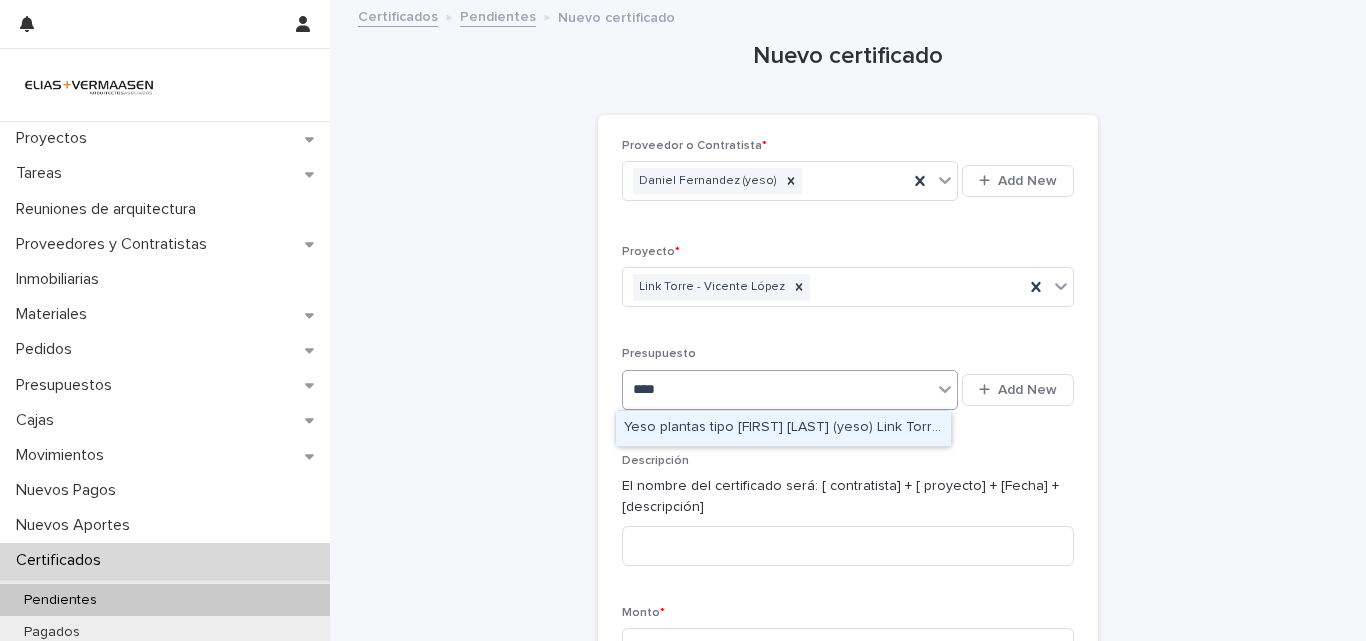 click on "Yeso plantas tipo [FIRST] [LAST] (yeso) Link Torre - Vicente López" at bounding box center (783, 428) 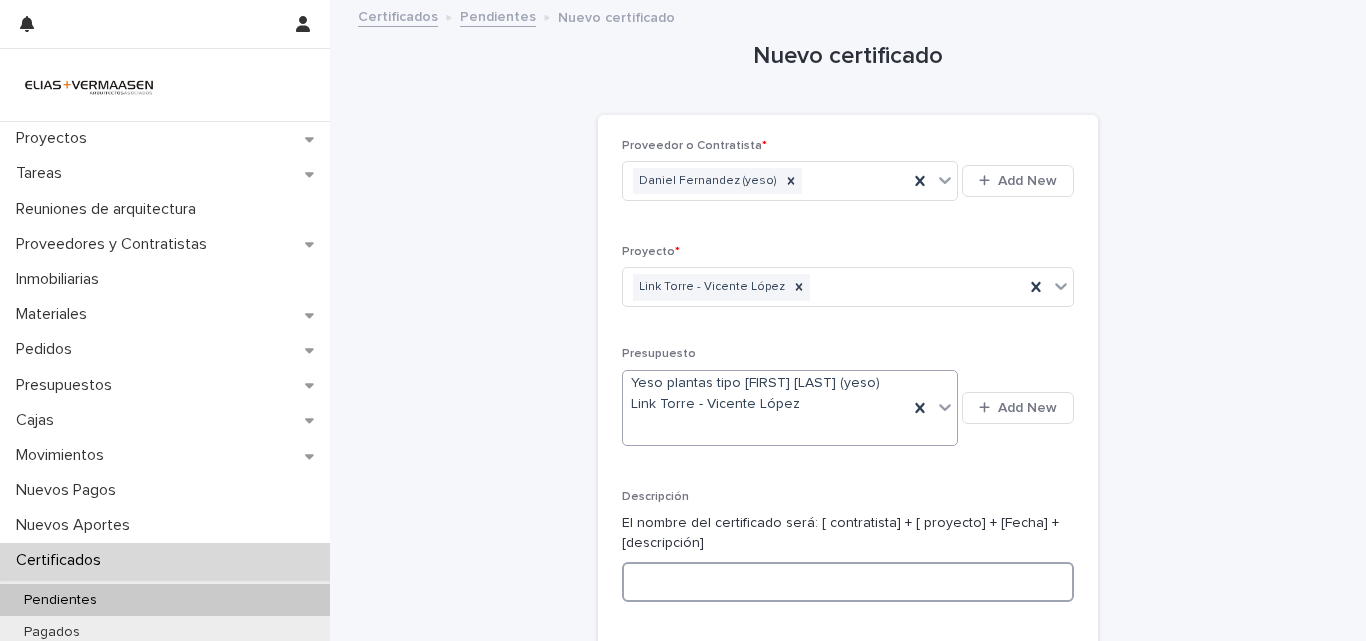 click at bounding box center [848, 582] 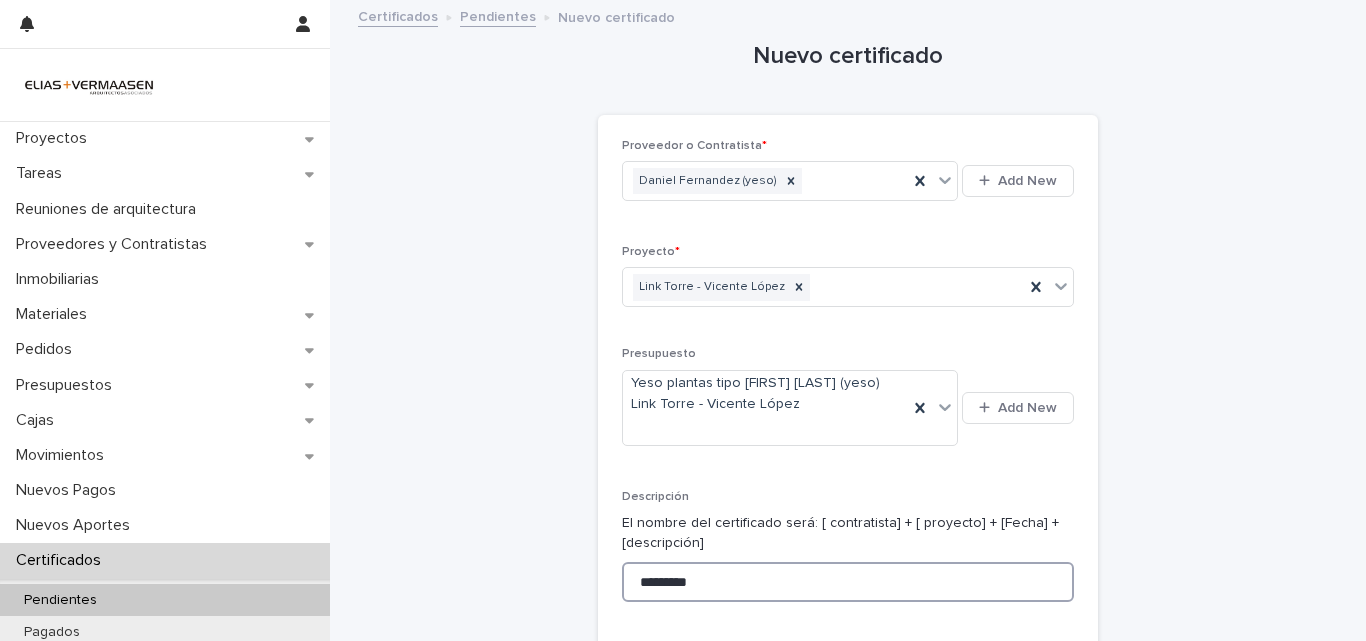 scroll, scrollTop: 100, scrollLeft: 0, axis: vertical 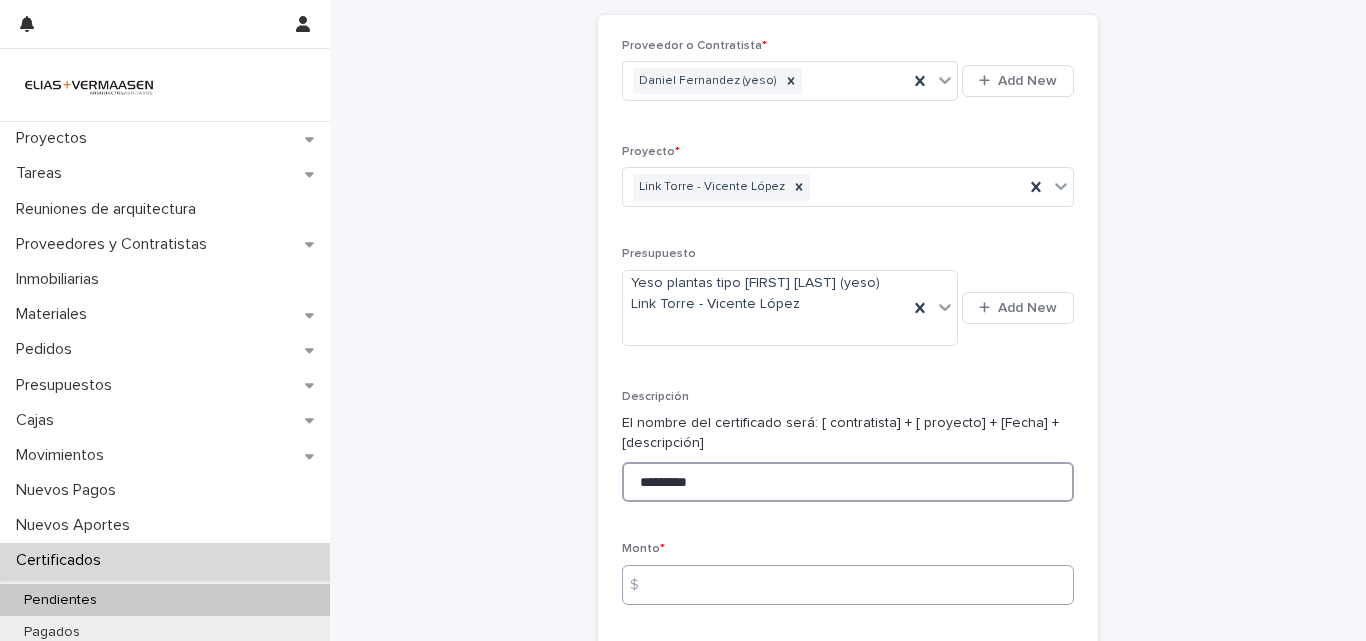type on "********" 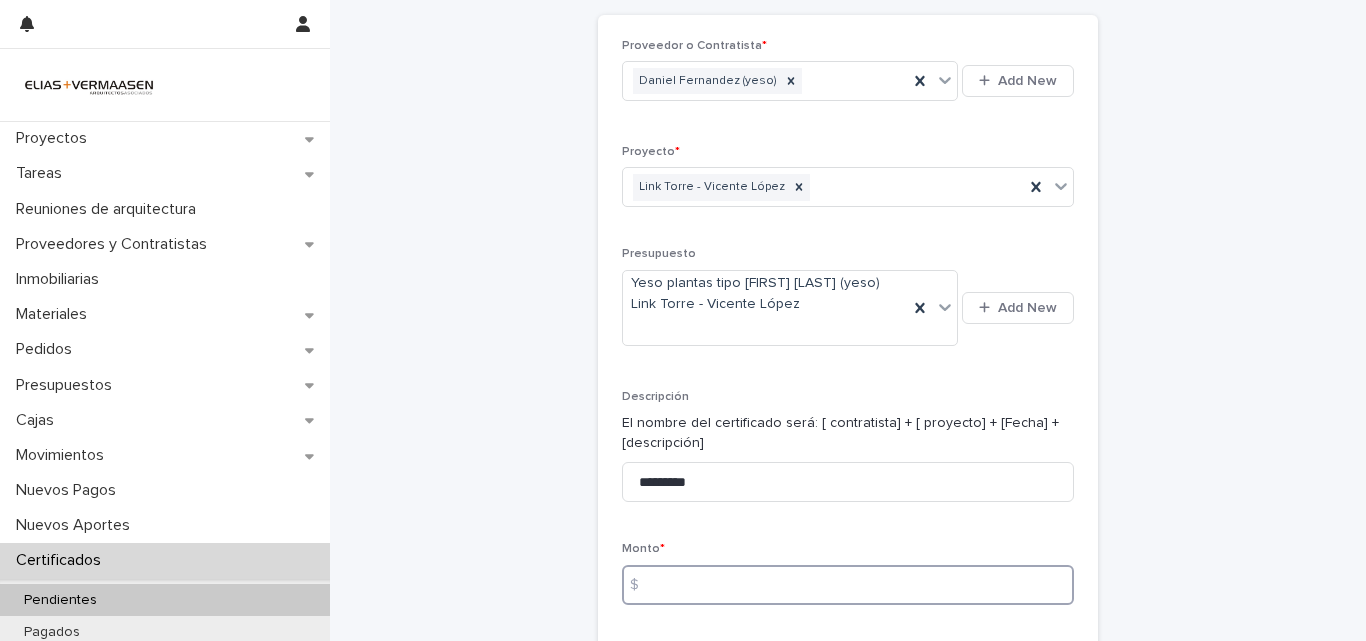 click at bounding box center [848, 585] 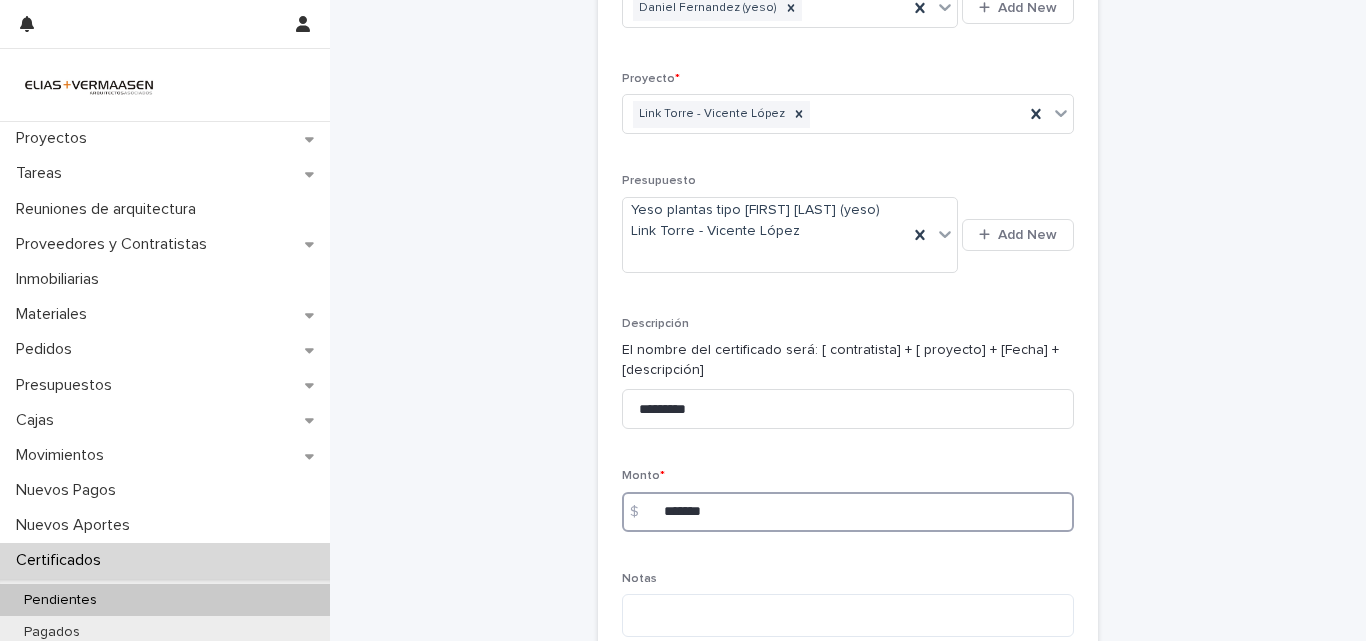 scroll, scrollTop: 200, scrollLeft: 0, axis: vertical 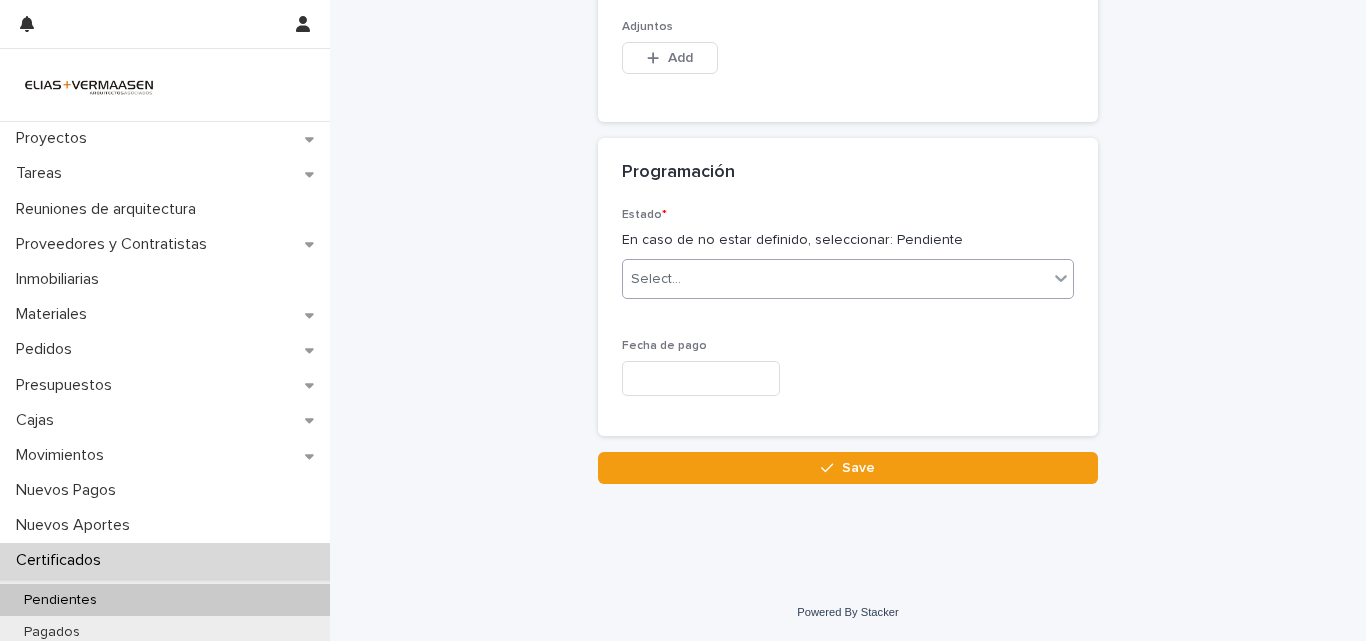 type on "*******" 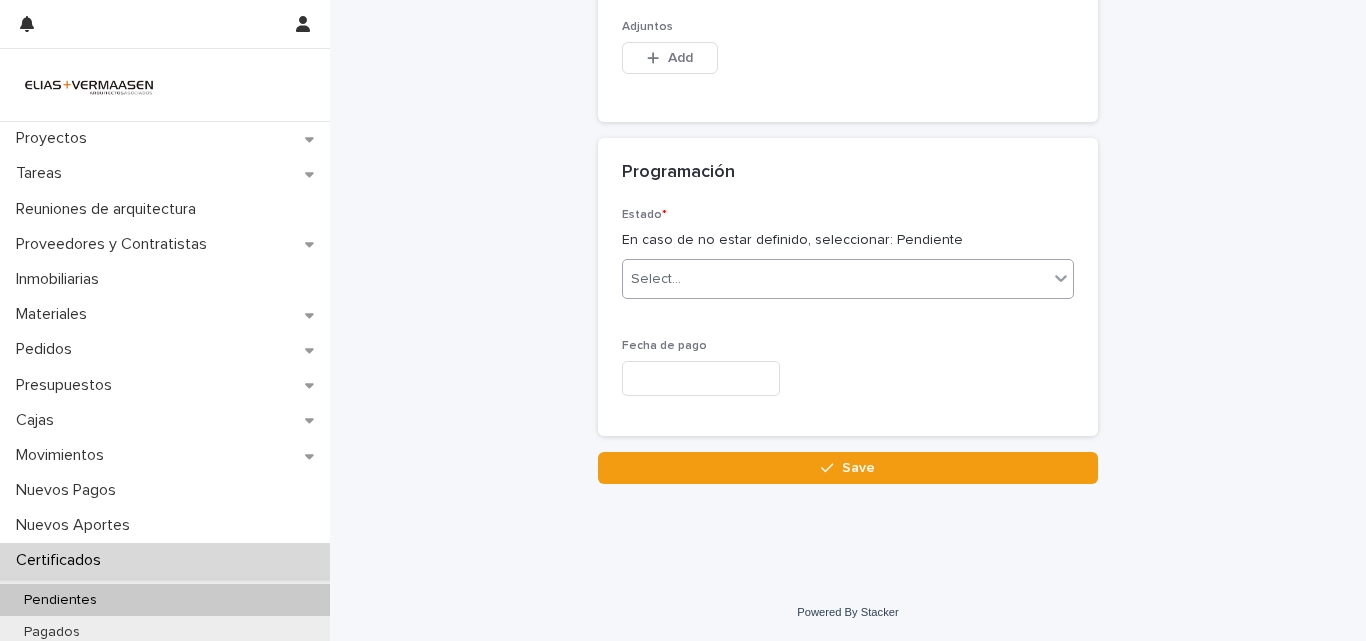 click on "Select..." at bounding box center (835, 279) 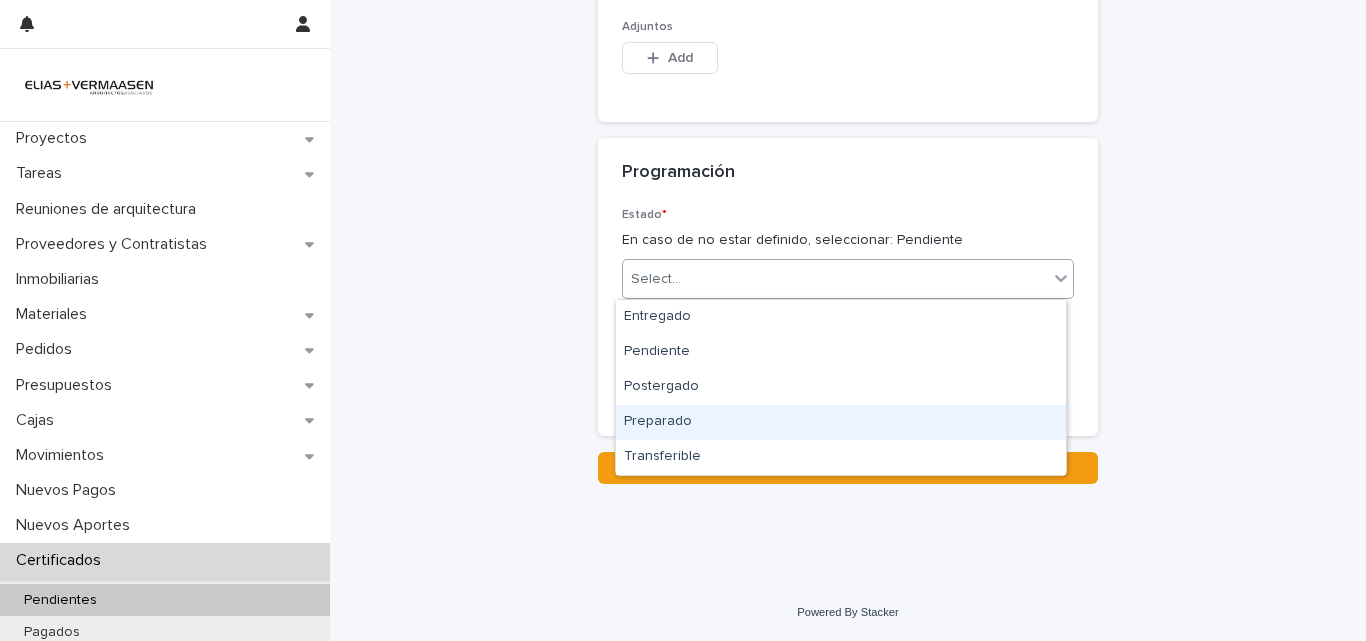 click on "Preparado" at bounding box center [841, 422] 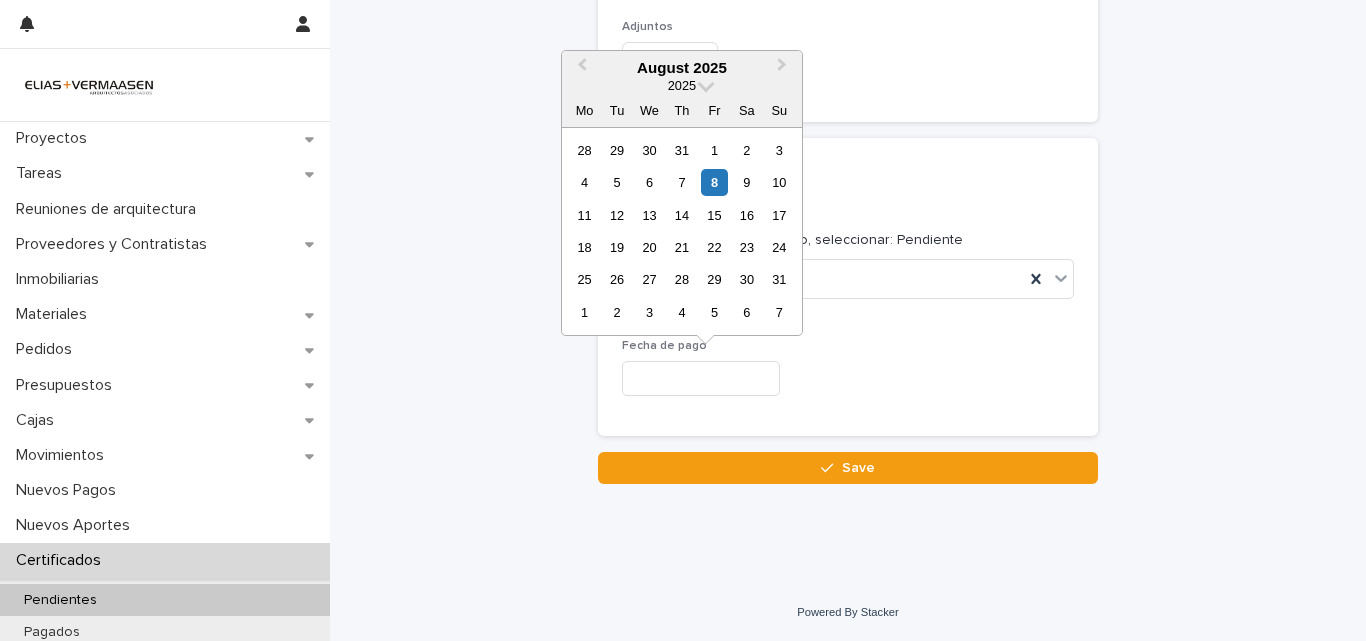 click at bounding box center [701, 378] 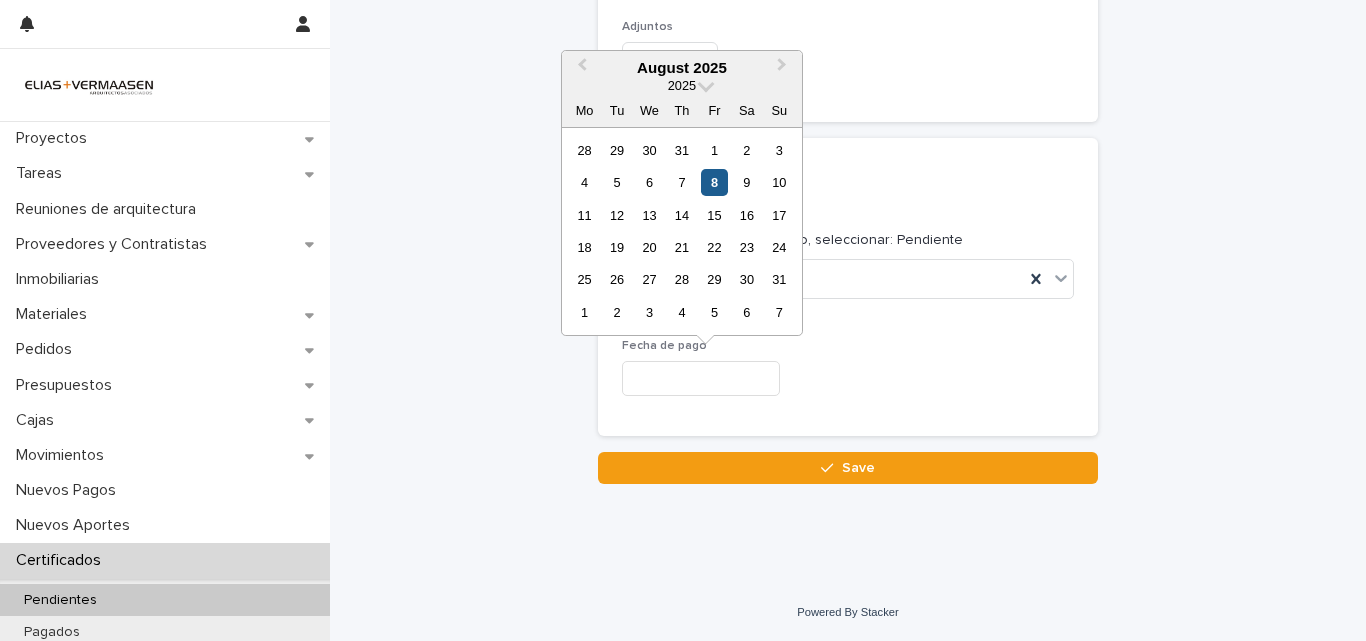 click on "8" at bounding box center (714, 182) 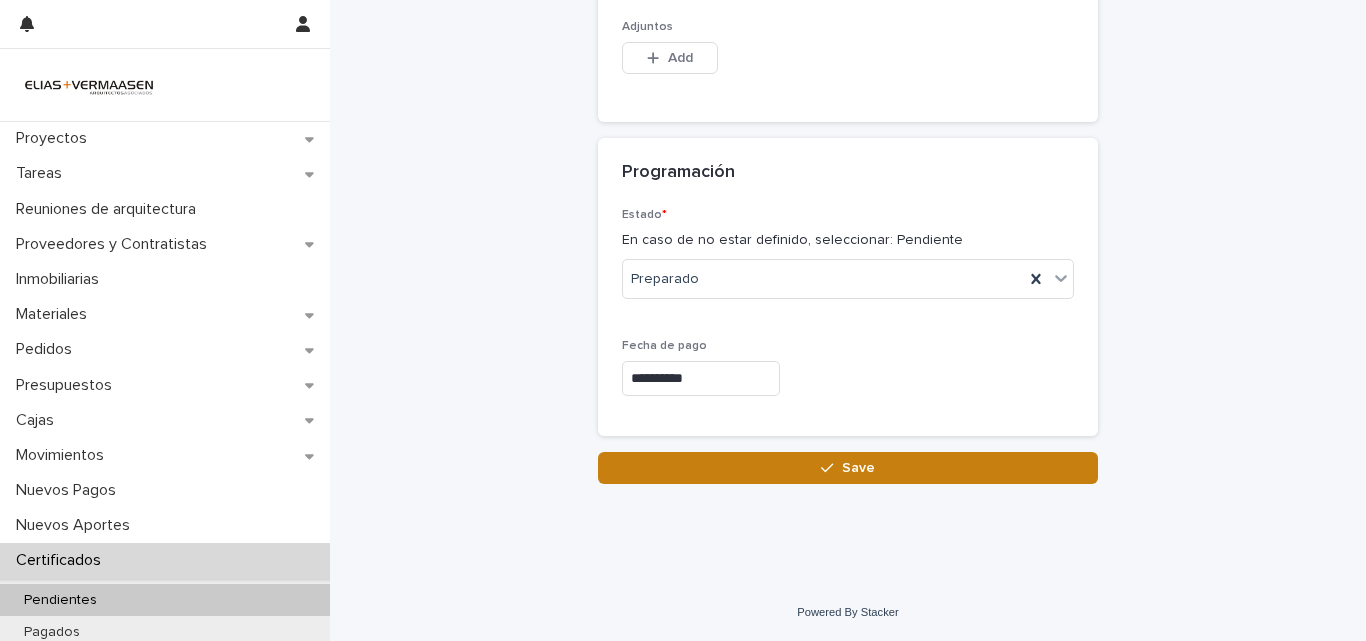 click on "Save" at bounding box center (848, 468) 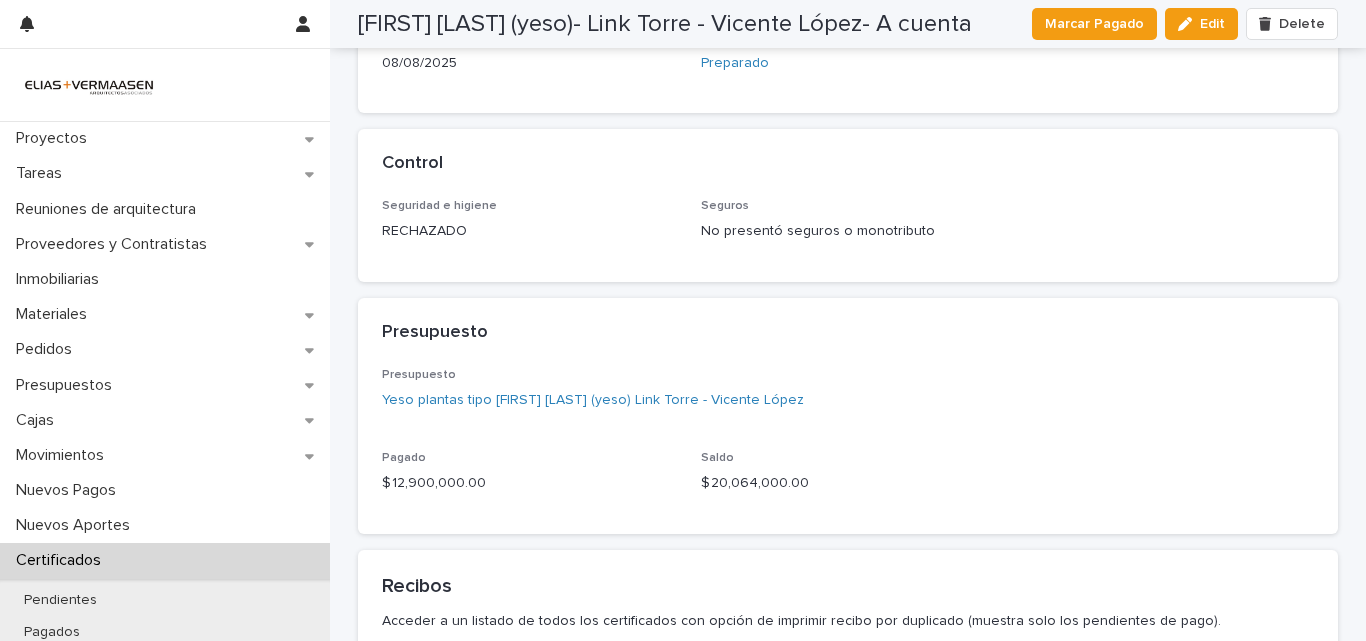 scroll, scrollTop: 616, scrollLeft: 0, axis: vertical 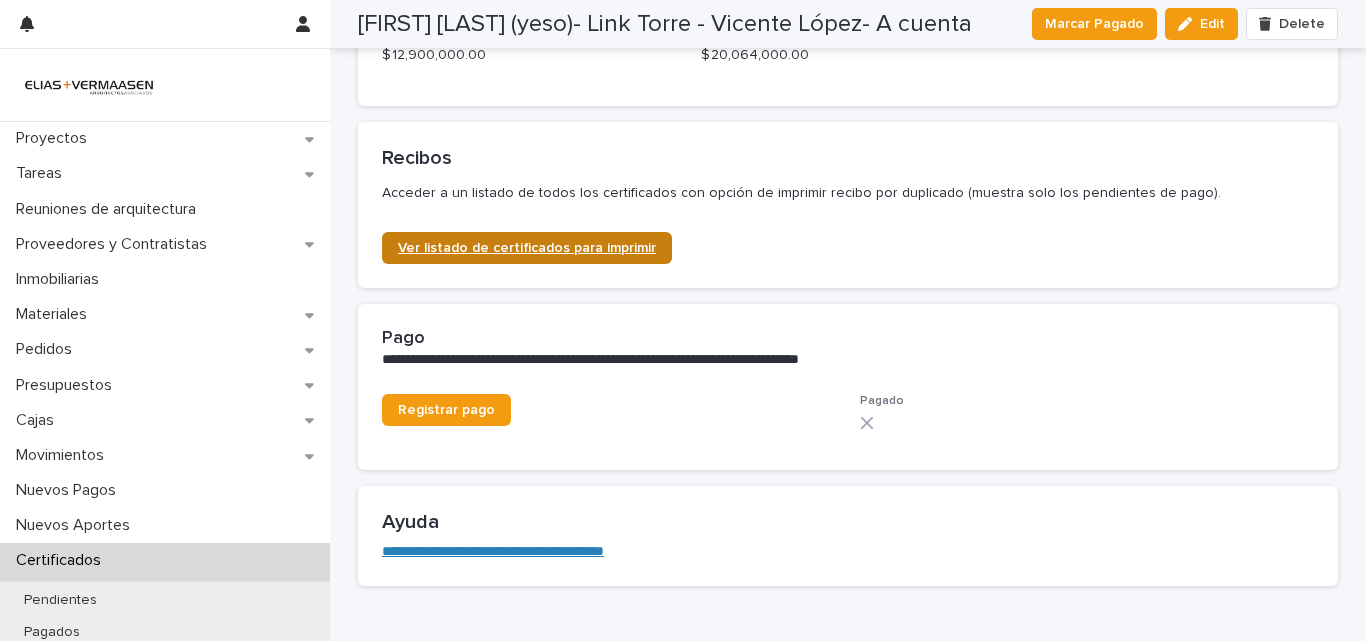 click on "Ver listado de certificados para imprimir" at bounding box center (527, 248) 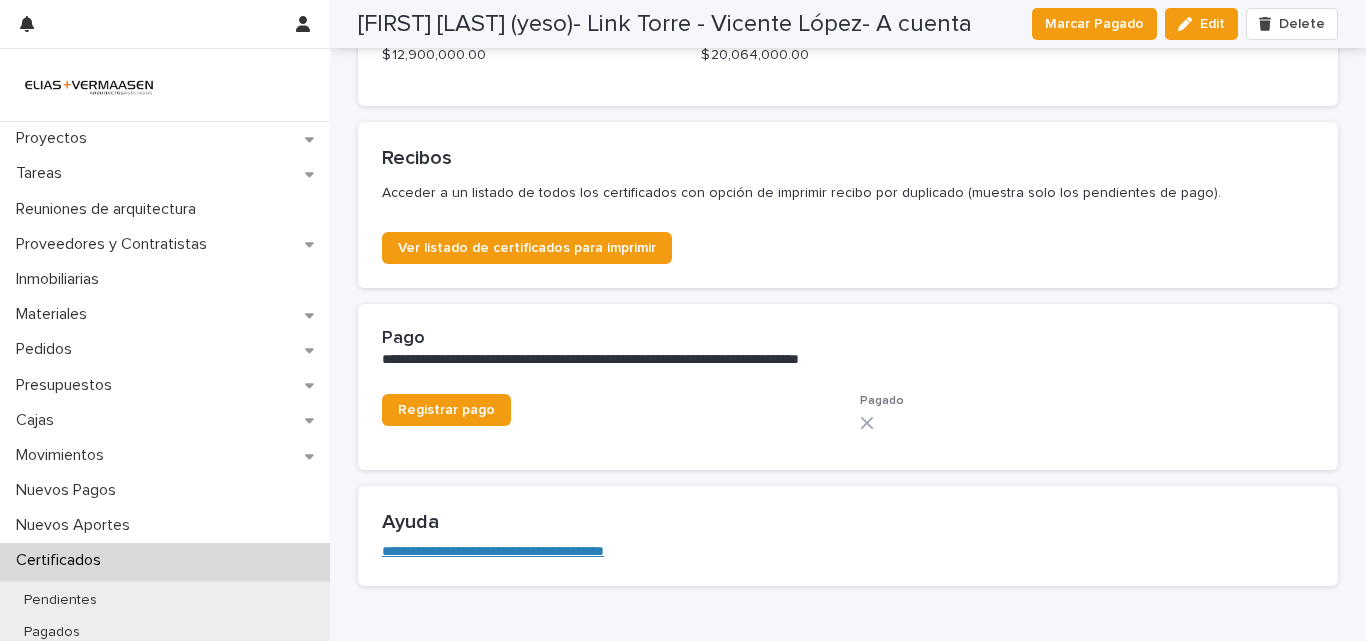 click on "Certificados" at bounding box center [62, 560] 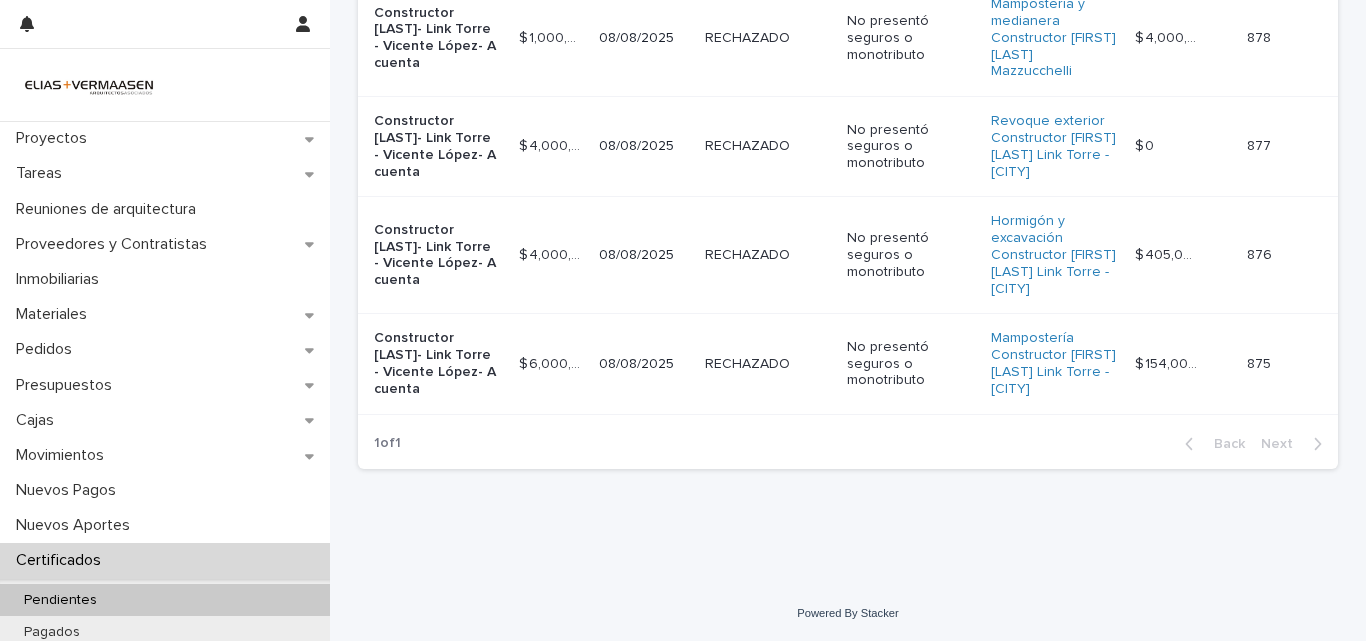 scroll, scrollTop: 0, scrollLeft: 0, axis: both 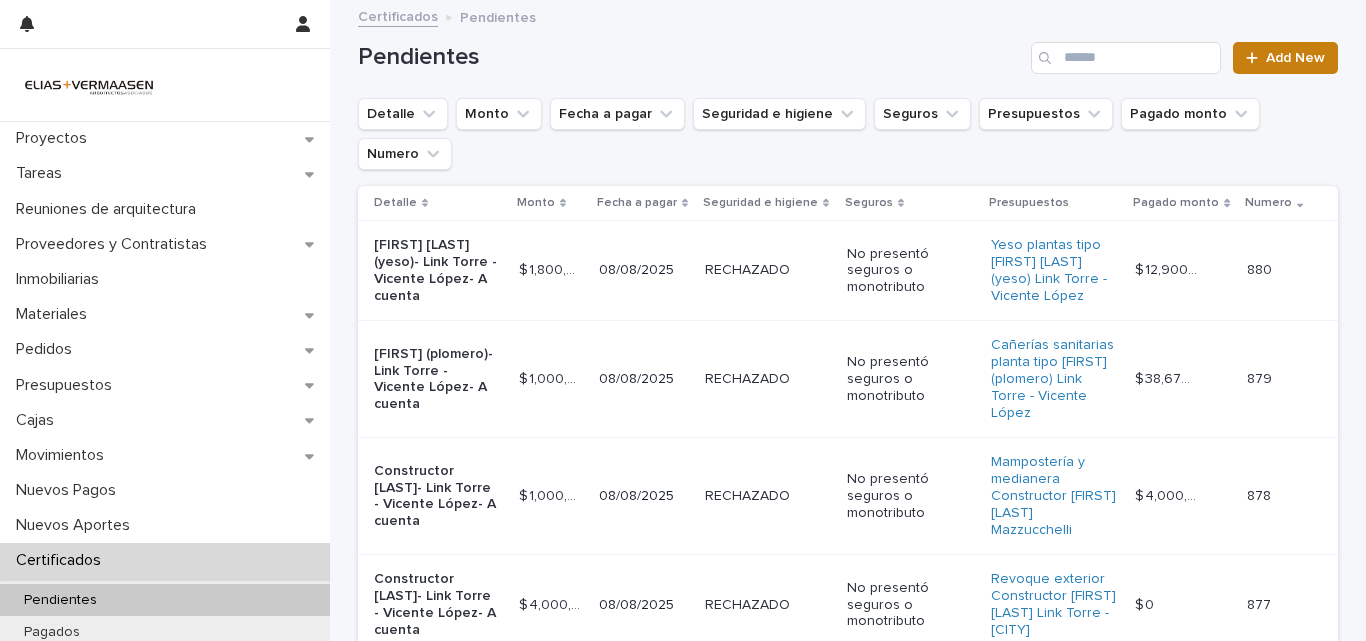 click on "Add New" at bounding box center [1295, 58] 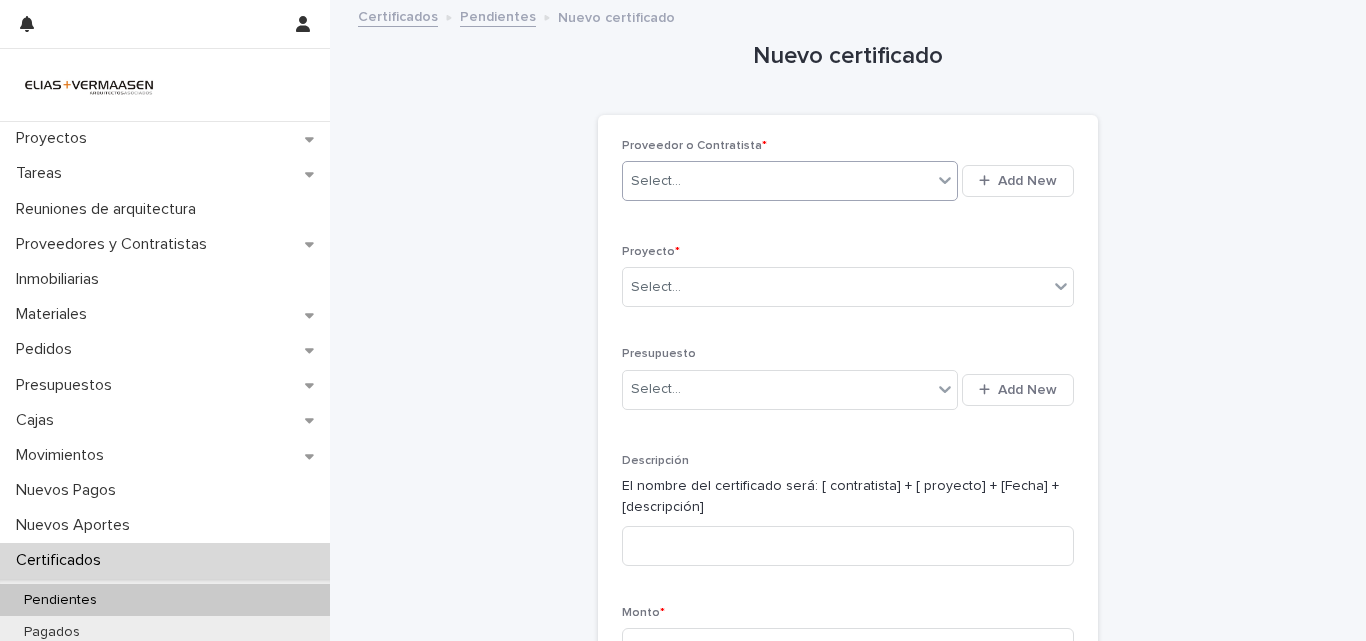 click on "Select..." at bounding box center (777, 181) 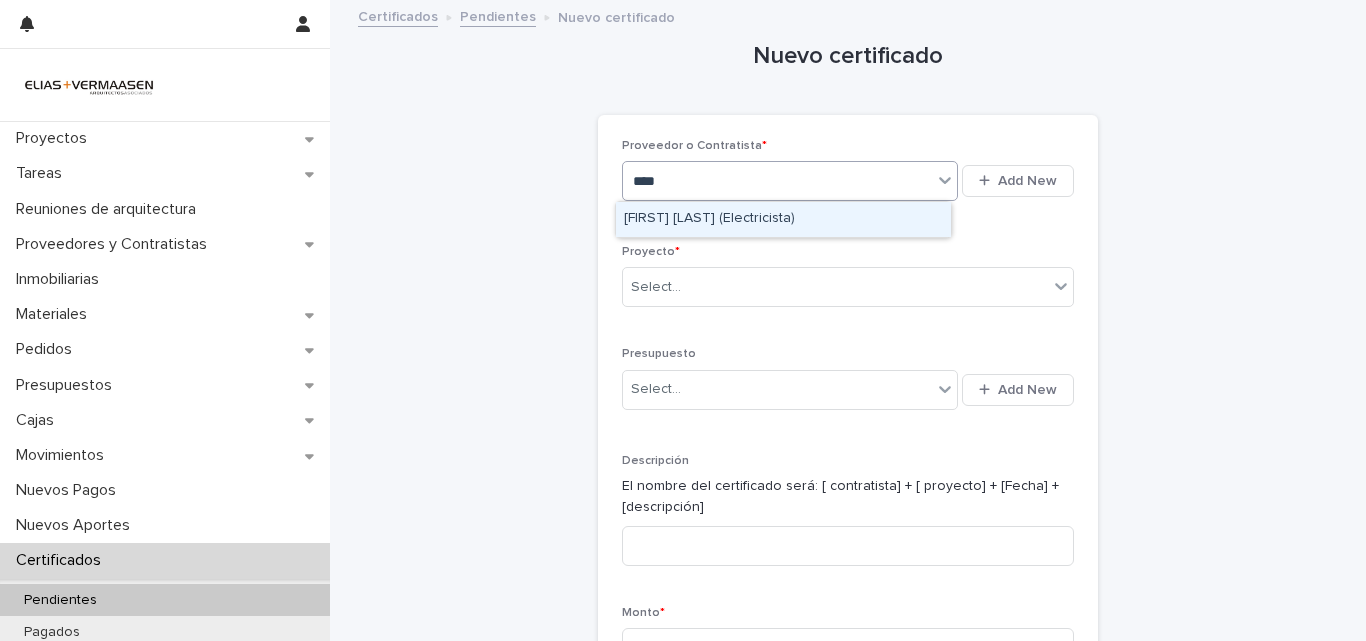 type on "*****" 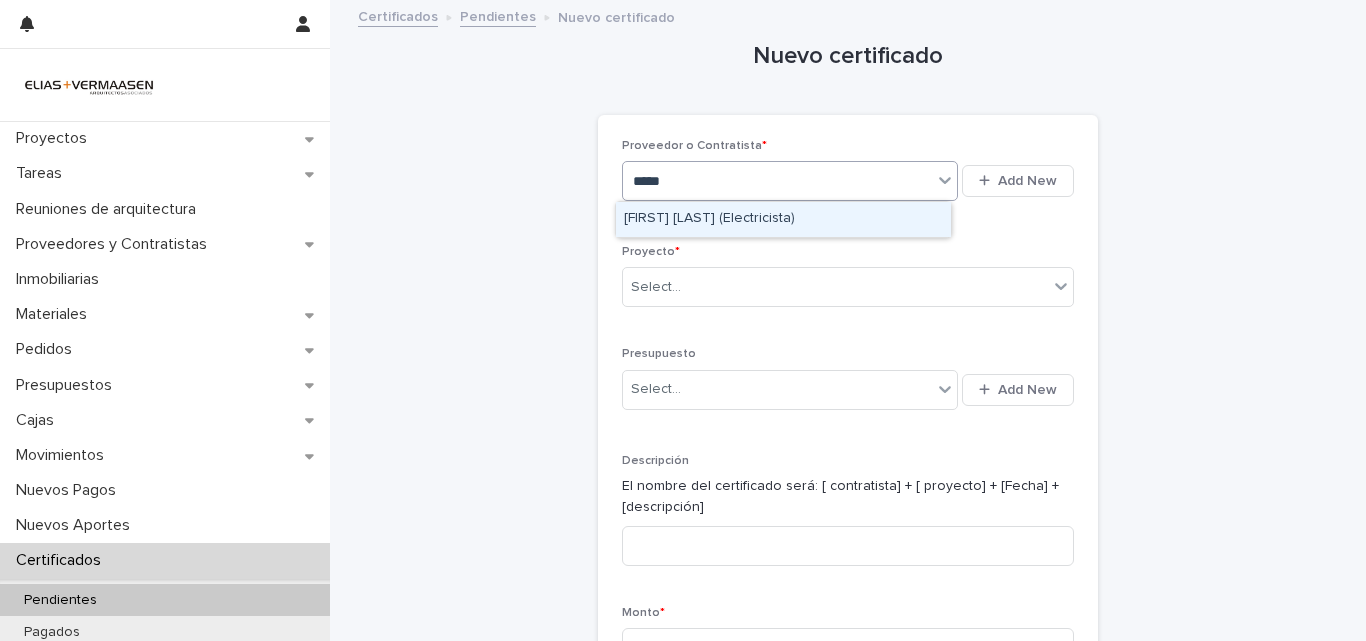 click on "[FIRST] [LAST] (Electricista)" at bounding box center [783, 219] 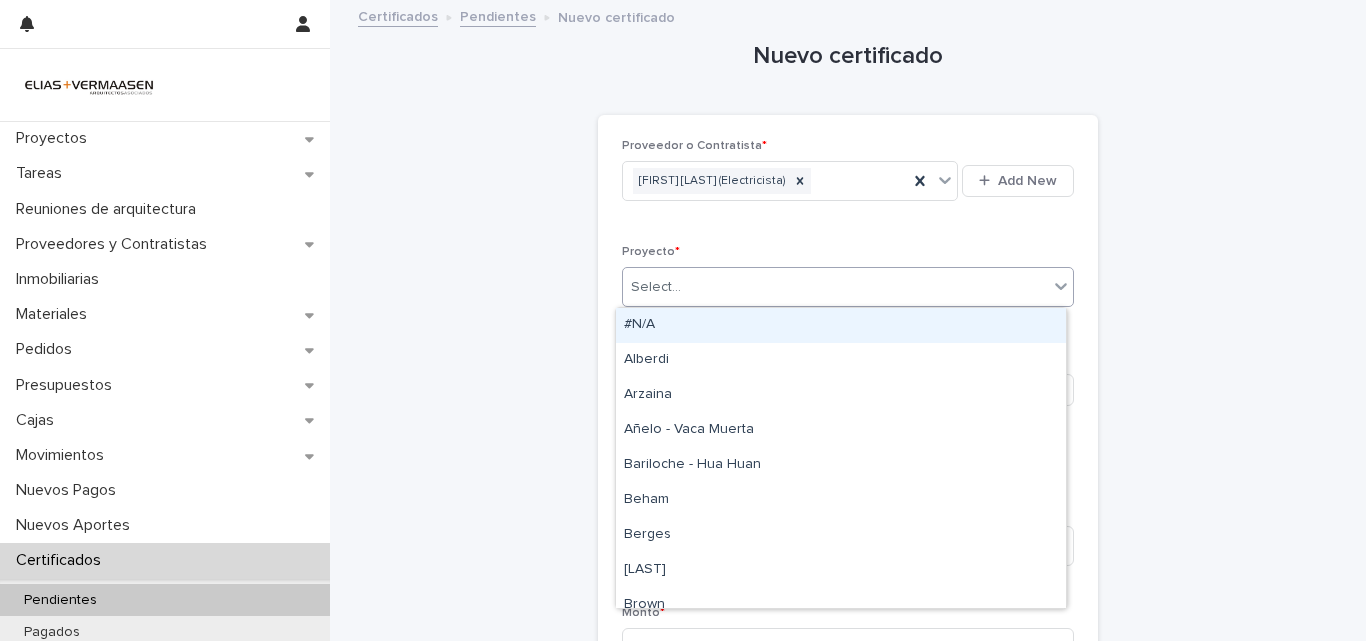 click on "Select..." at bounding box center (835, 287) 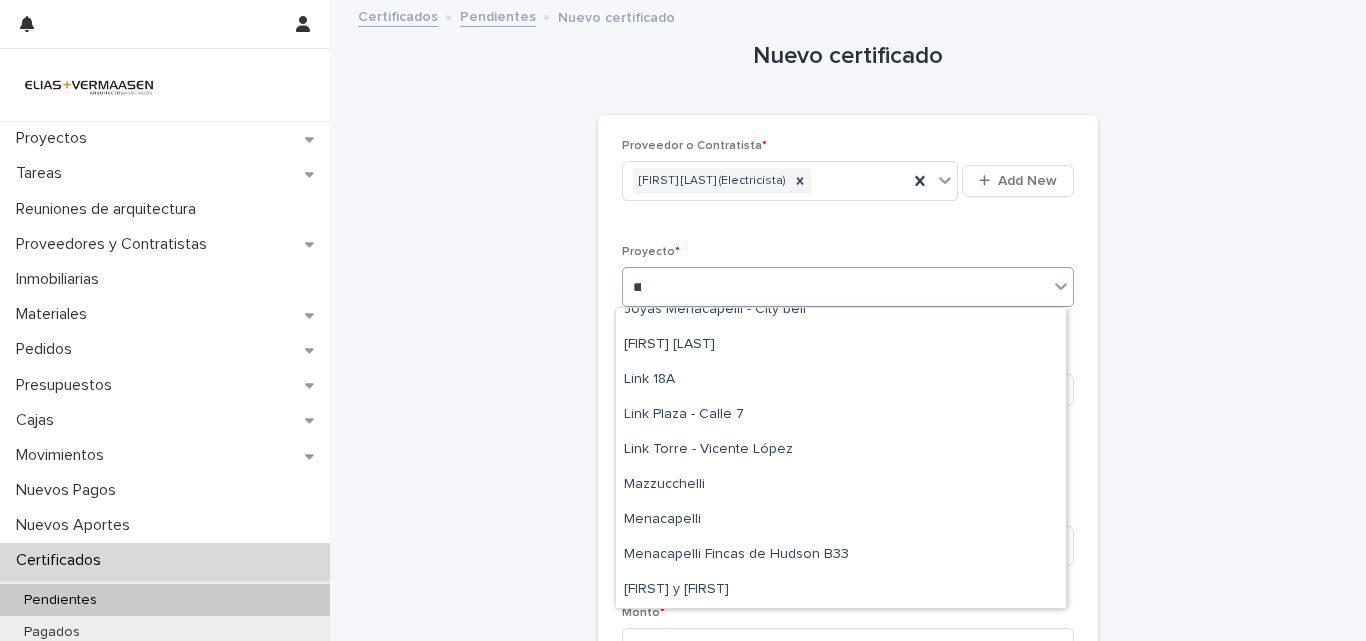 scroll, scrollTop: 0, scrollLeft: 0, axis: both 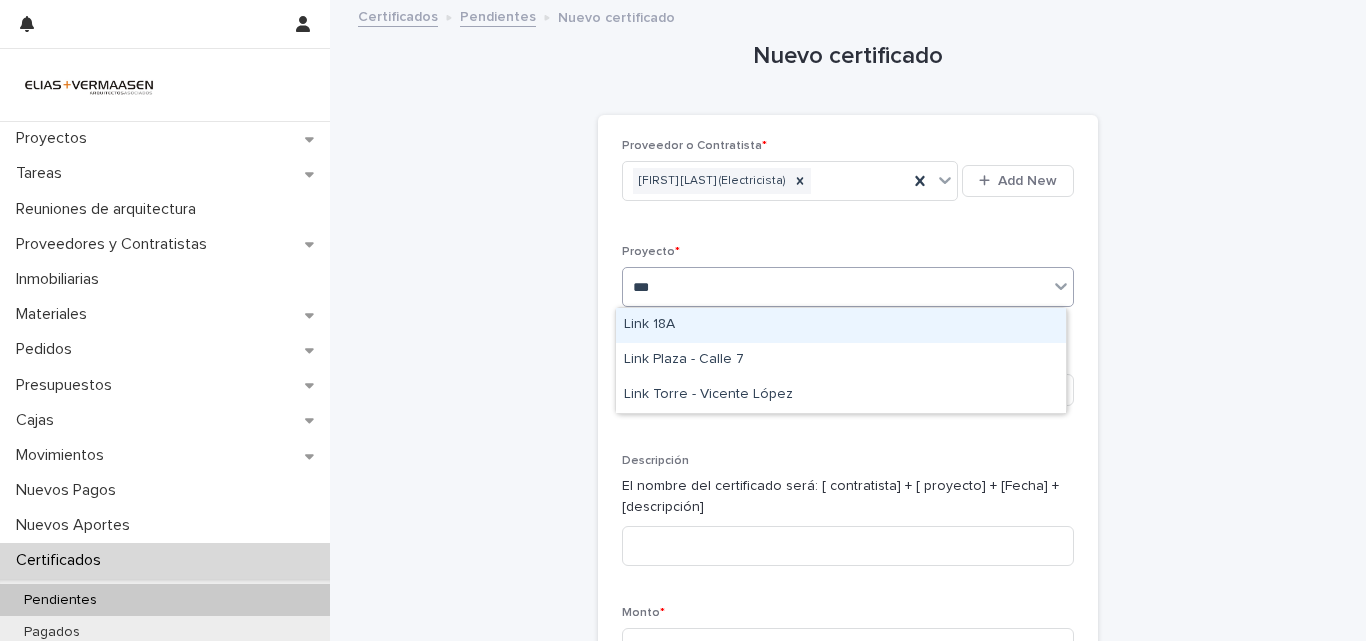 type on "****" 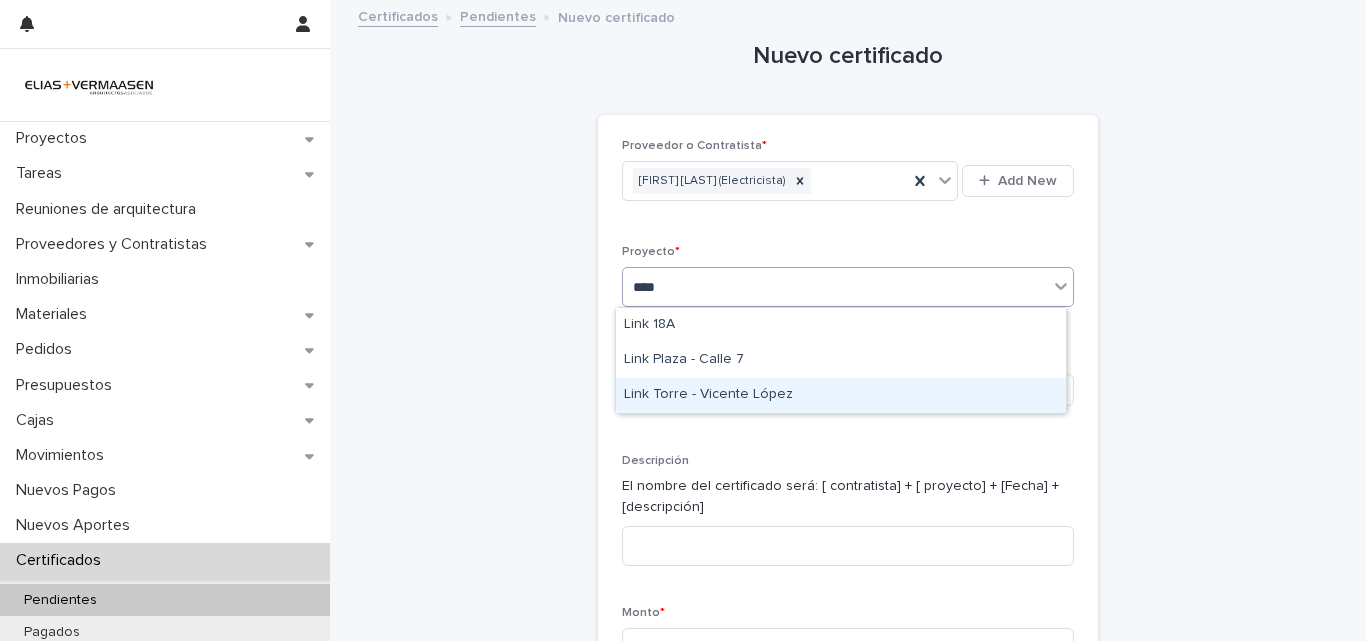 click on "Link Torre - Vicente López" at bounding box center (841, 395) 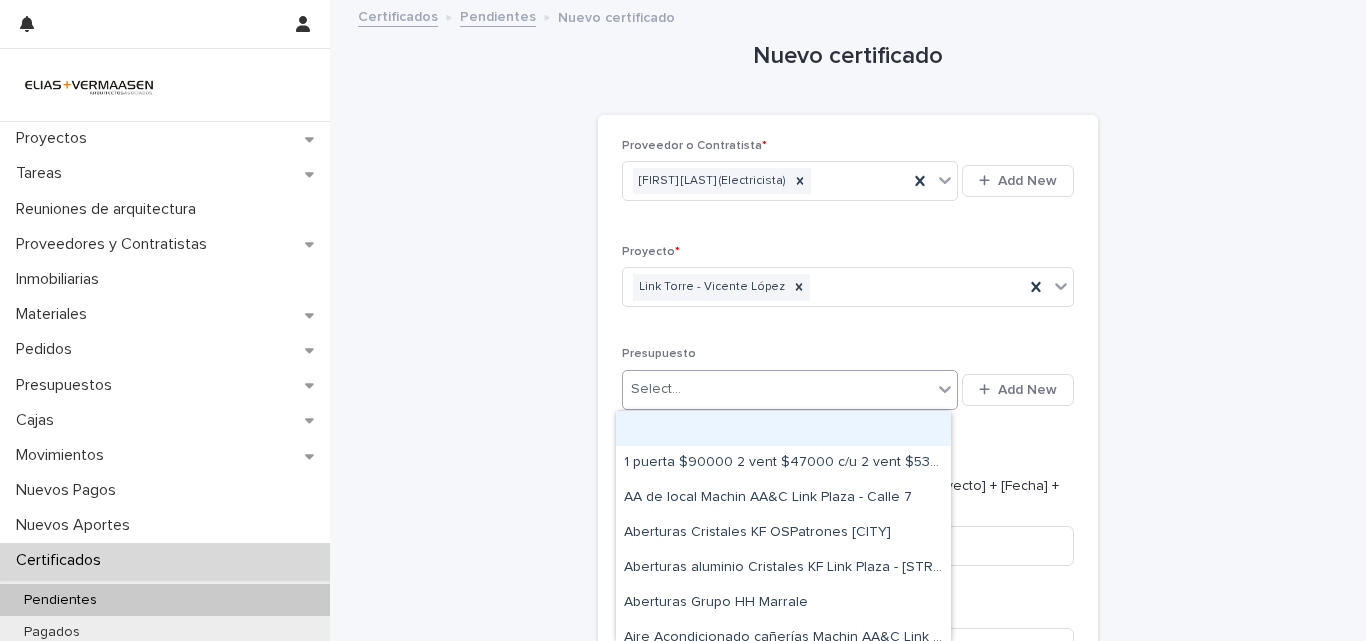 click on "Select..." at bounding box center [777, 389] 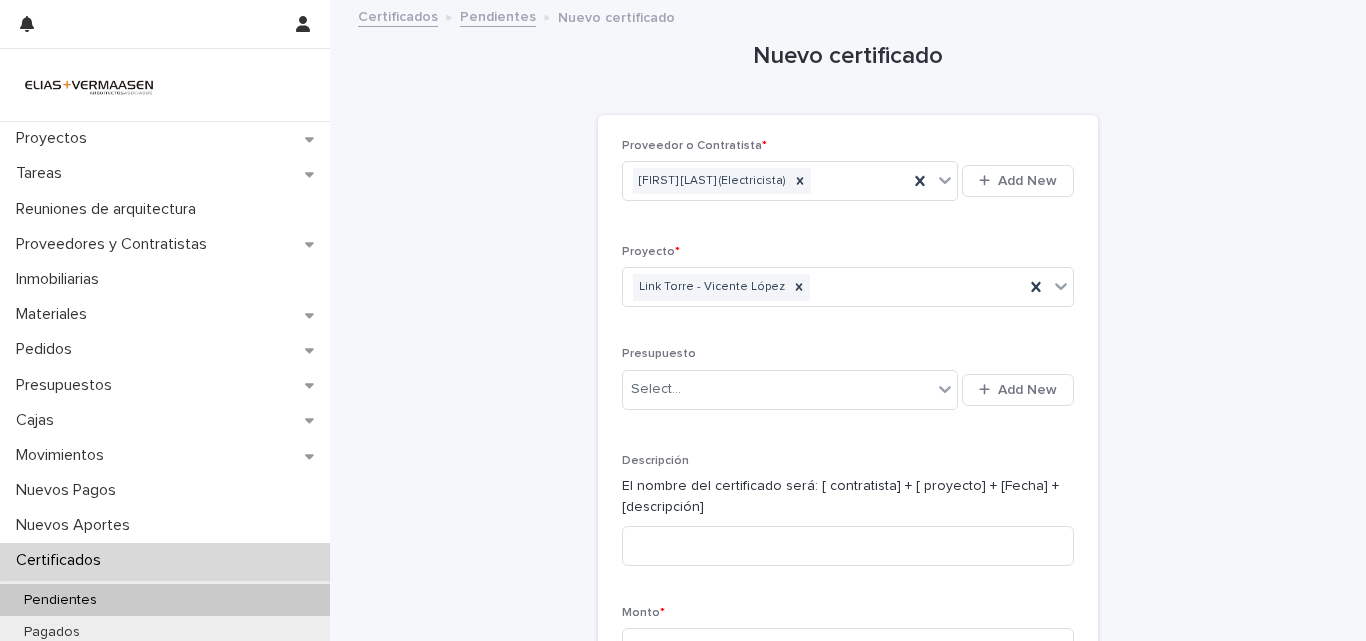 click on "Nuevo certificado Loading... Saving… Loading... Saving… Loading... Saving… Proveedor o Contratista * [FIRST] [LAST] (Electricista) Add New Proyecto * Link Torre - Vicente López Presupuesto Select... Add New Descripción El nombre del certificado será: [ contratista] + [ proyecto] + [Fecha] + [descripción] Monto * $ Notas Adjuntos This file cannot be opened Download File Add Programación Estado * En caso de no estar definido, seleccionar: Pendiente Select... Fecha de pago Loading... Saving… Loading... Saving… Sorry, there was an error saving your record. Please try again. Please fill out the required fields above. Save" at bounding box center (848, 640) 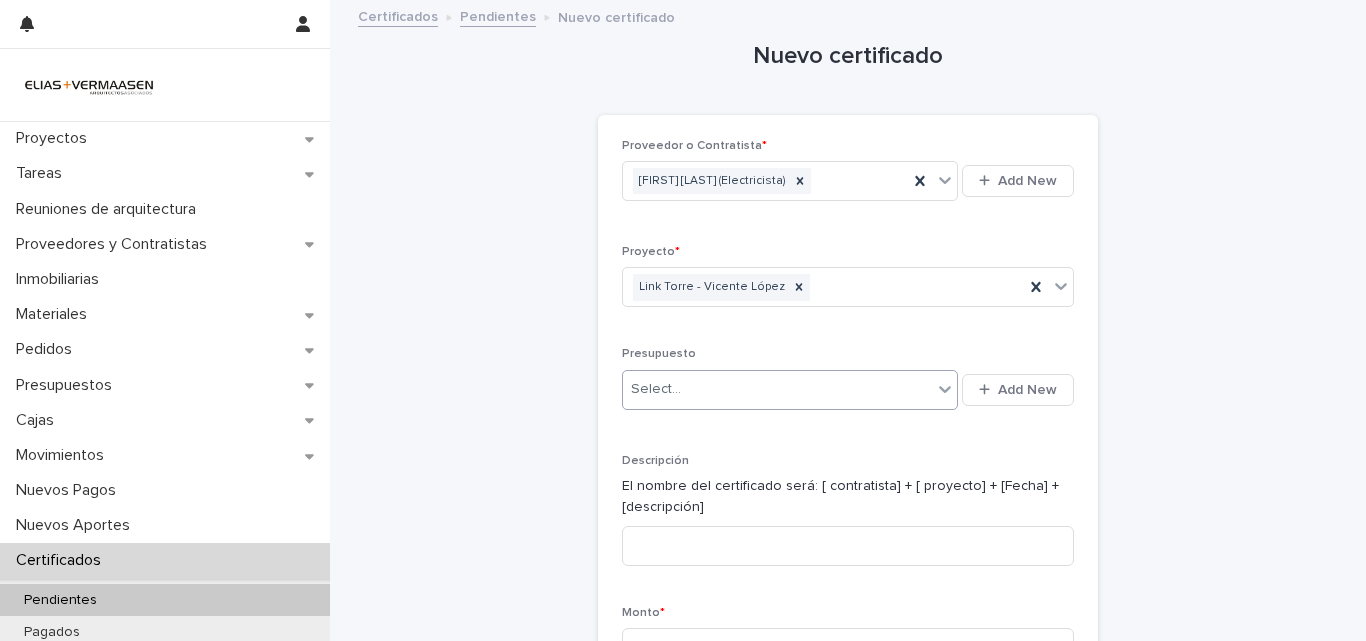 click on "Select..." at bounding box center [777, 389] 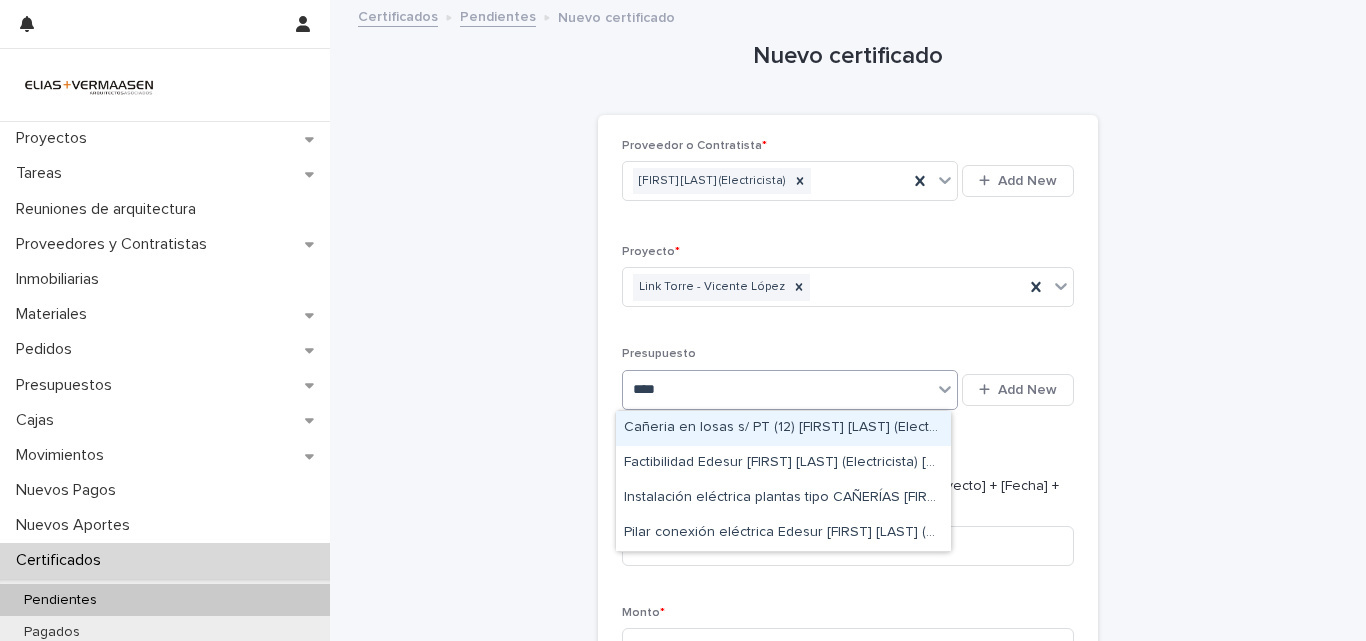 type on "*****" 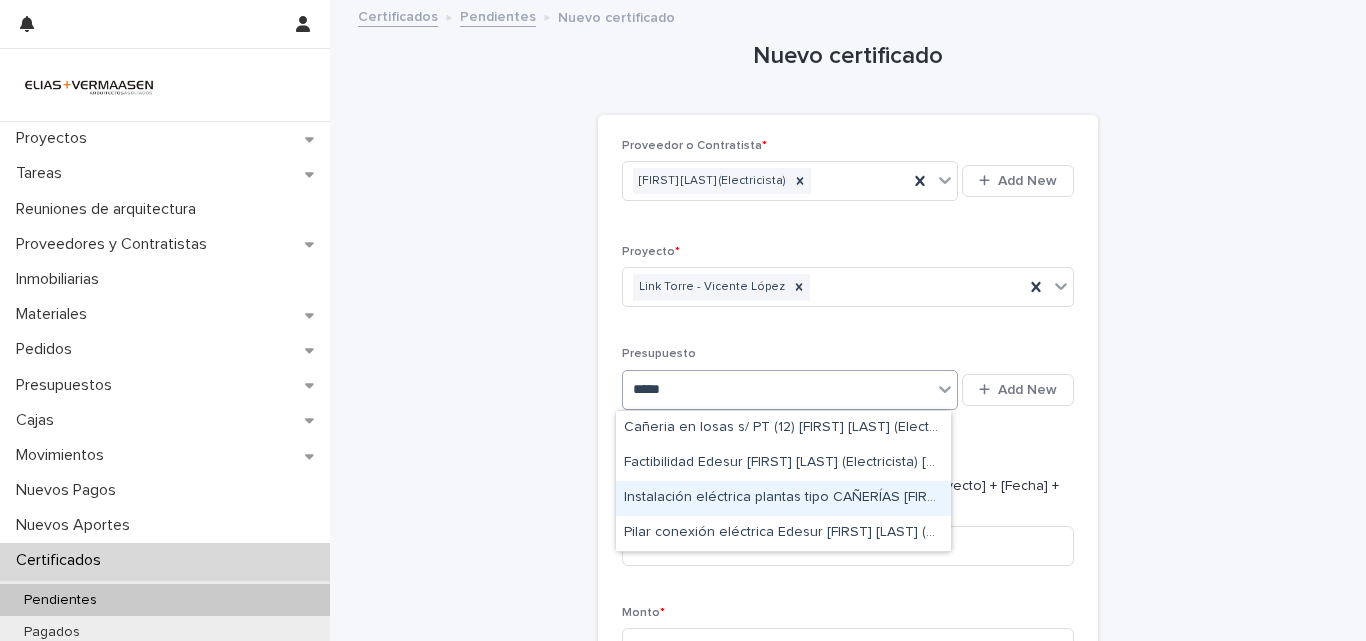 click on "Instalación eléctrica plantas tipo CAÑERÍAS [FIRST] [LAST] Link Torre - [CITY]" at bounding box center (783, 498) 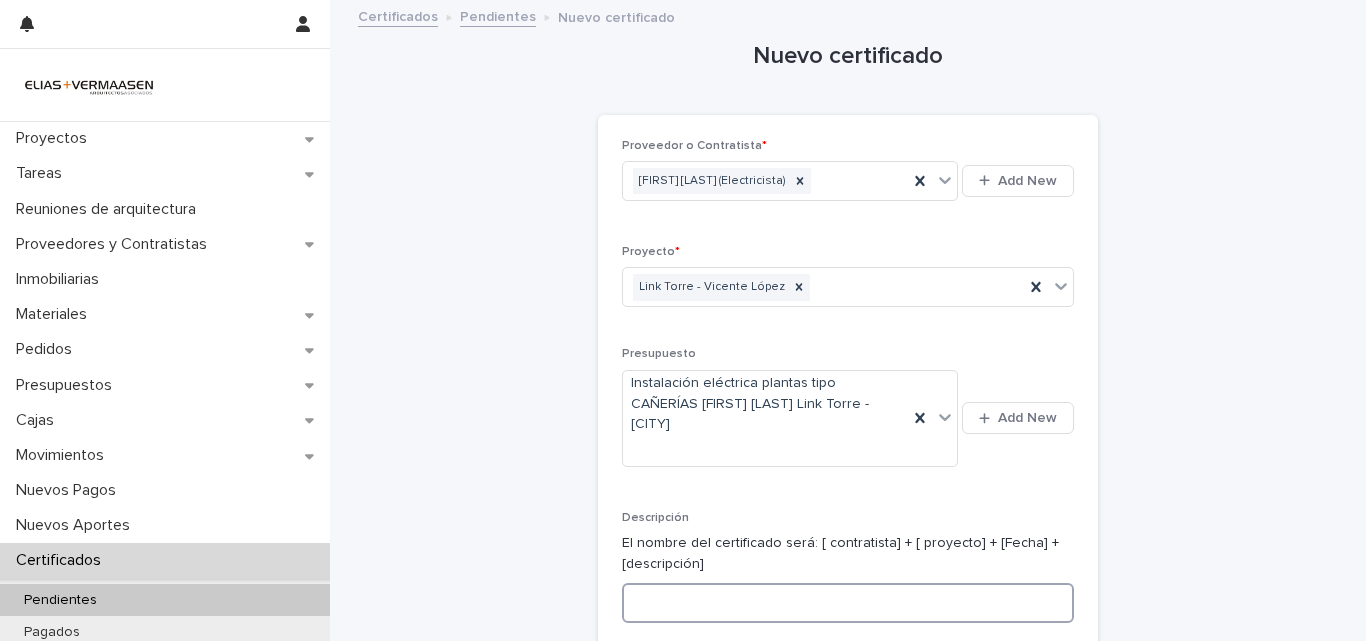 click at bounding box center [848, 603] 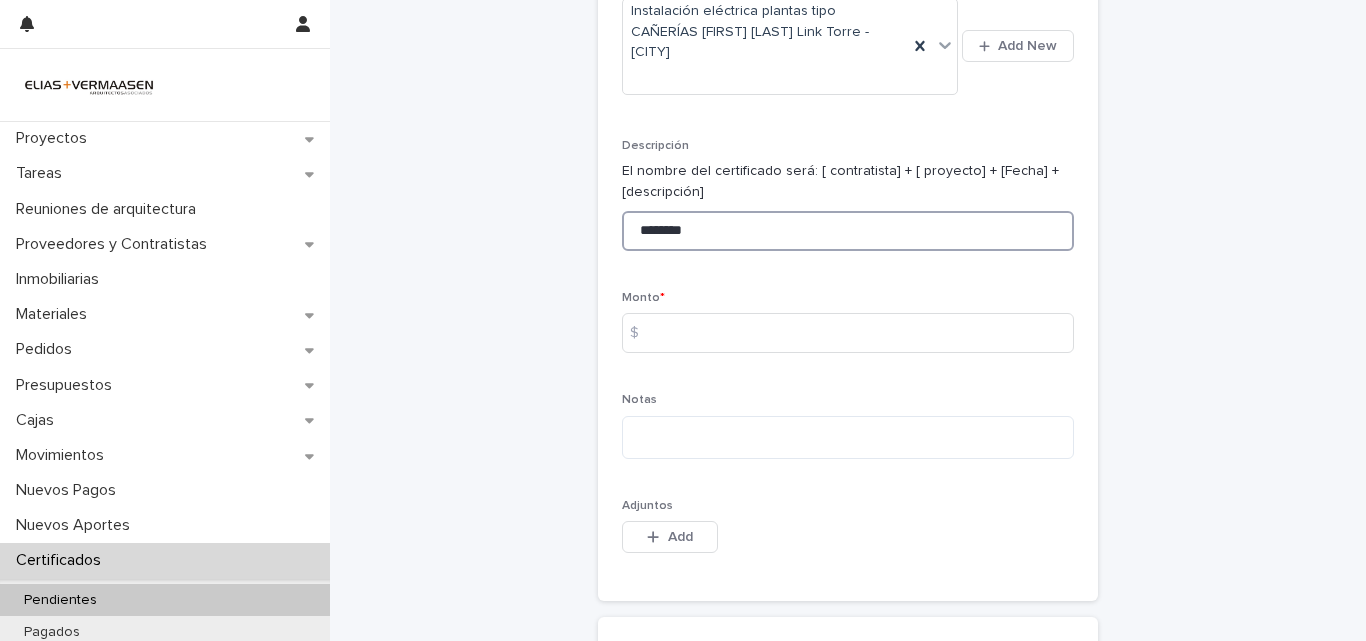 scroll, scrollTop: 385, scrollLeft: 0, axis: vertical 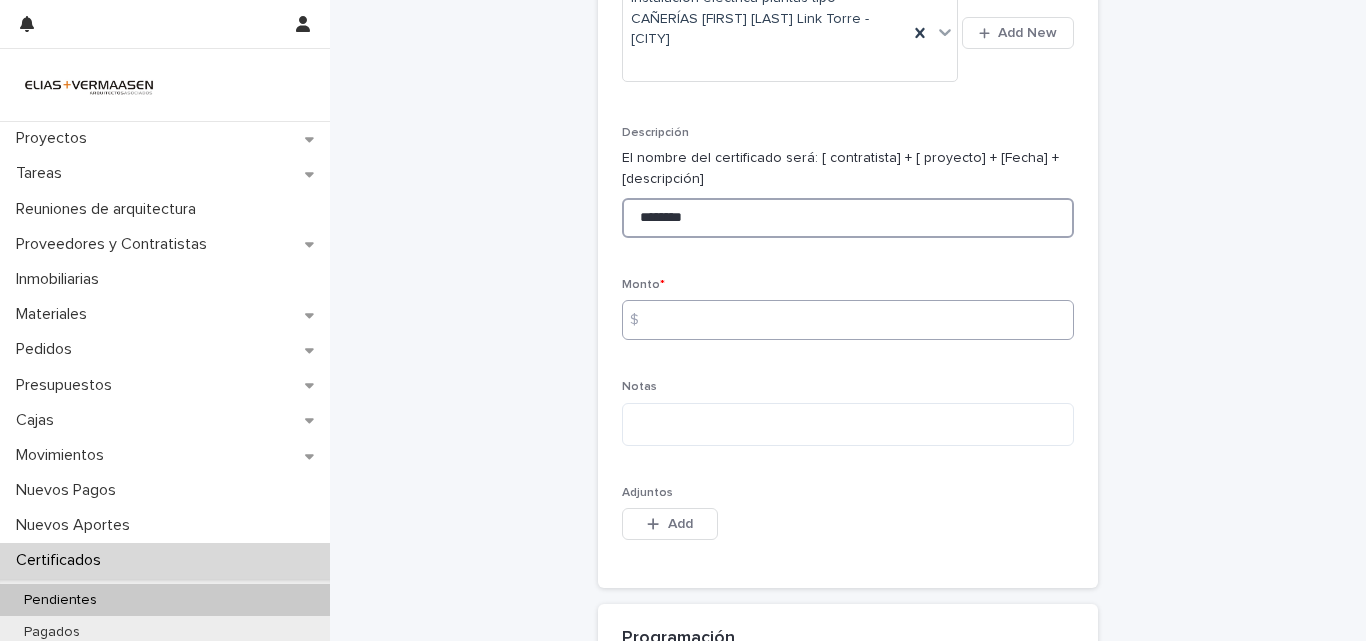type on "********" 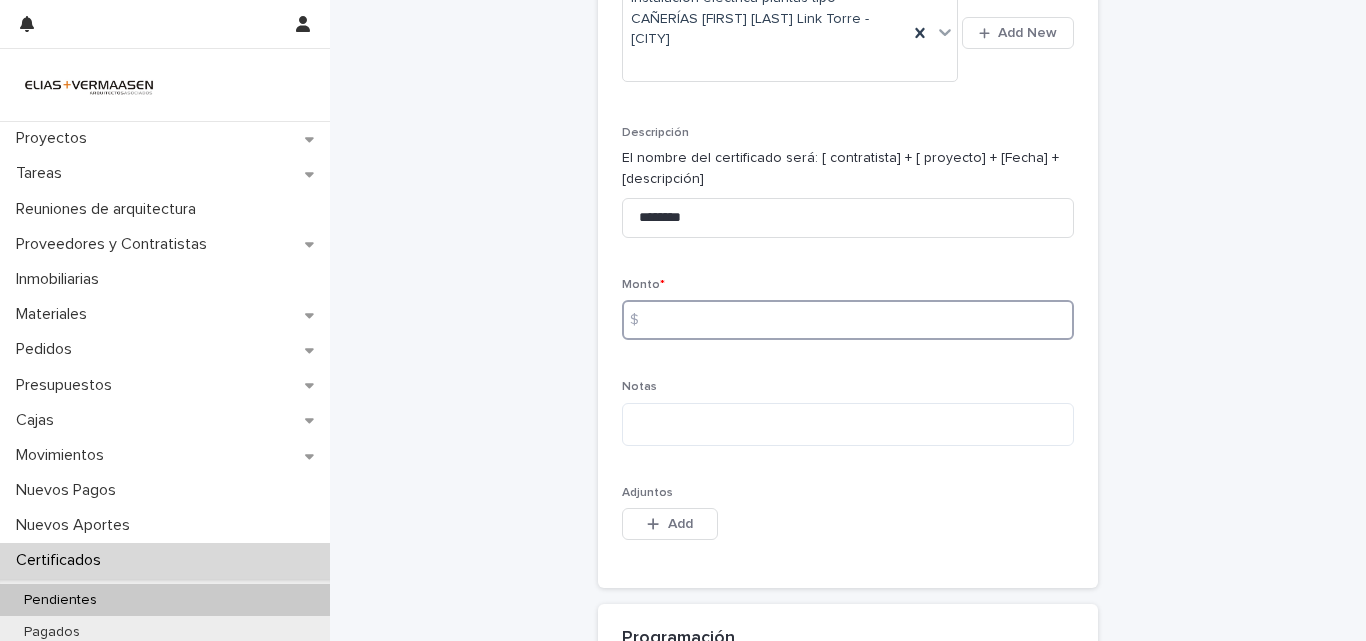click at bounding box center (848, 320) 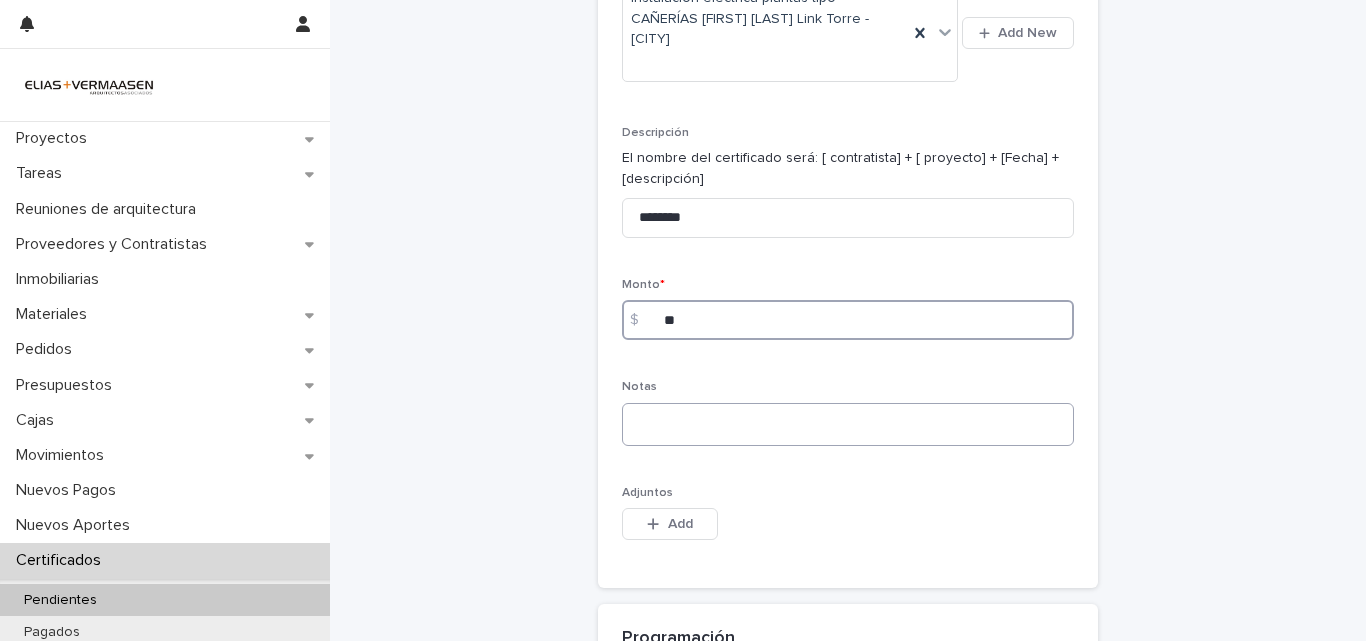 type on "*" 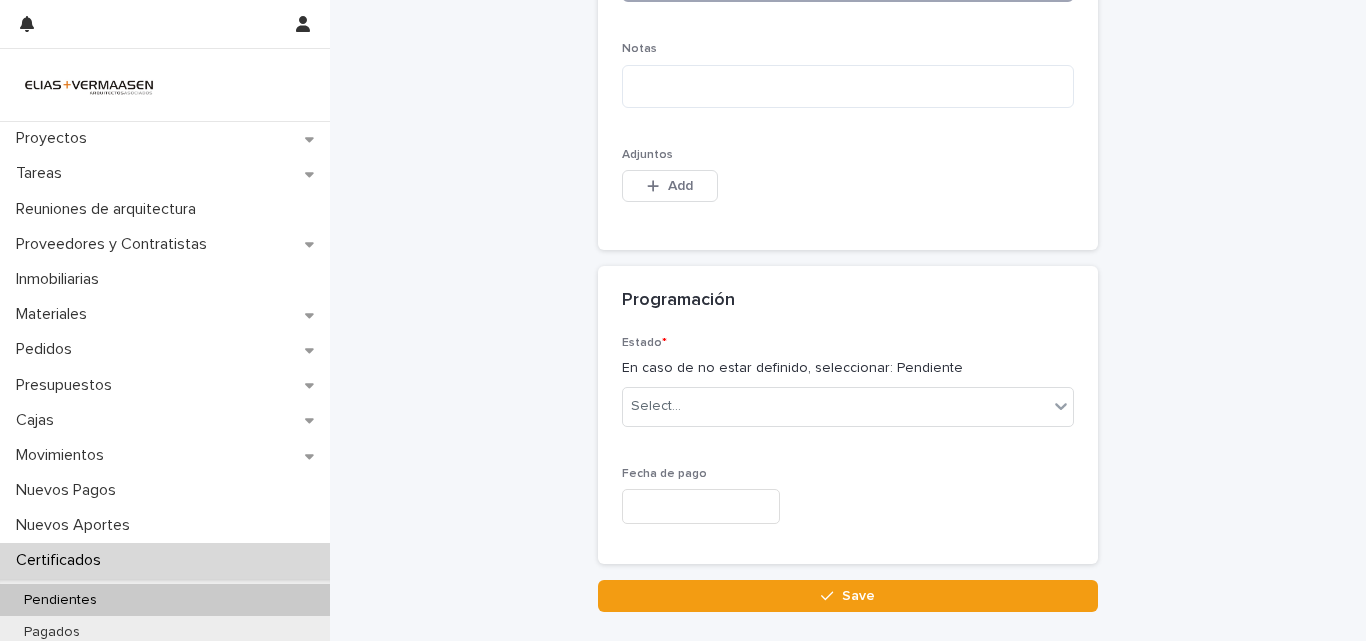 scroll, scrollTop: 750, scrollLeft: 0, axis: vertical 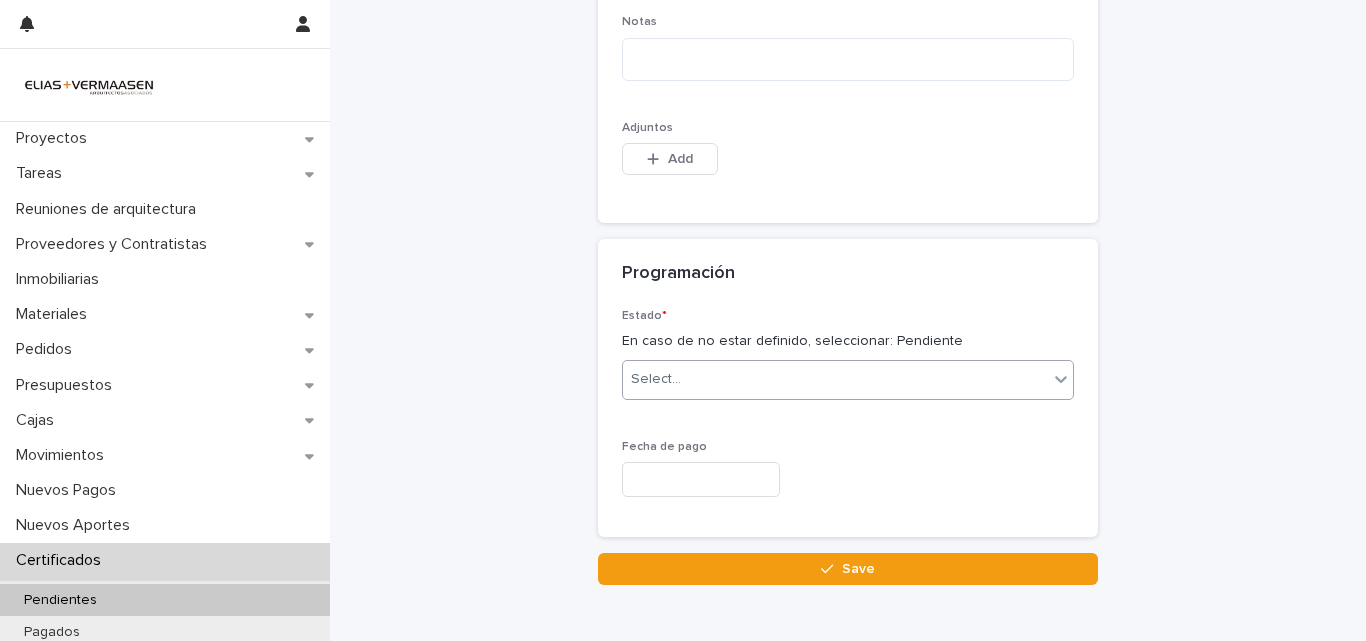 type on "******" 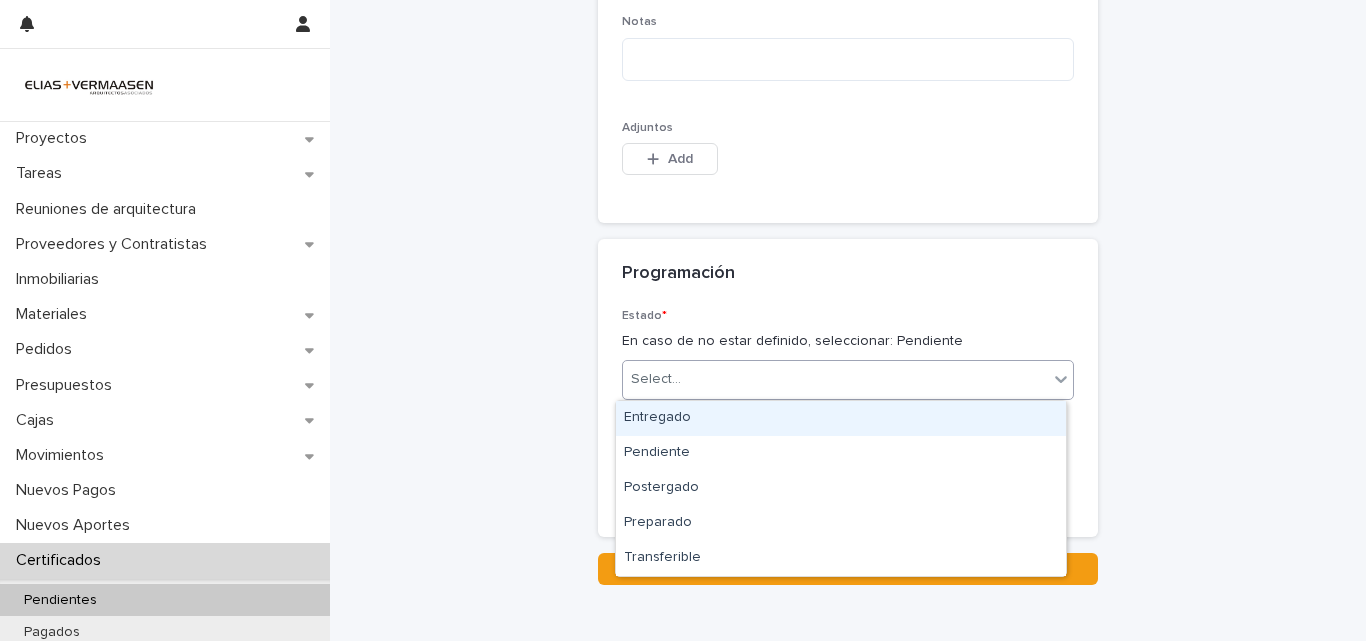 click on "Select..." at bounding box center (835, 379) 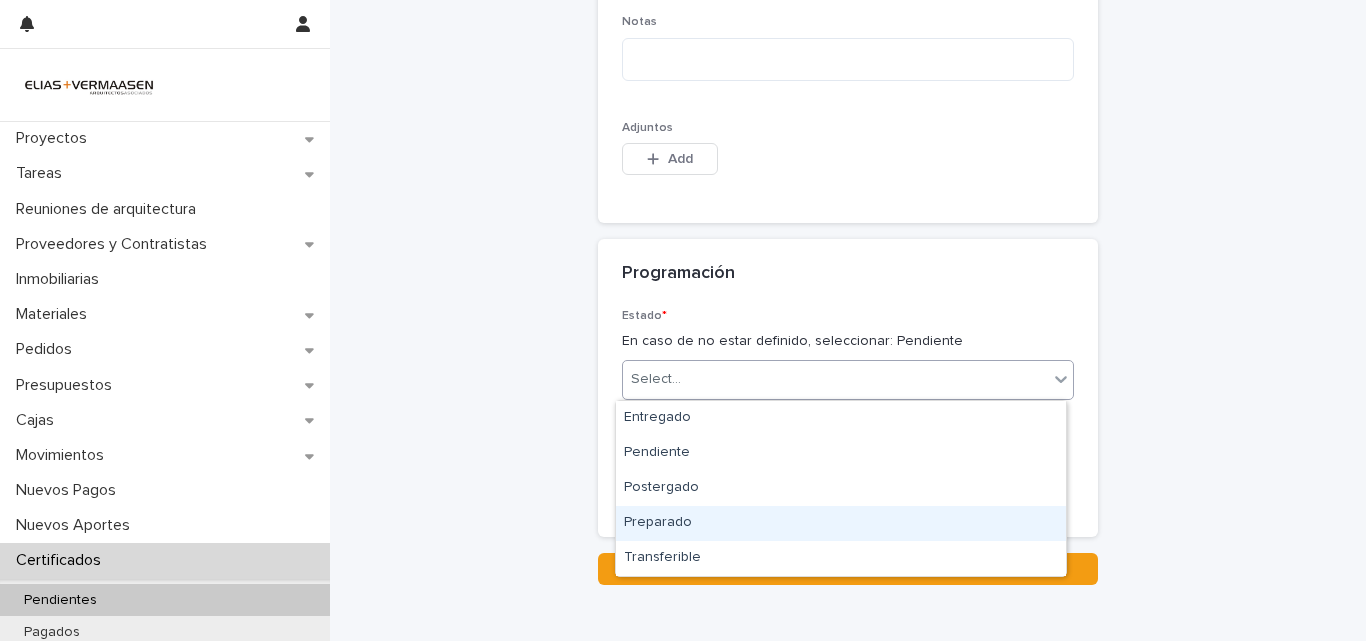 click on "Preparado" at bounding box center [841, 523] 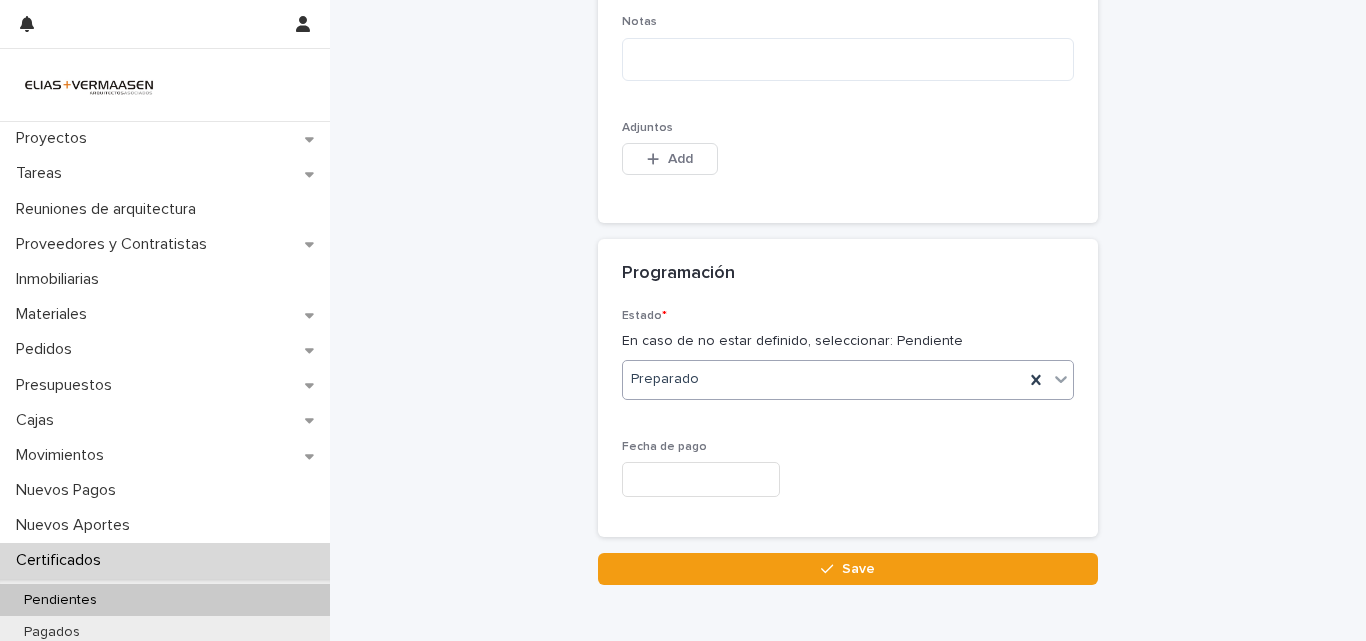 click at bounding box center [701, 479] 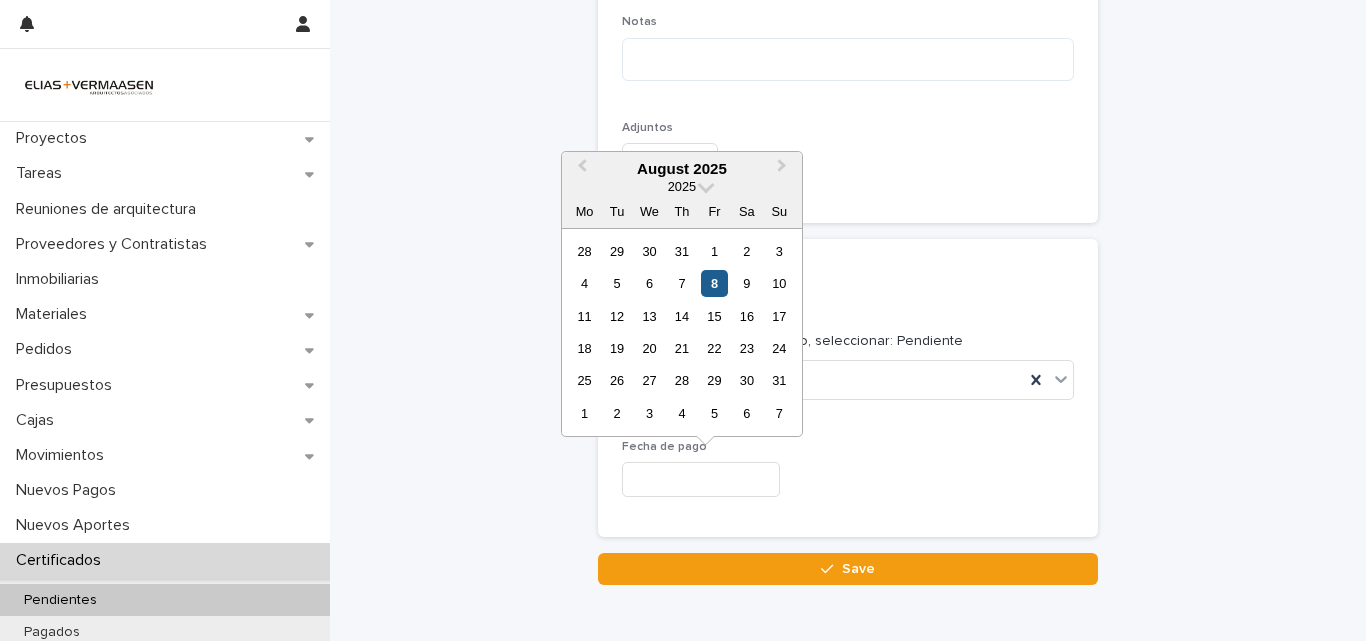 click on "8" at bounding box center (714, 283) 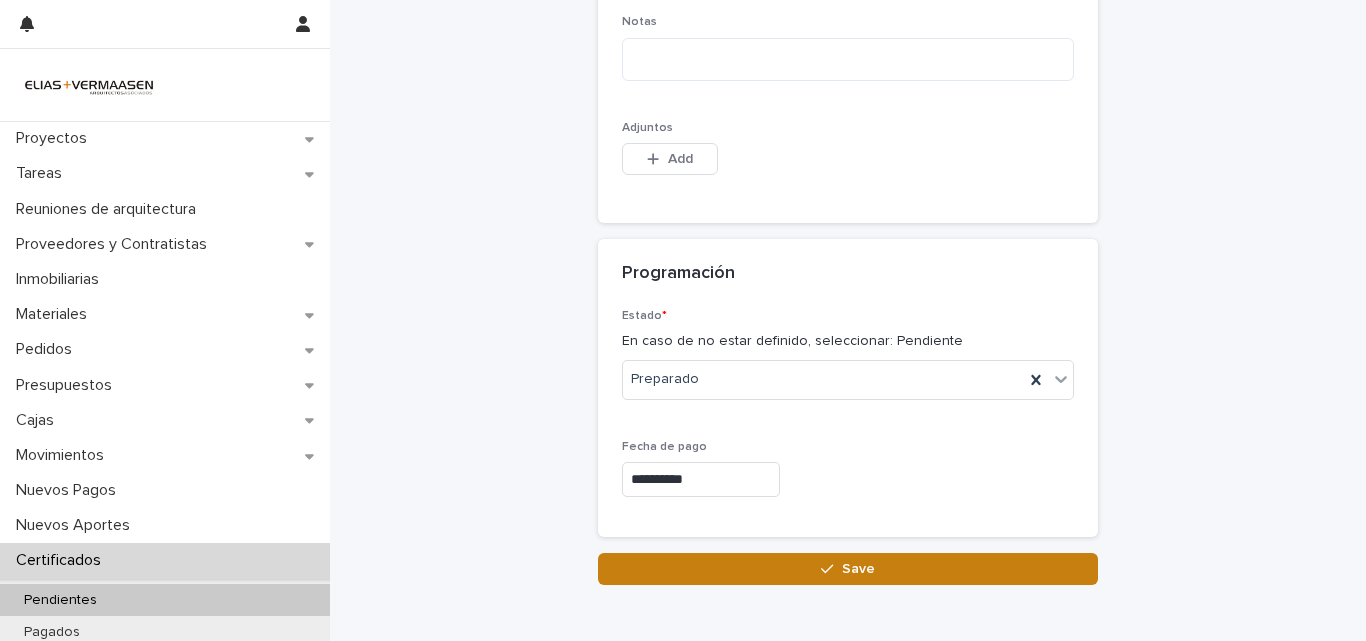 click on "Save" at bounding box center (848, 569) 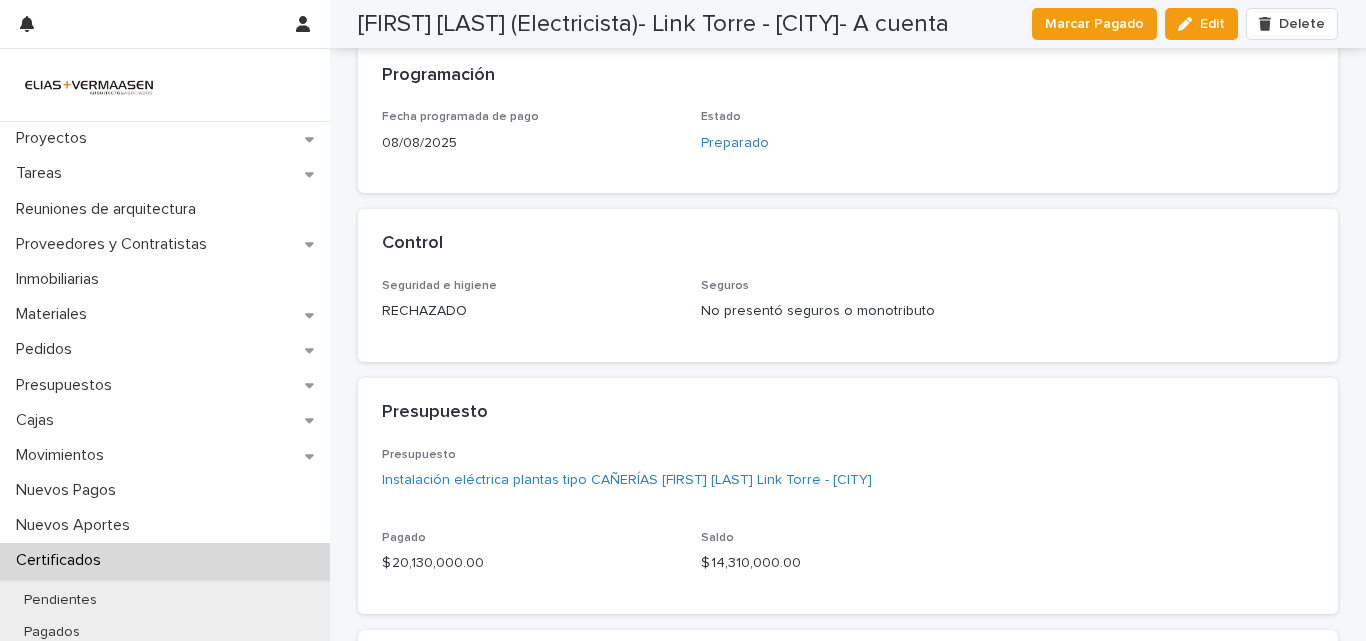 scroll, scrollTop: 536, scrollLeft: 0, axis: vertical 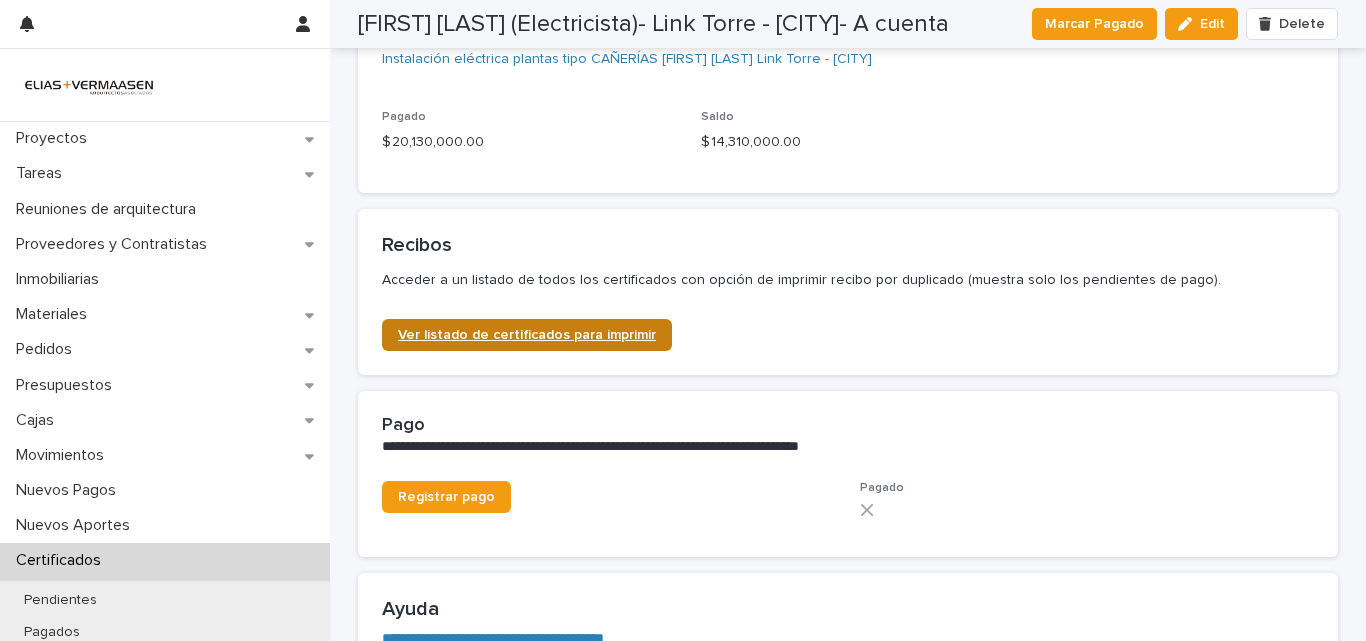 click on "Ver listado de certificados para imprimir" at bounding box center [527, 335] 